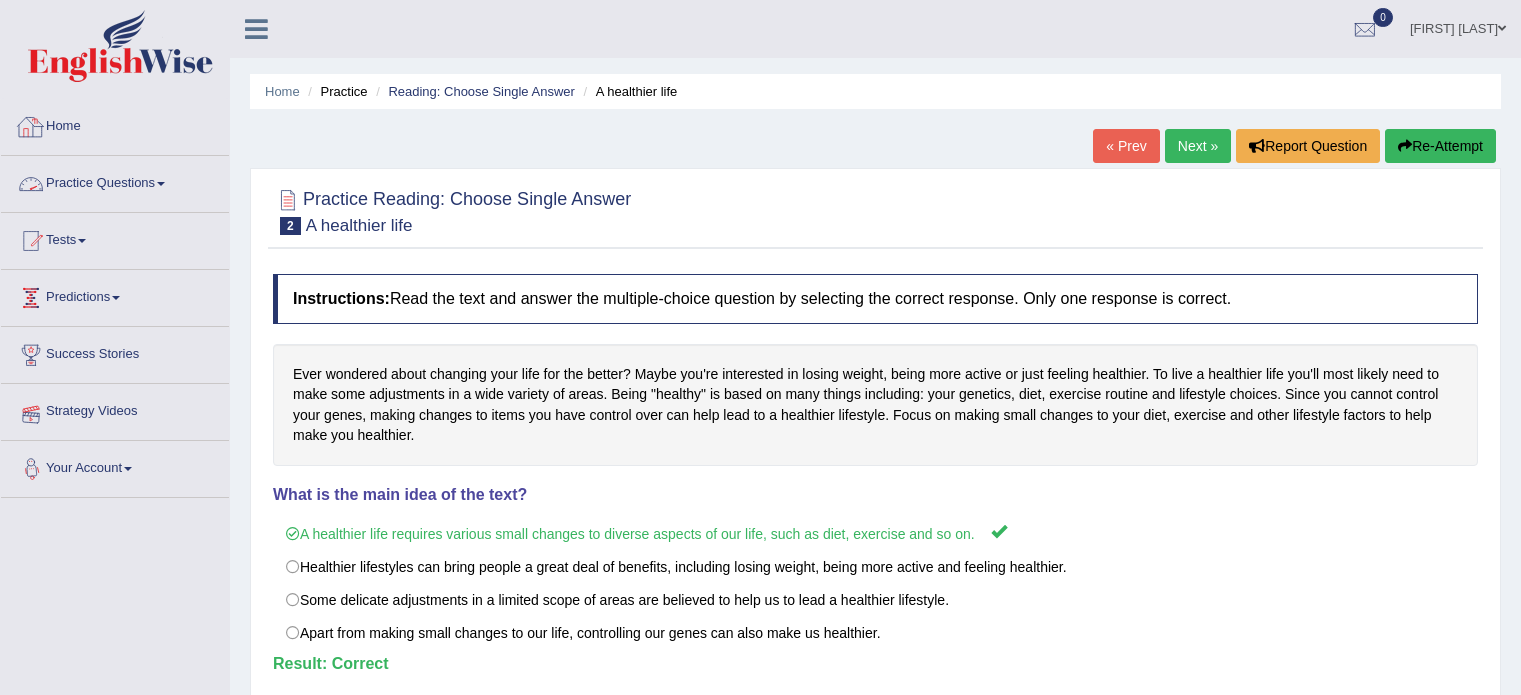 scroll, scrollTop: 100, scrollLeft: 0, axis: vertical 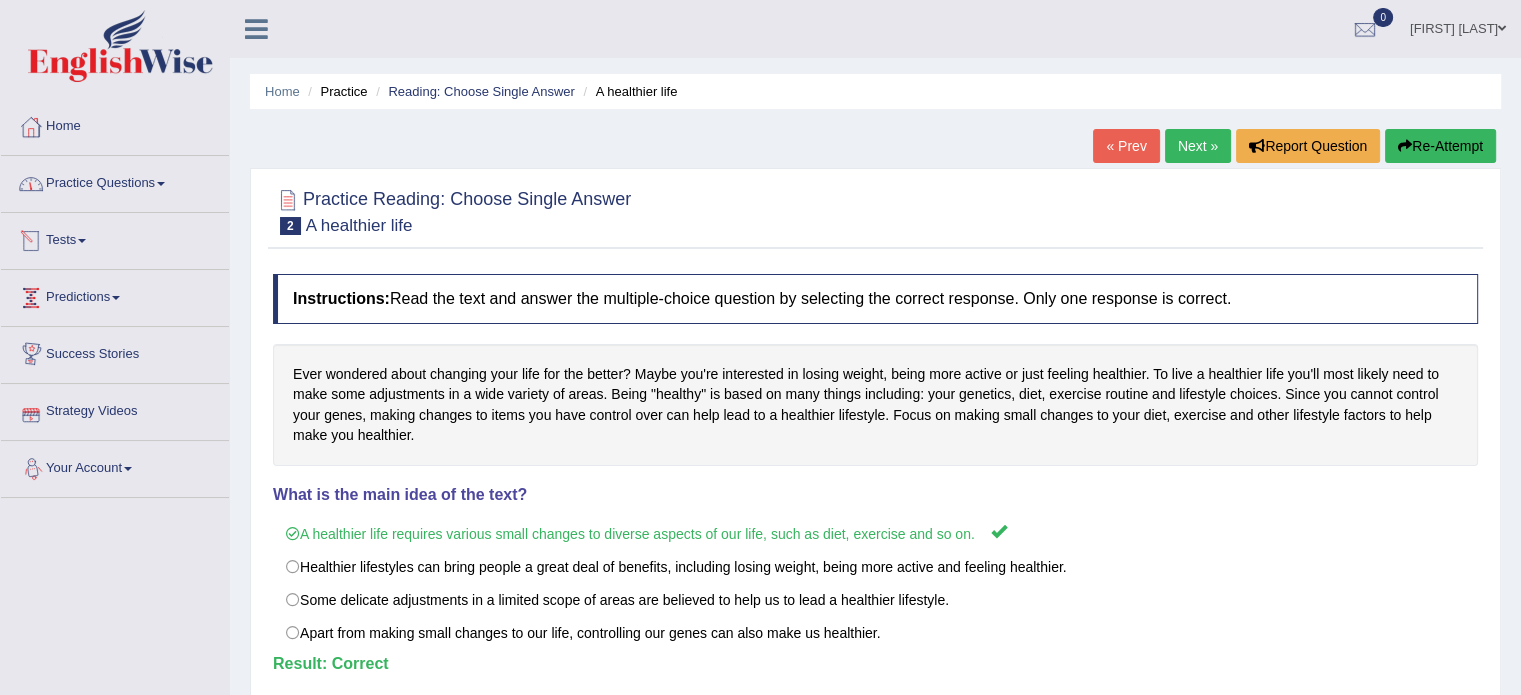 click on "Practice Questions" at bounding box center (115, 181) 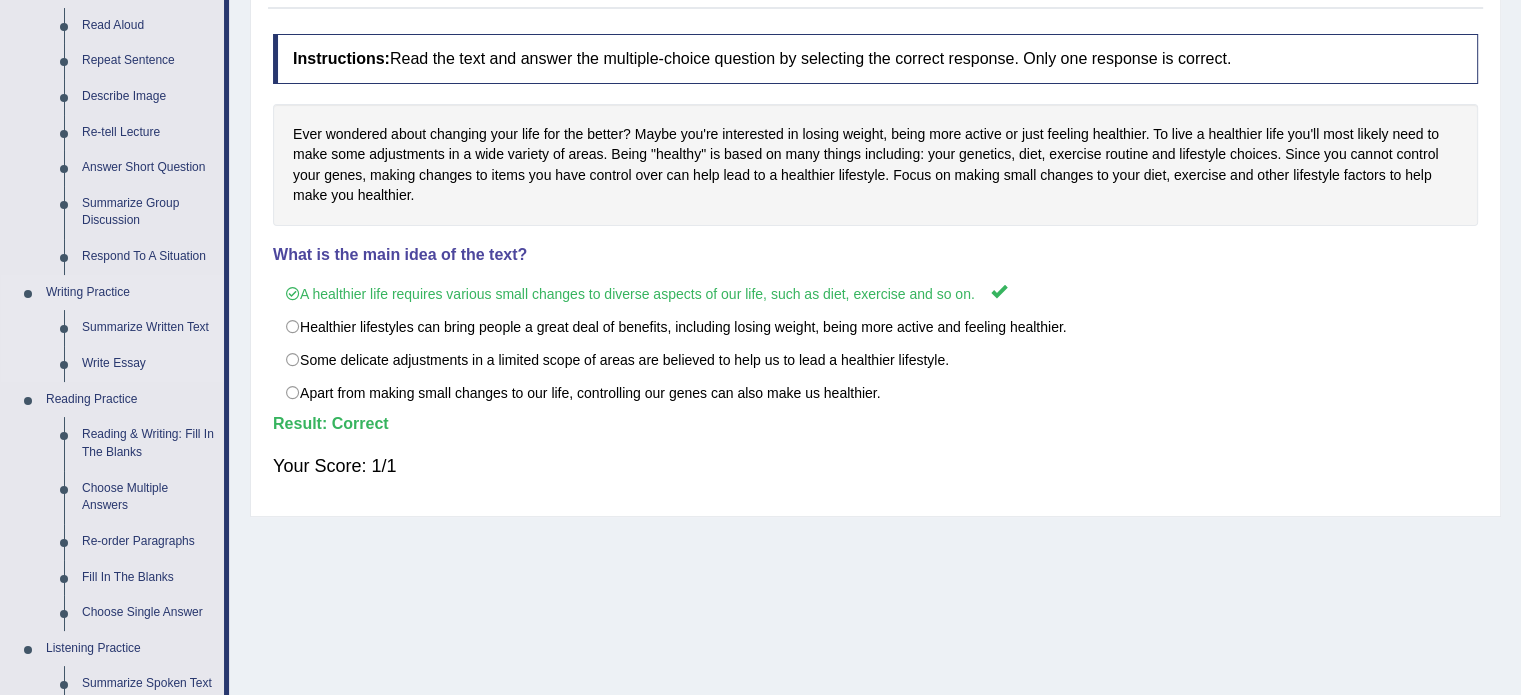 scroll, scrollTop: 300, scrollLeft: 0, axis: vertical 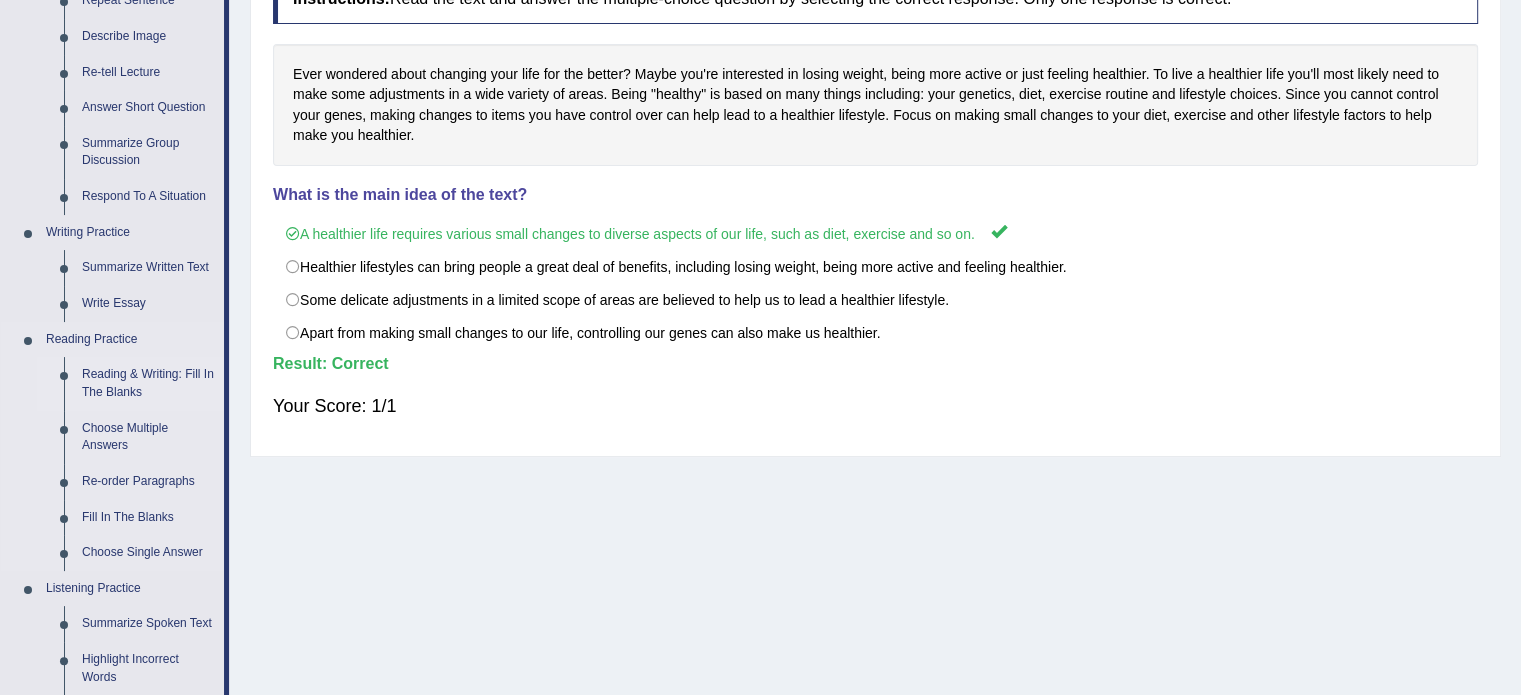 click on "Reading & Writing: Fill In The Blanks" at bounding box center [148, 383] 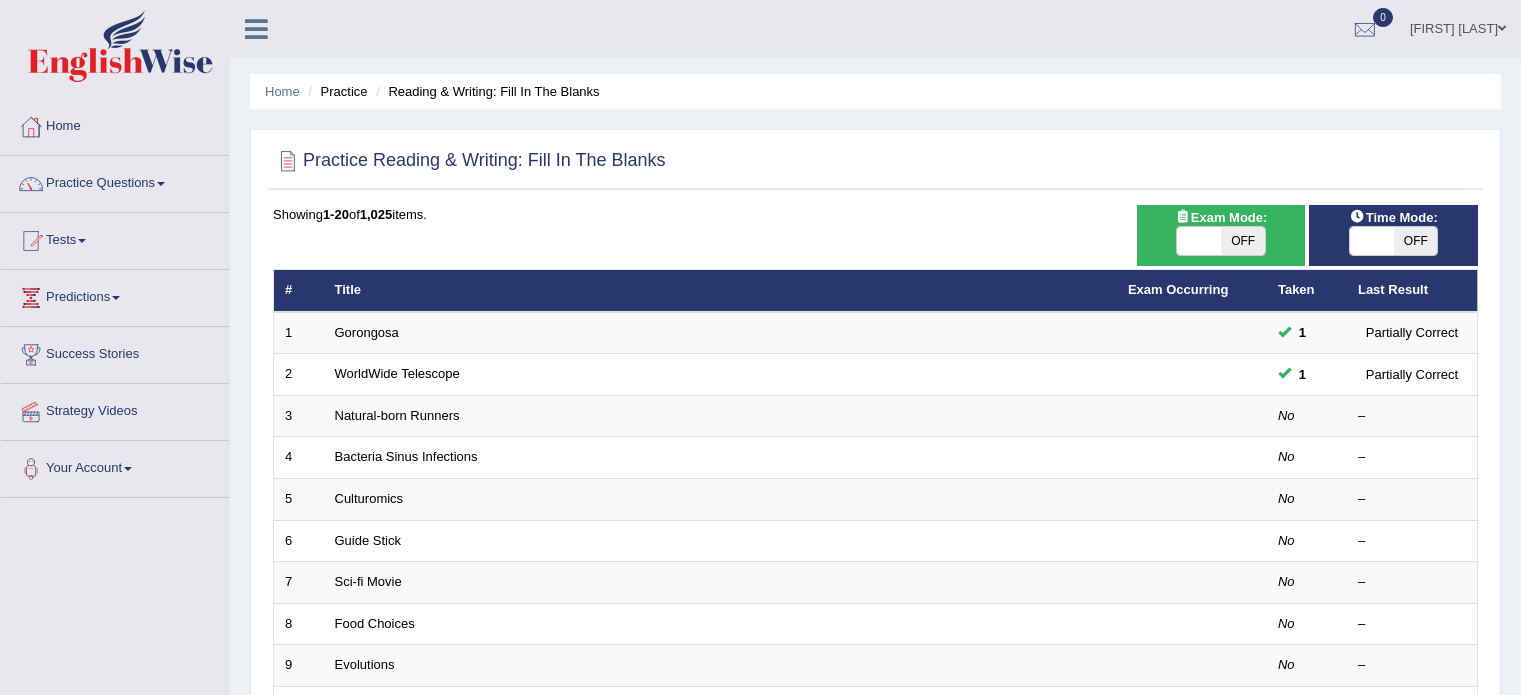 scroll, scrollTop: 100, scrollLeft: 0, axis: vertical 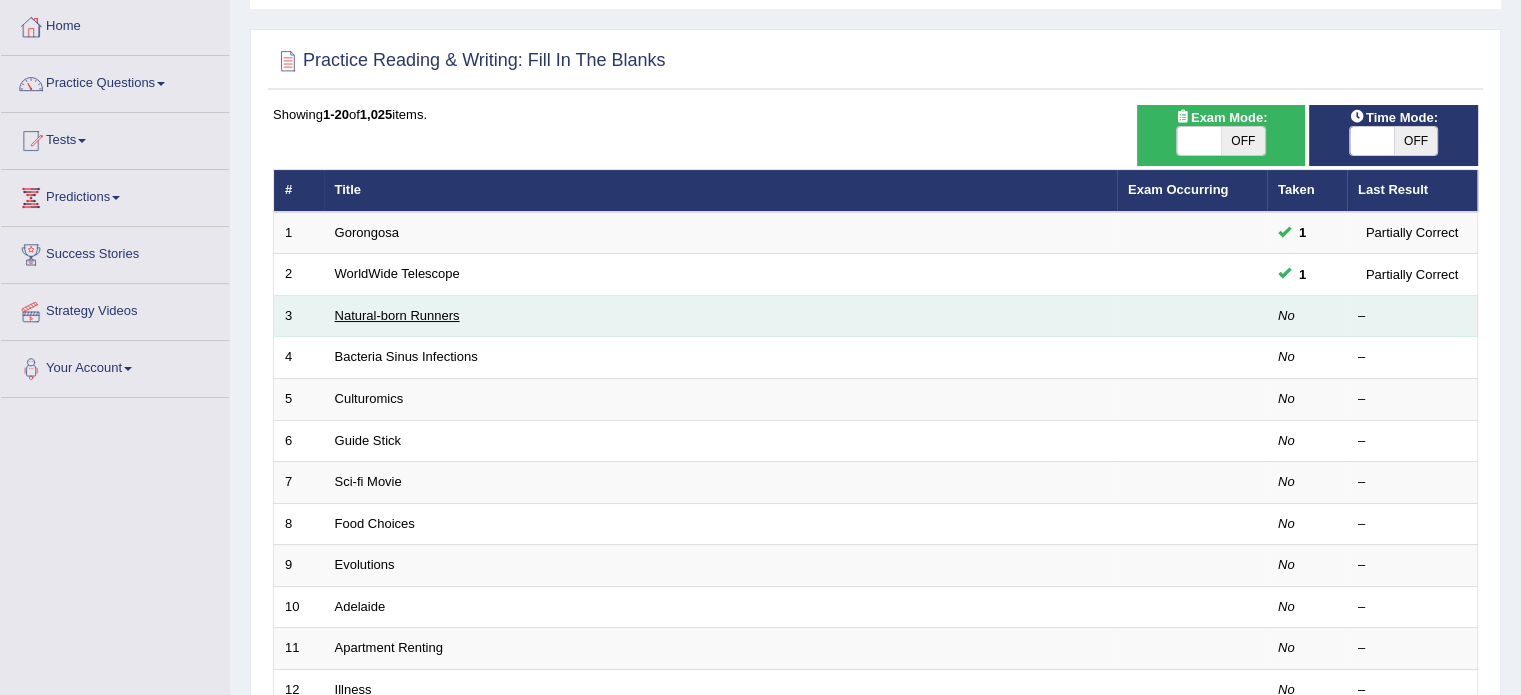 click on "Natural-born Runners" at bounding box center (397, 315) 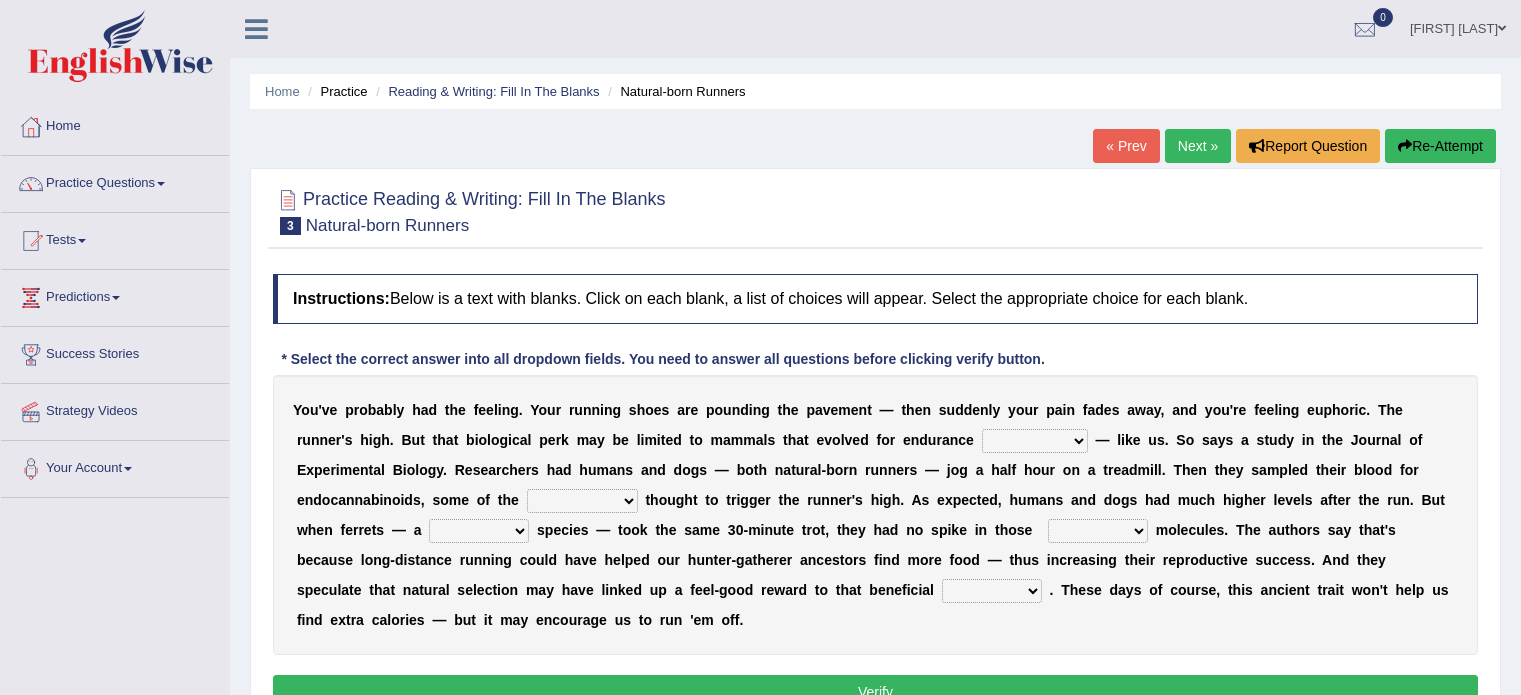 scroll, scrollTop: 78, scrollLeft: 0, axis: vertical 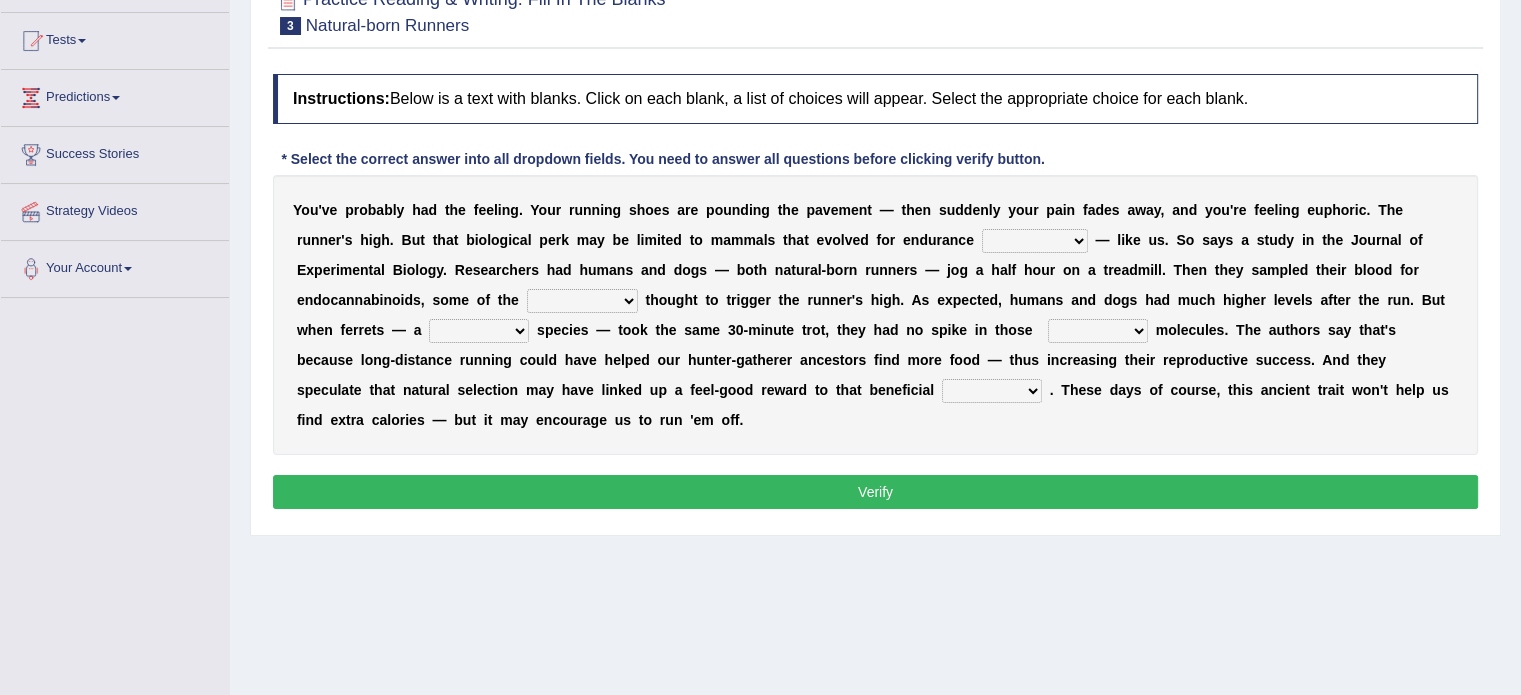 click on "dykes personalize classifies exercise" at bounding box center [1035, 241] 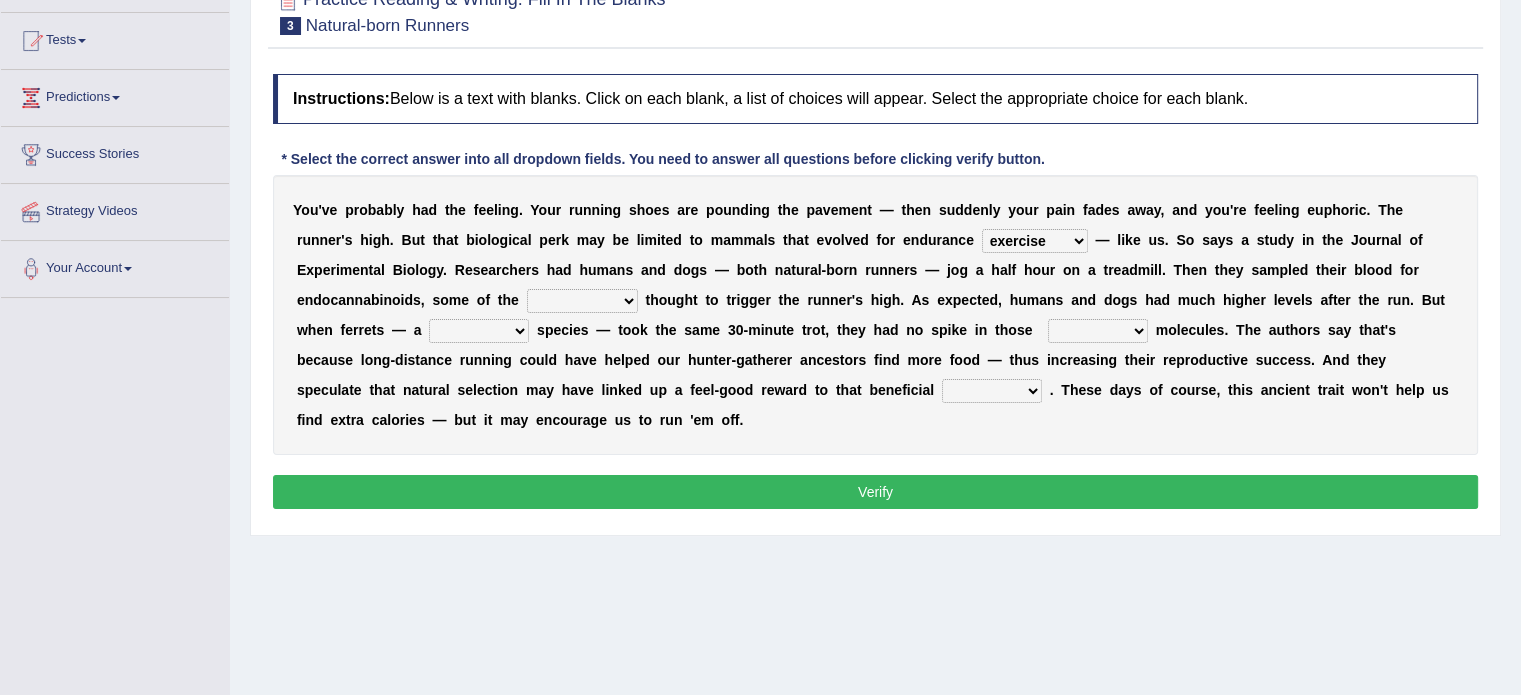 click on "dykes personalize classifies exercise" at bounding box center (1035, 241) 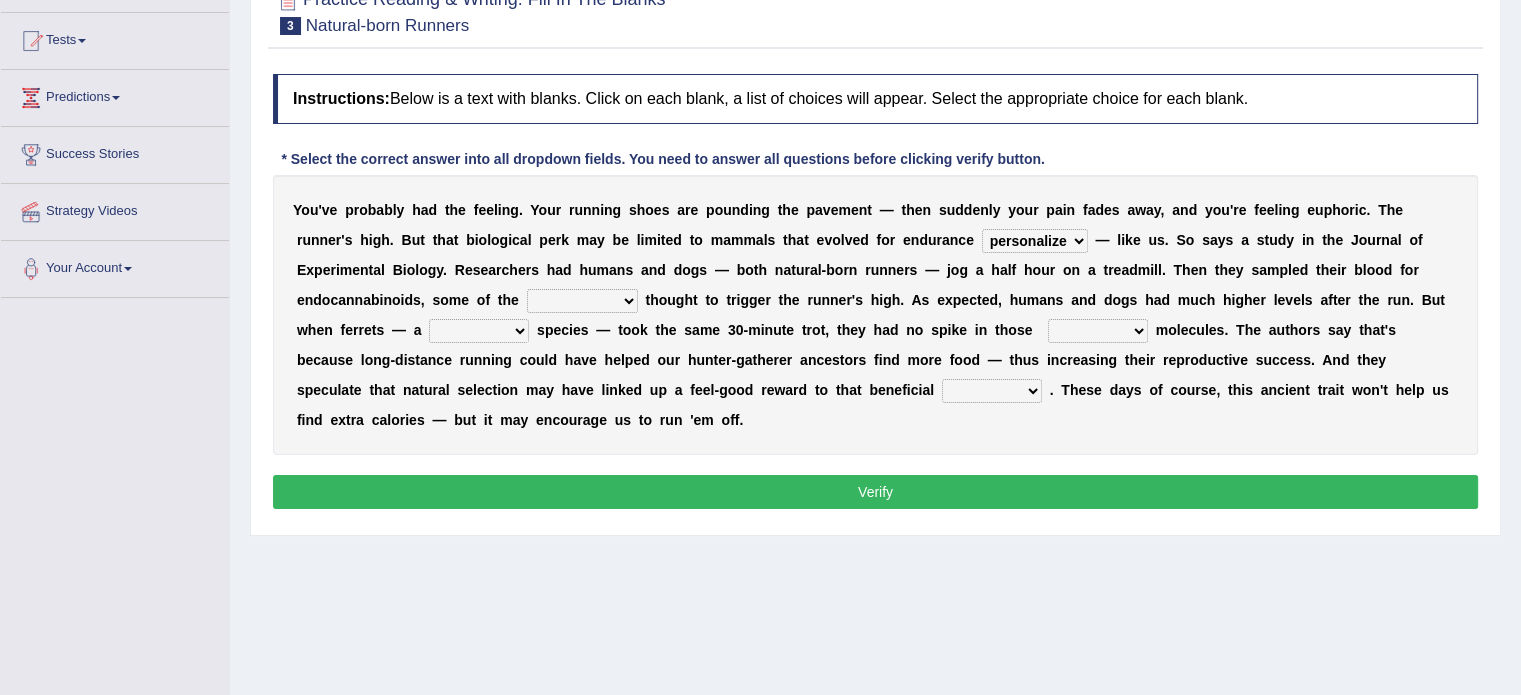 click on "dykes personalize classifies exercise" at bounding box center (1035, 241) 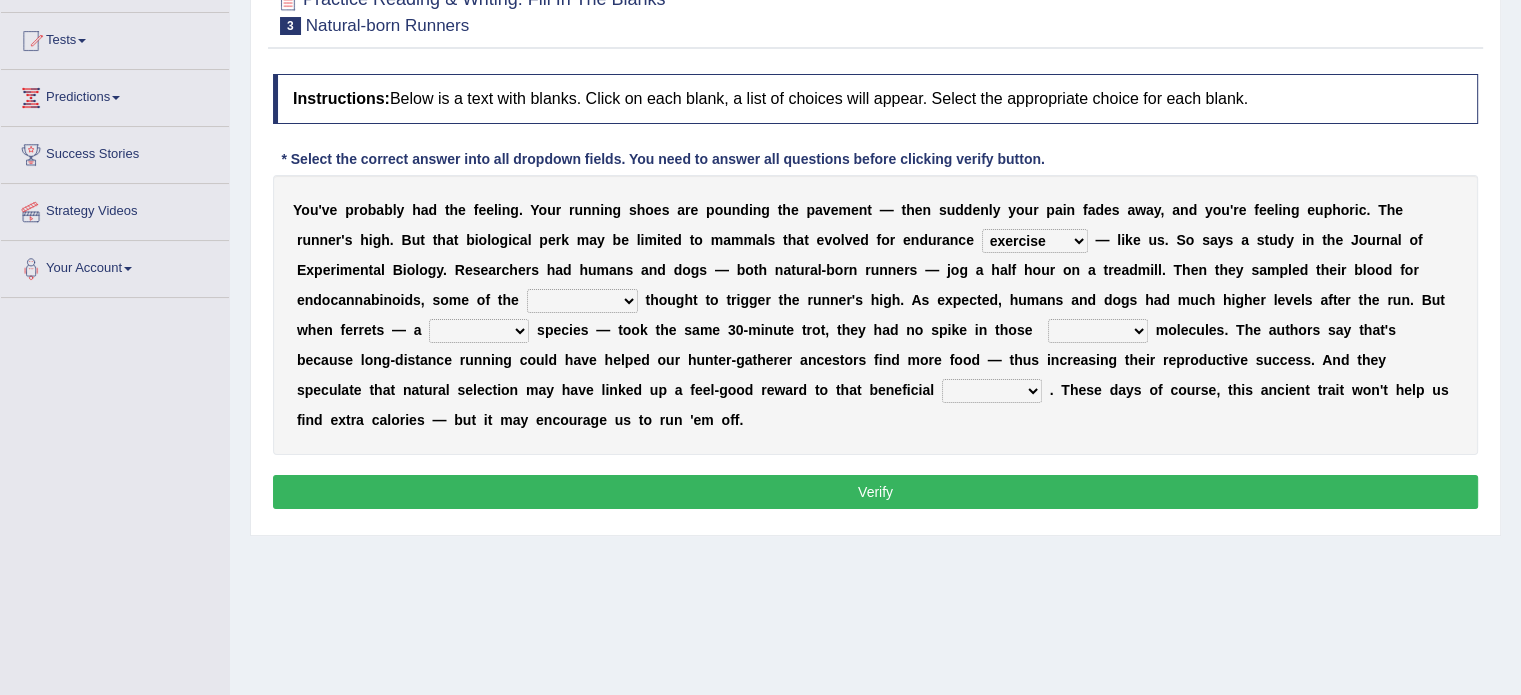 click on "almshouse turnarounds compounds foxhounds" at bounding box center (582, 301) 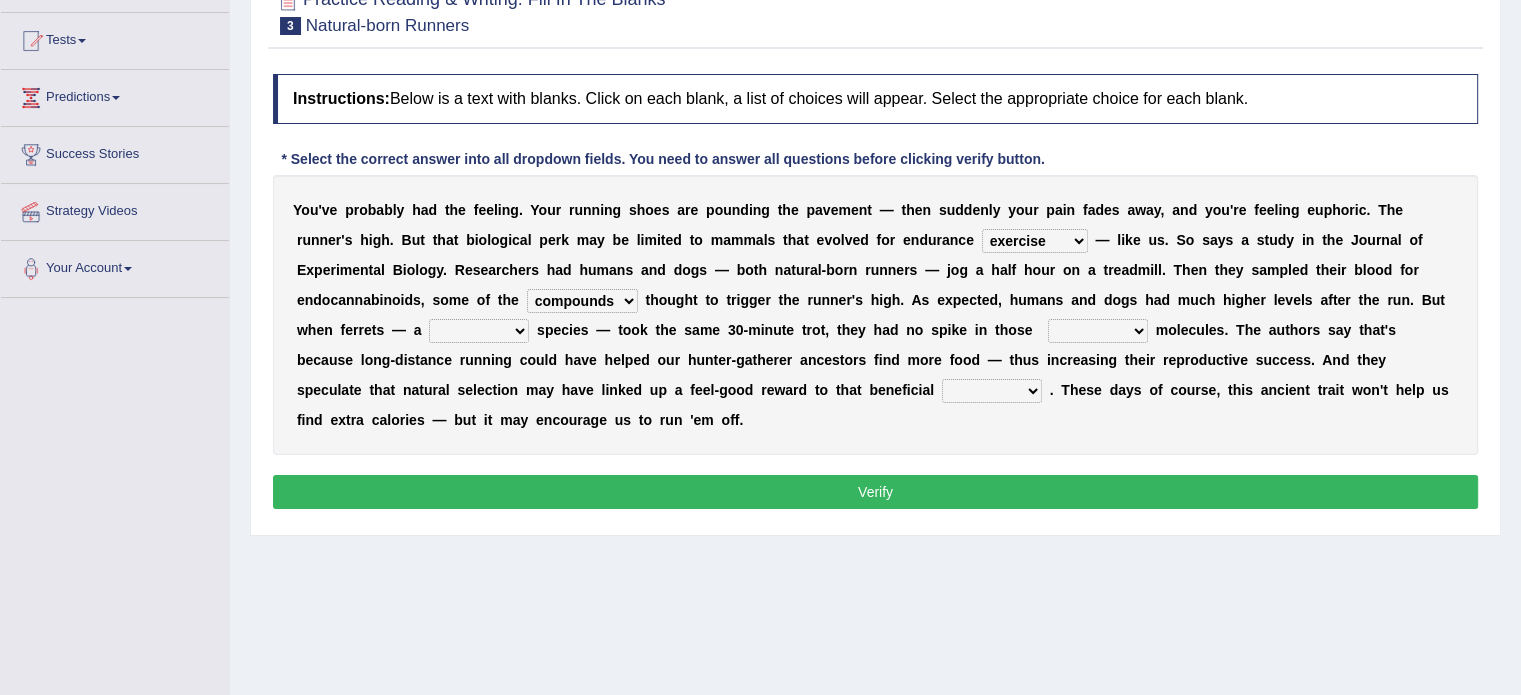 click on "almshouse turnarounds compounds foxhounds" at bounding box center [582, 301] 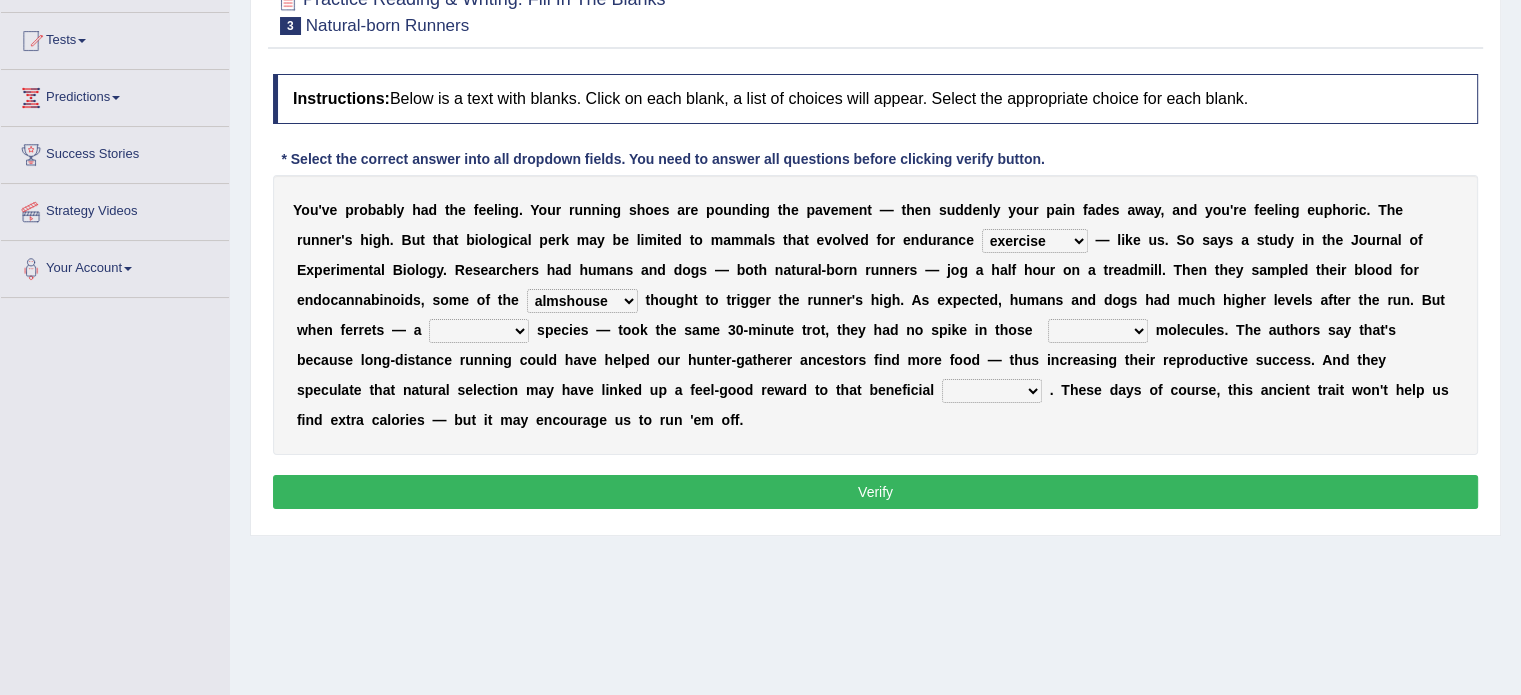 click on "excellency merely faerie sedentary" at bounding box center (479, 331) 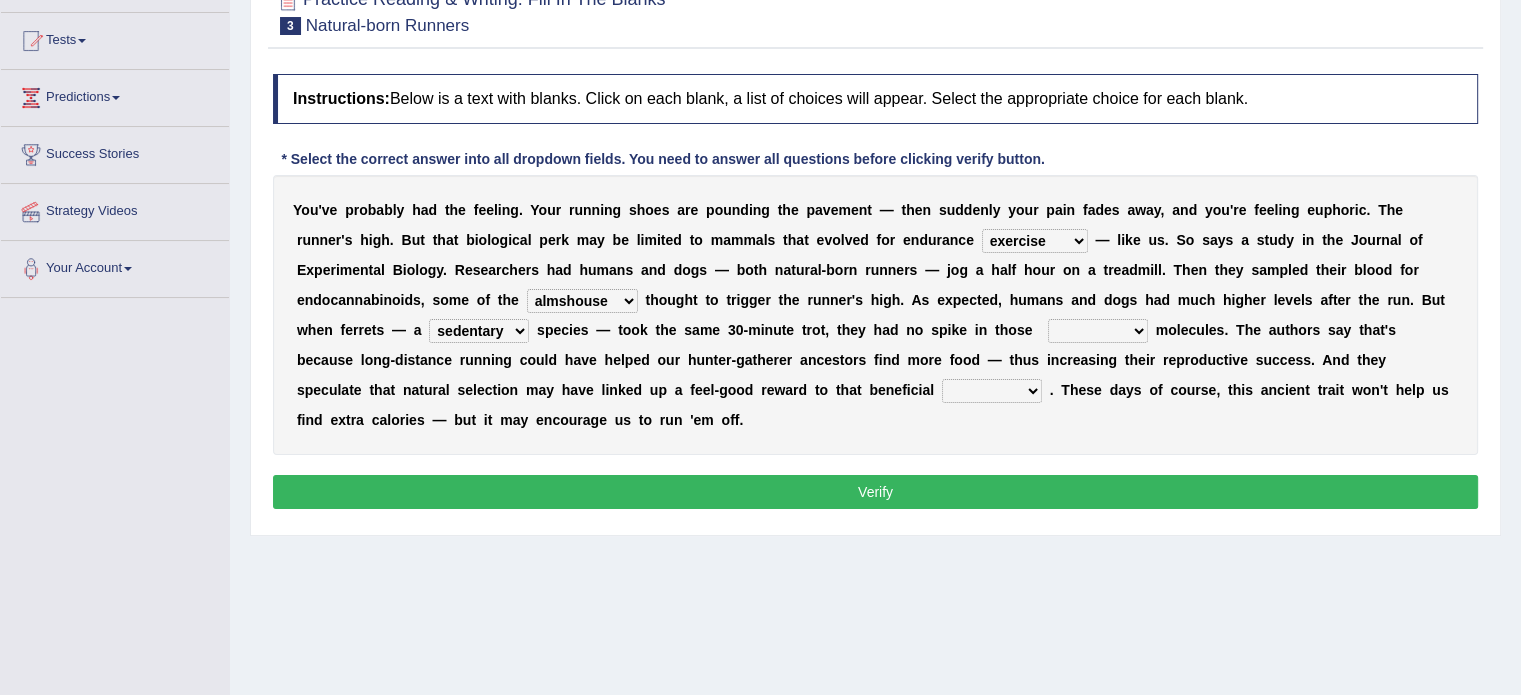 click on "groaned feel-good inchoate loaned" at bounding box center [1098, 331] 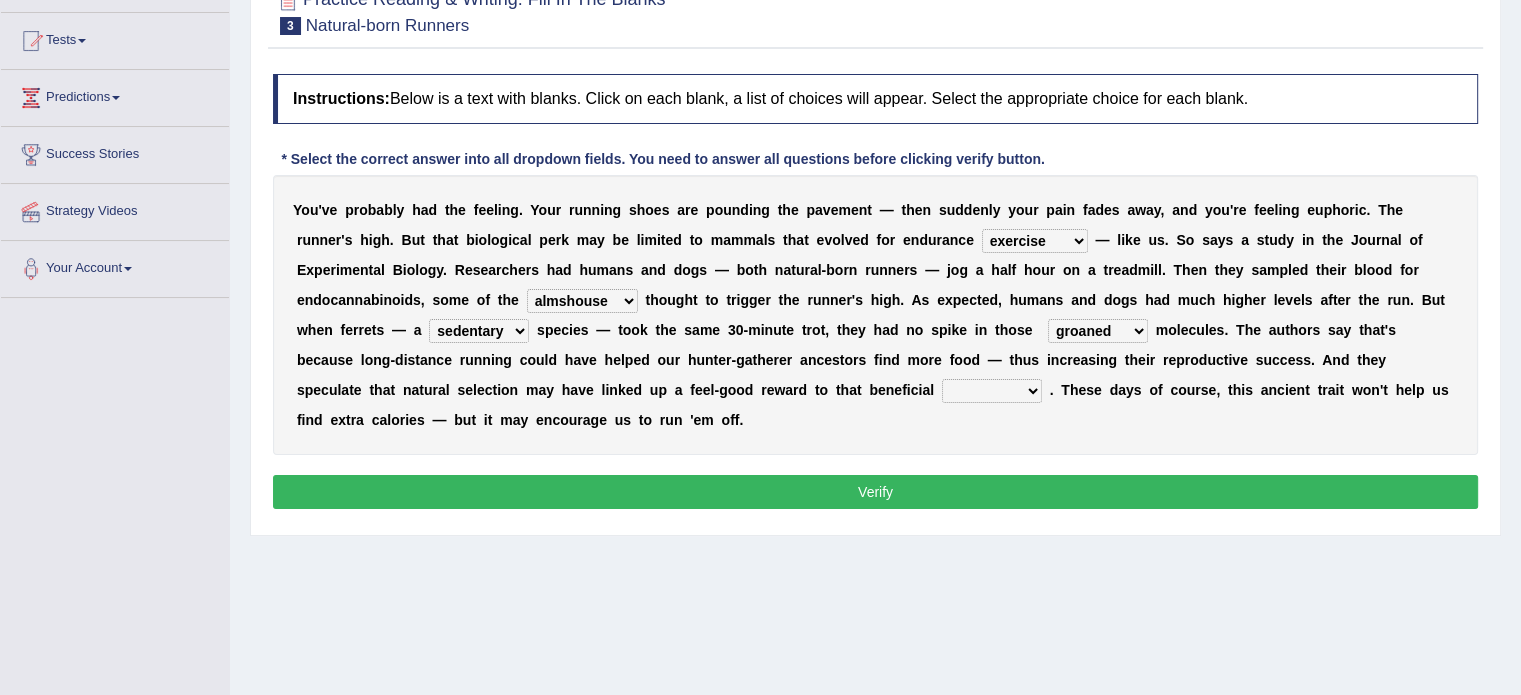 click on "wager exchanger behavior regulator" at bounding box center (992, 391) 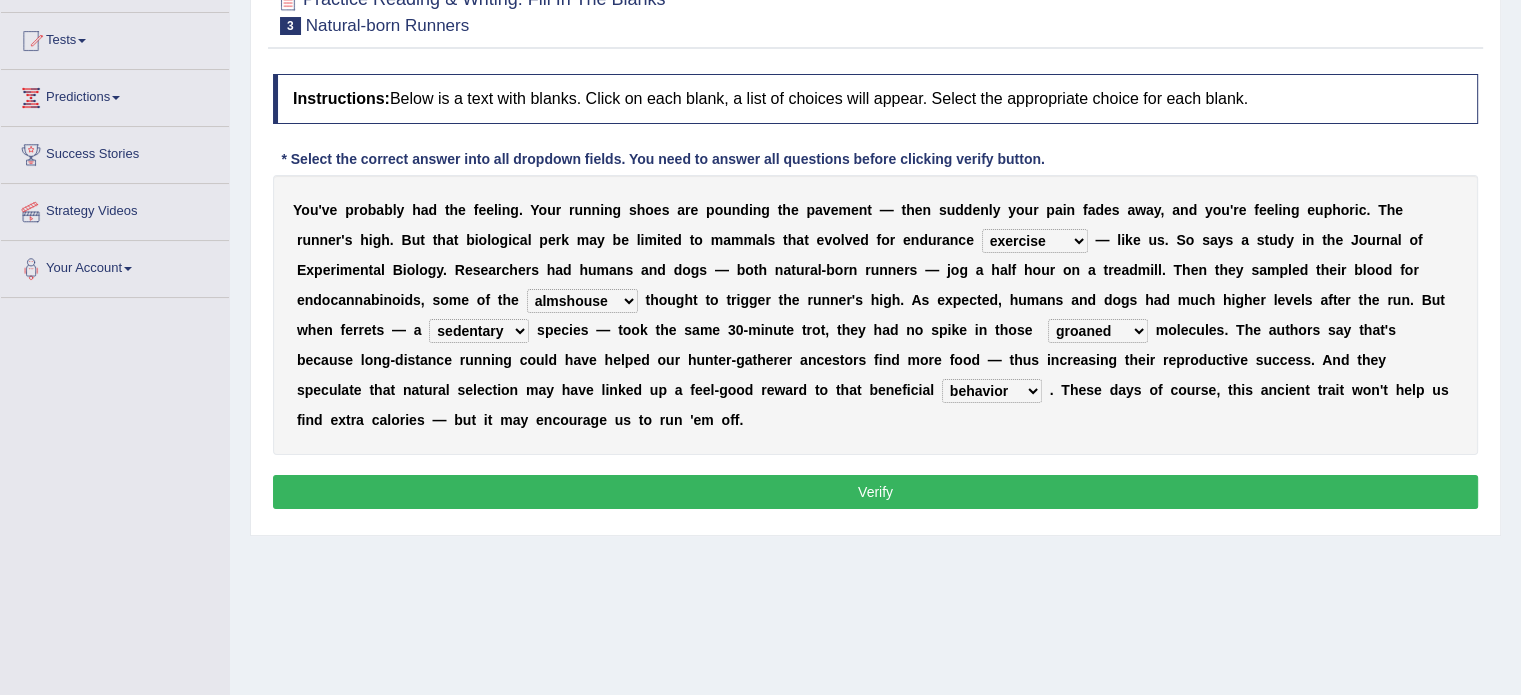 click on "wager exchanger behavior regulator" at bounding box center (992, 391) 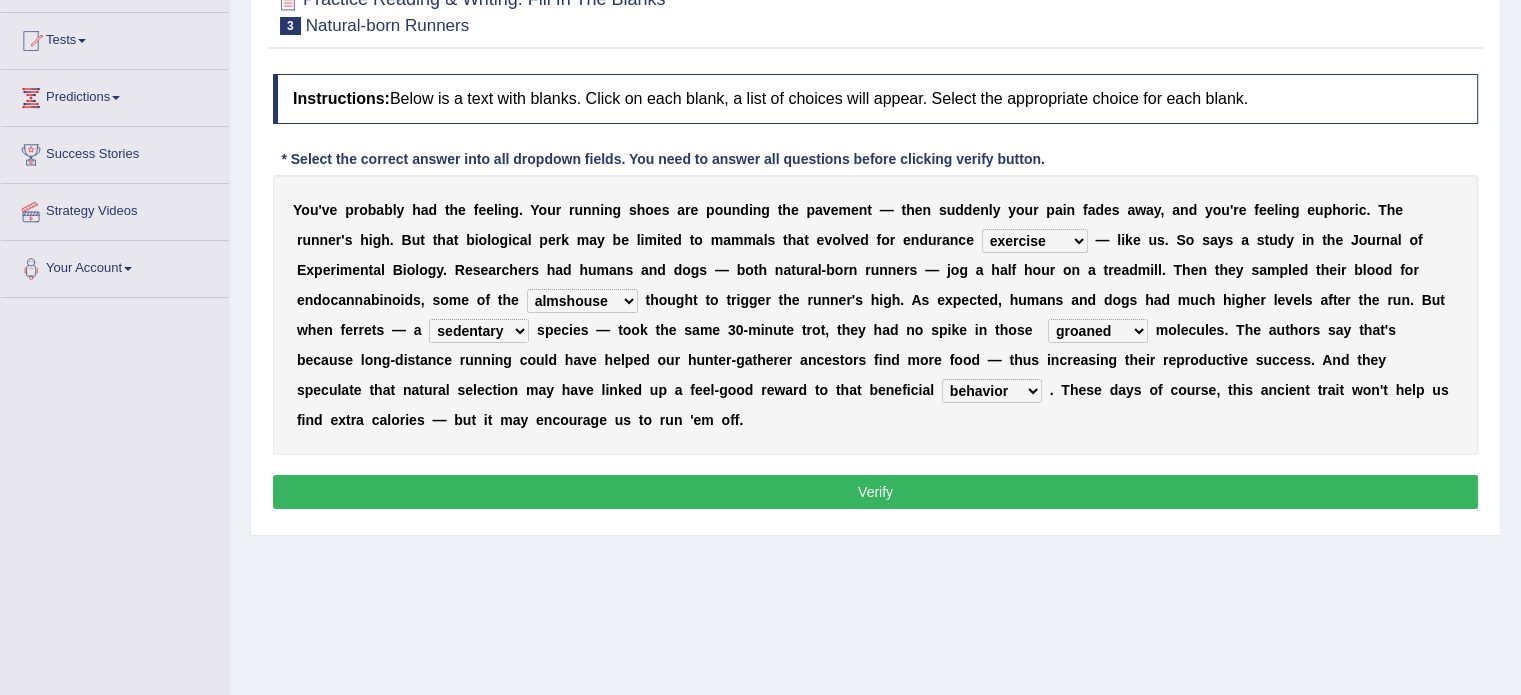 click on "Verify" at bounding box center [875, 492] 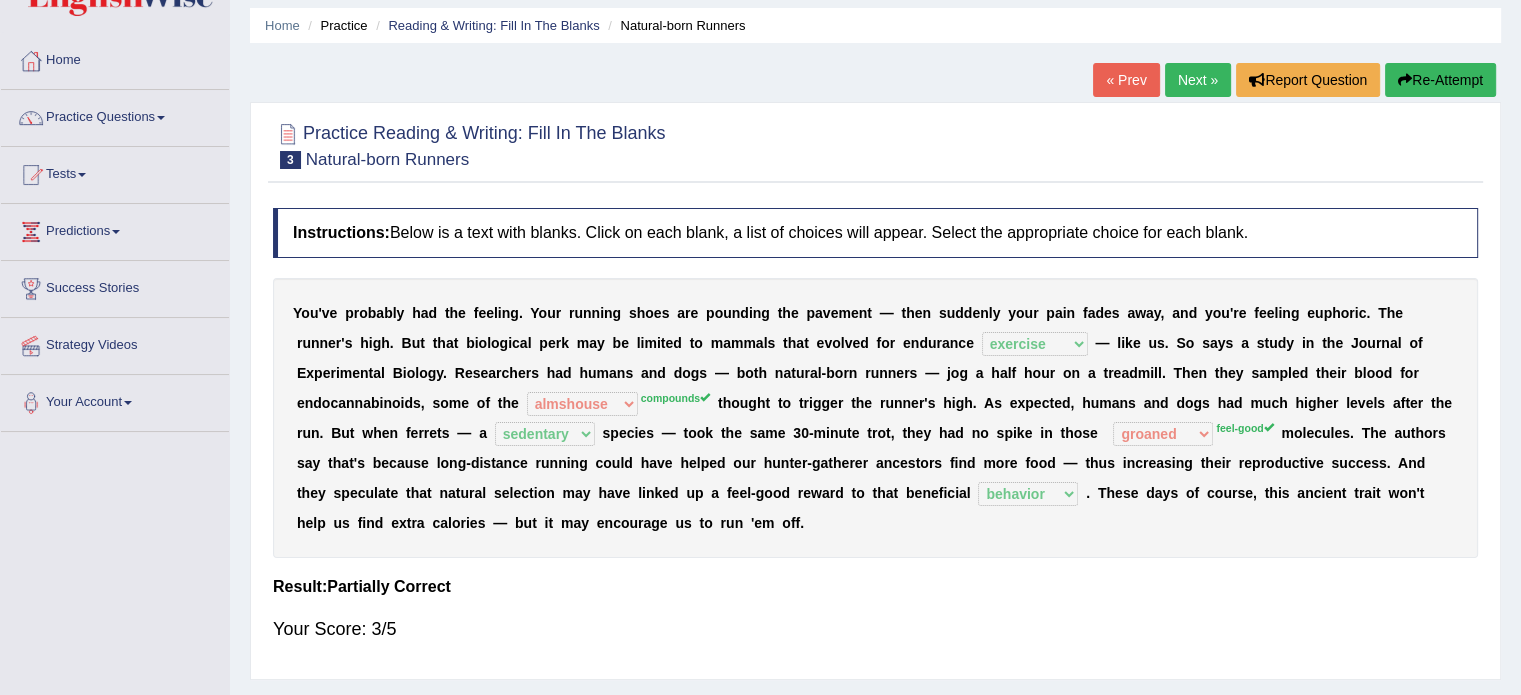 scroll, scrollTop: 100, scrollLeft: 0, axis: vertical 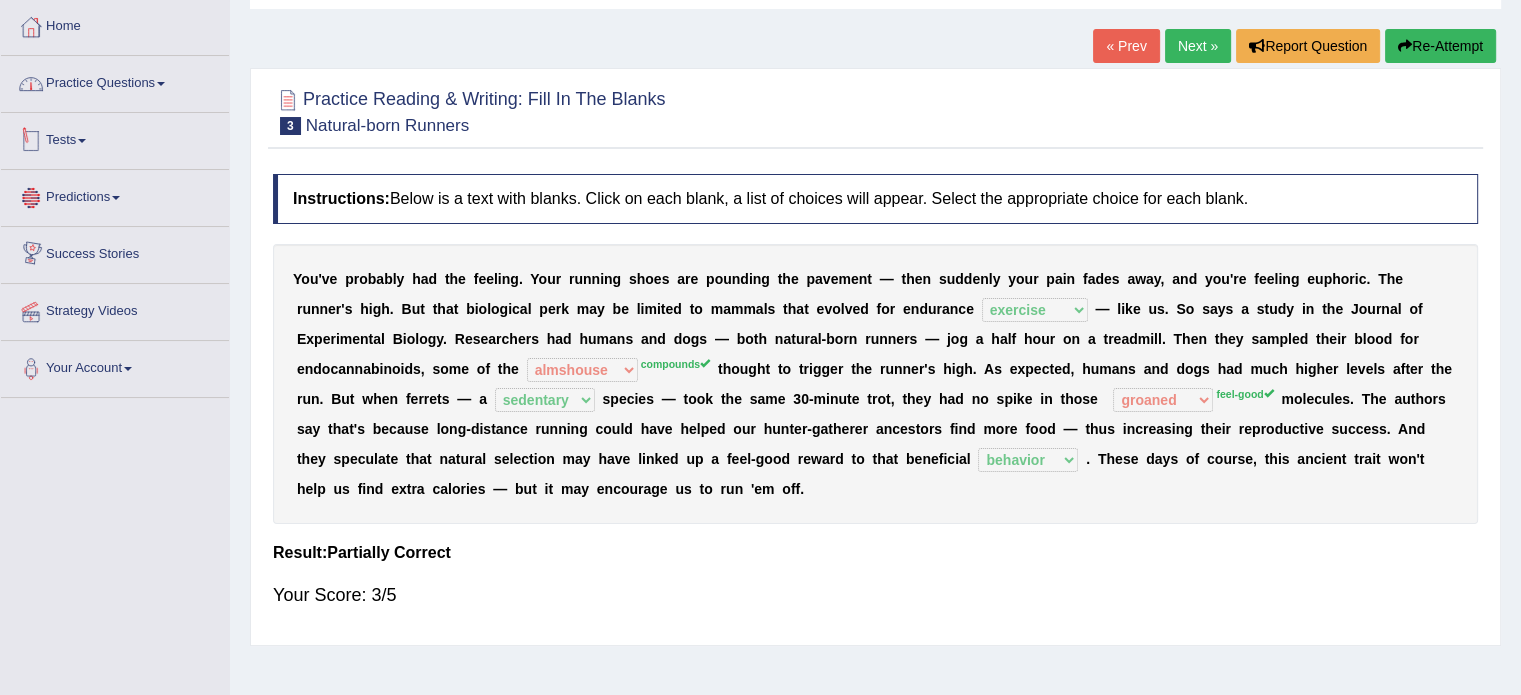 click on "Practice Questions" at bounding box center [115, 81] 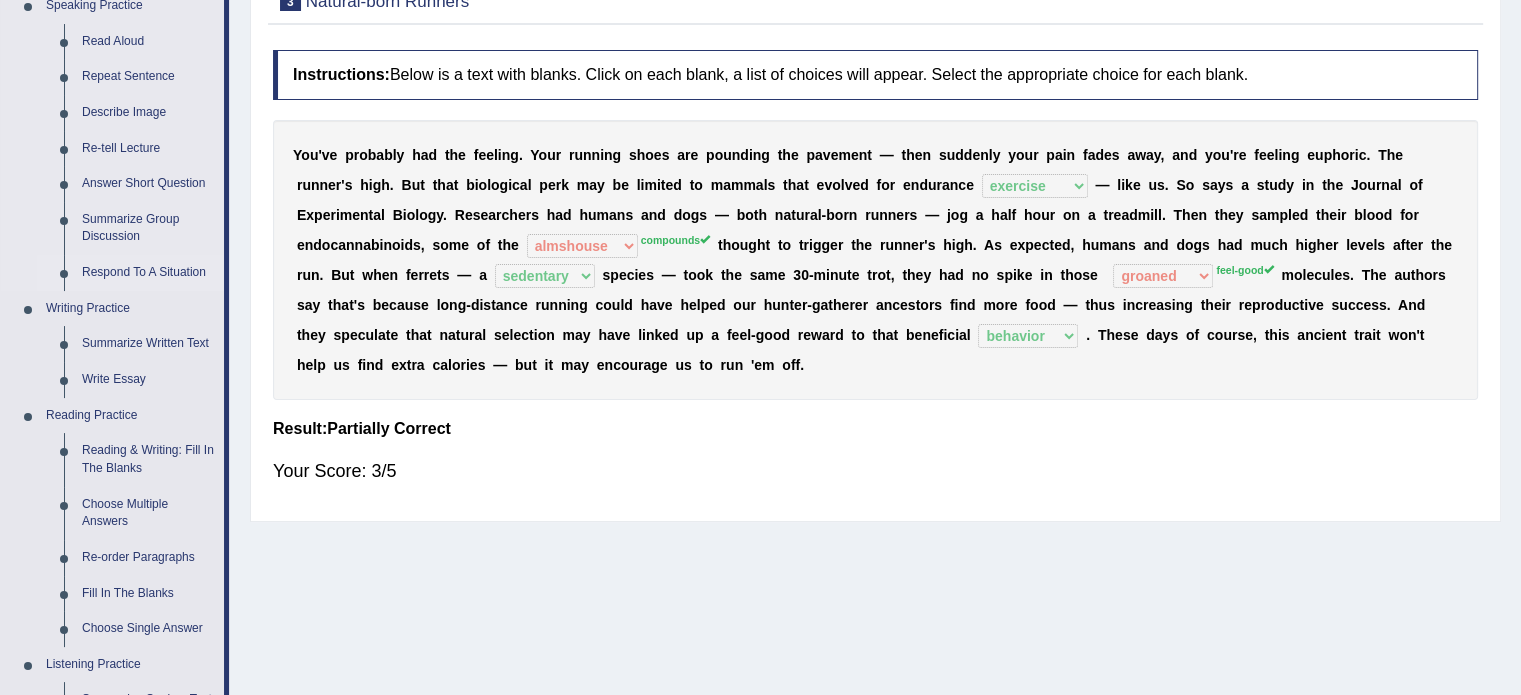scroll, scrollTop: 300, scrollLeft: 0, axis: vertical 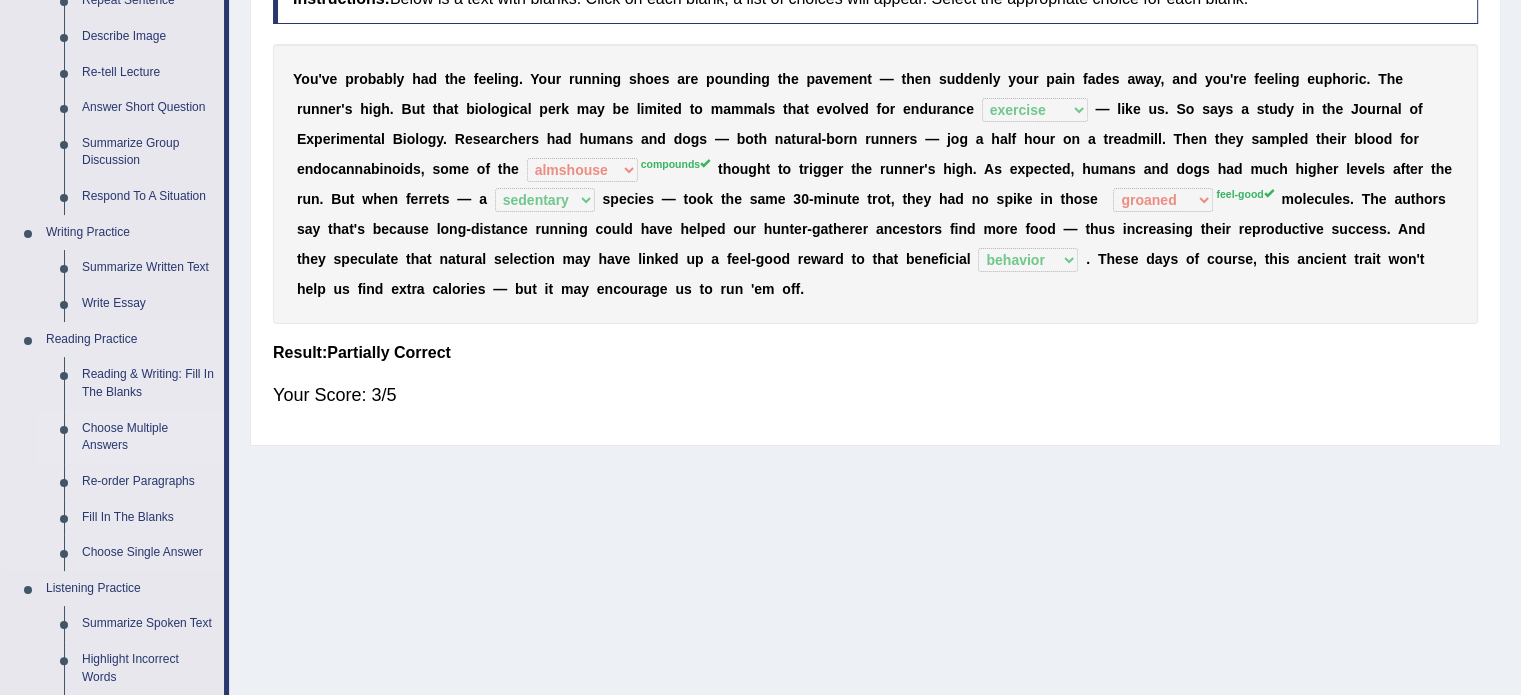click on "Choose Multiple Answers" at bounding box center (148, 437) 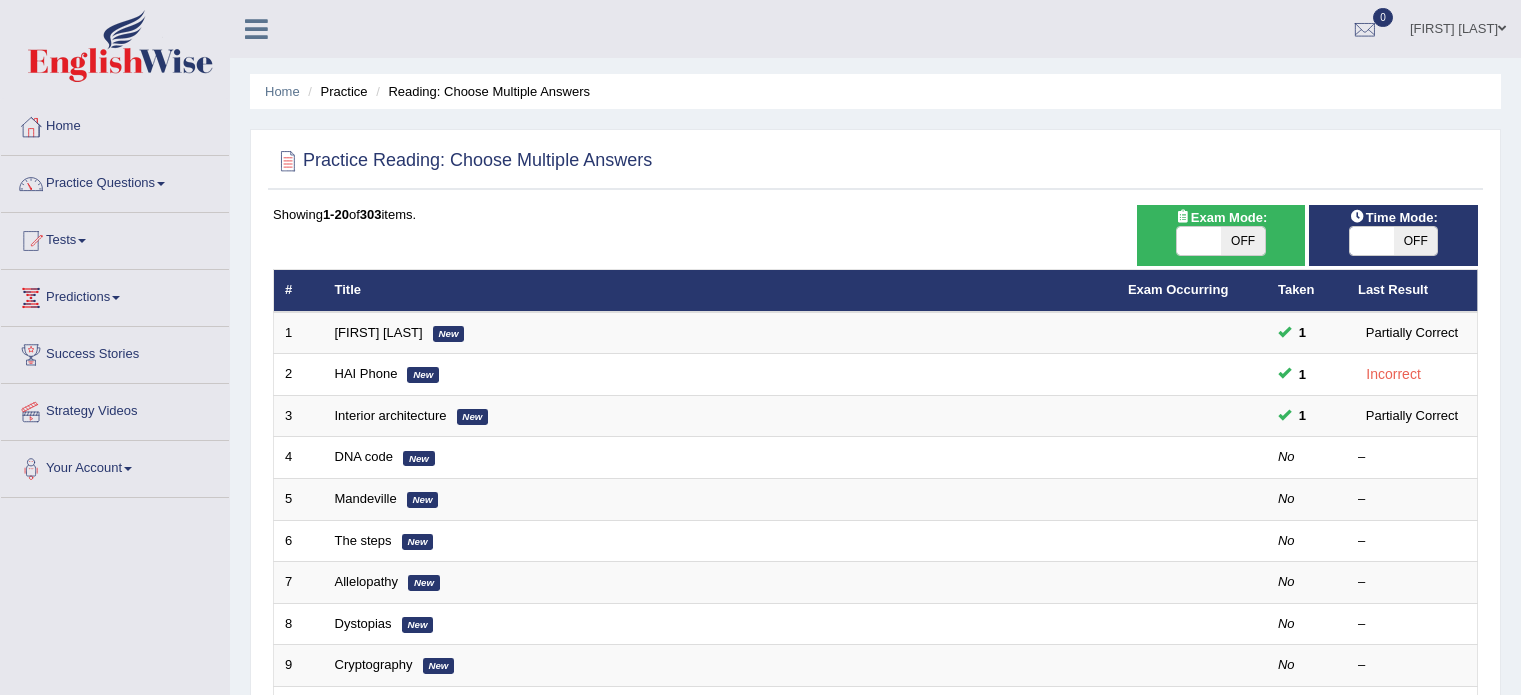 scroll, scrollTop: 0, scrollLeft: 0, axis: both 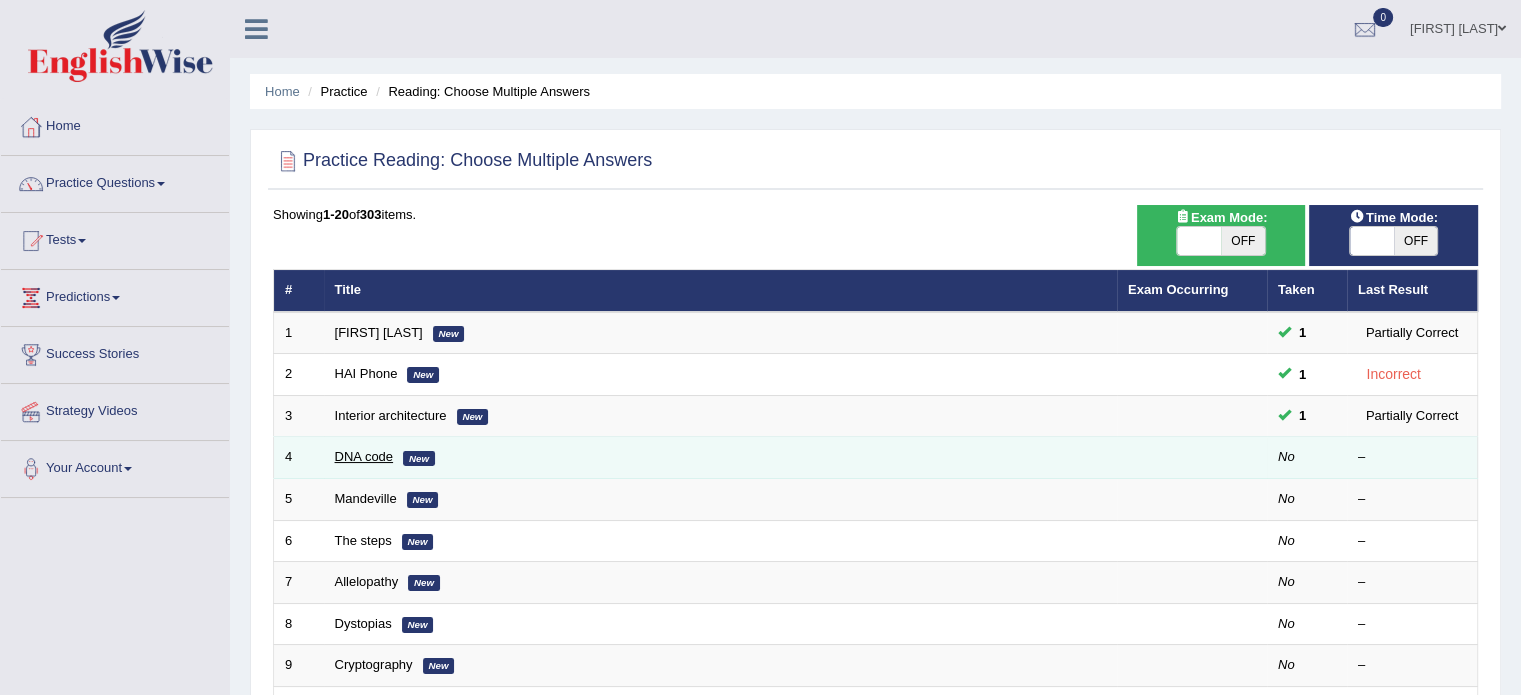 click on "DNA code" at bounding box center [364, 456] 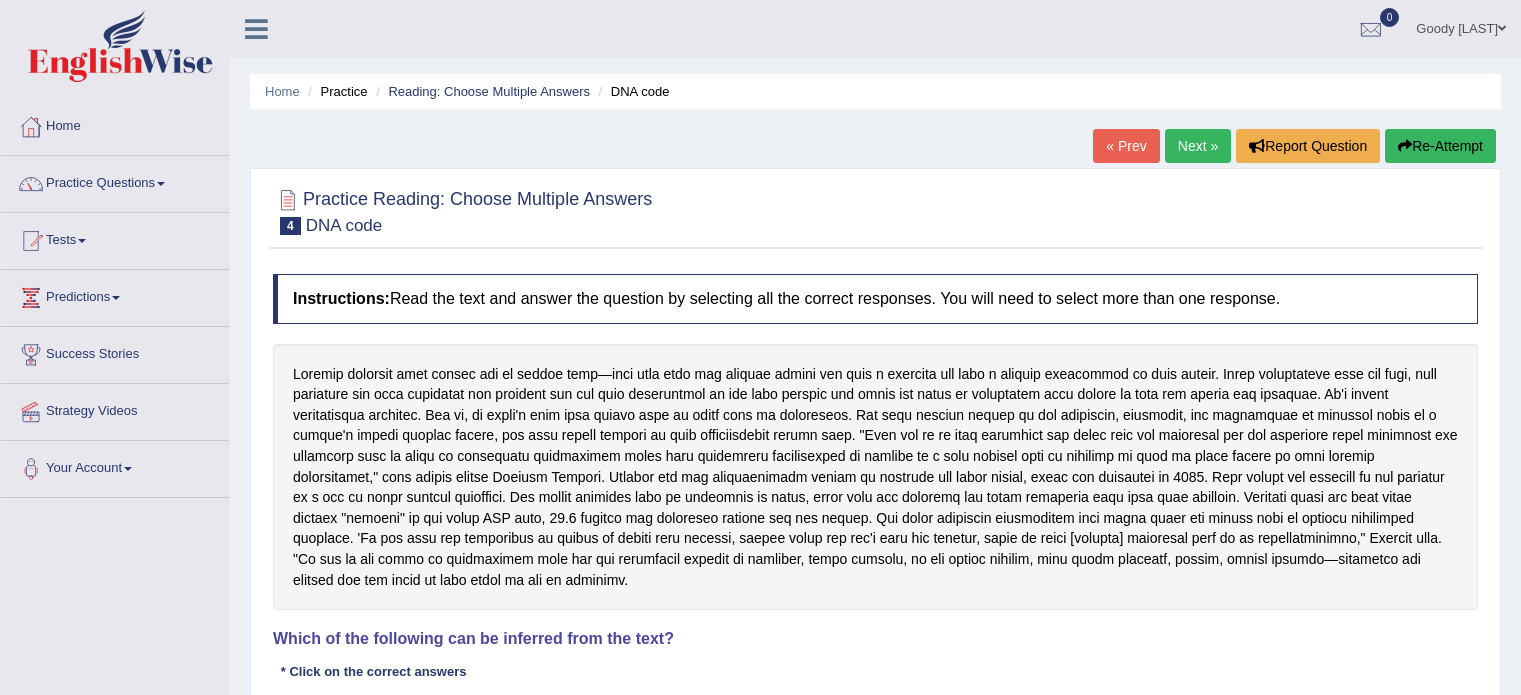 scroll, scrollTop: 0, scrollLeft: 0, axis: both 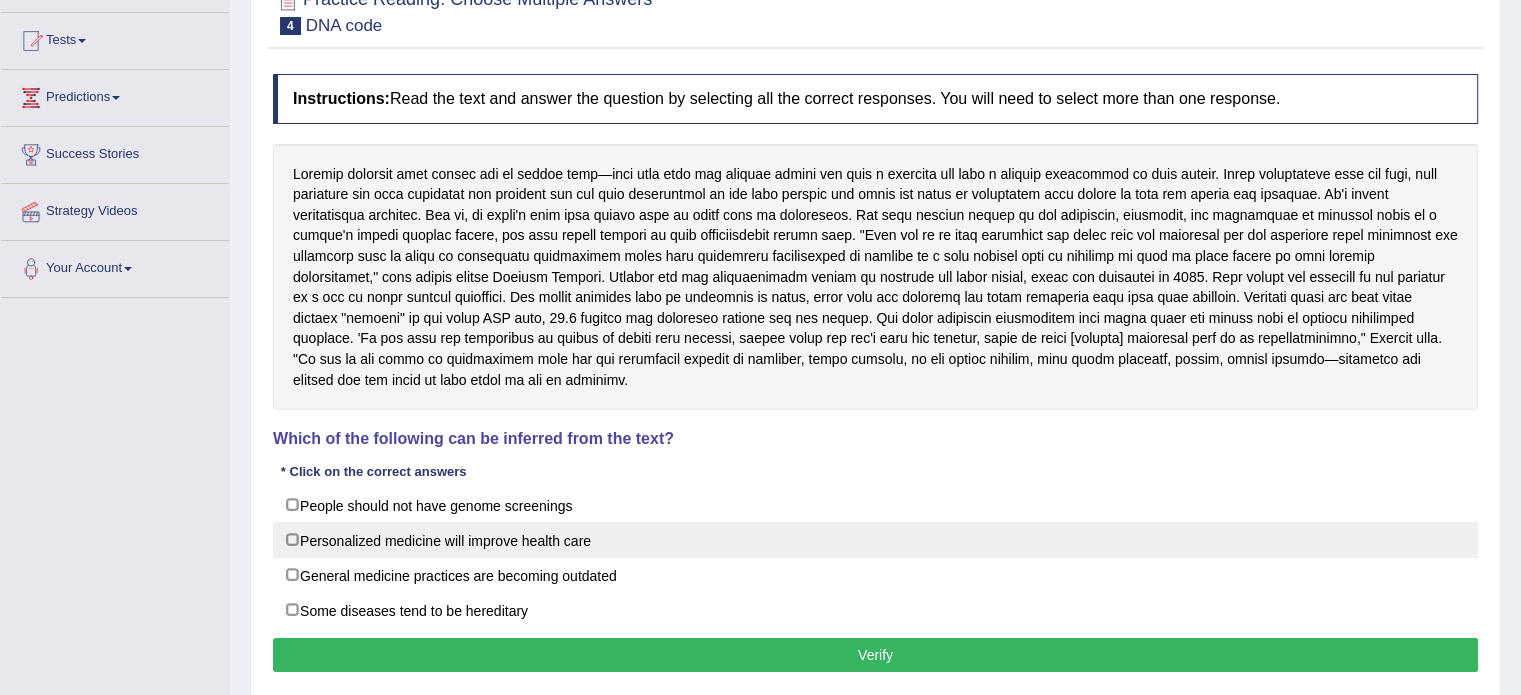 click on "Personalized medicine will improve health care" at bounding box center [875, 540] 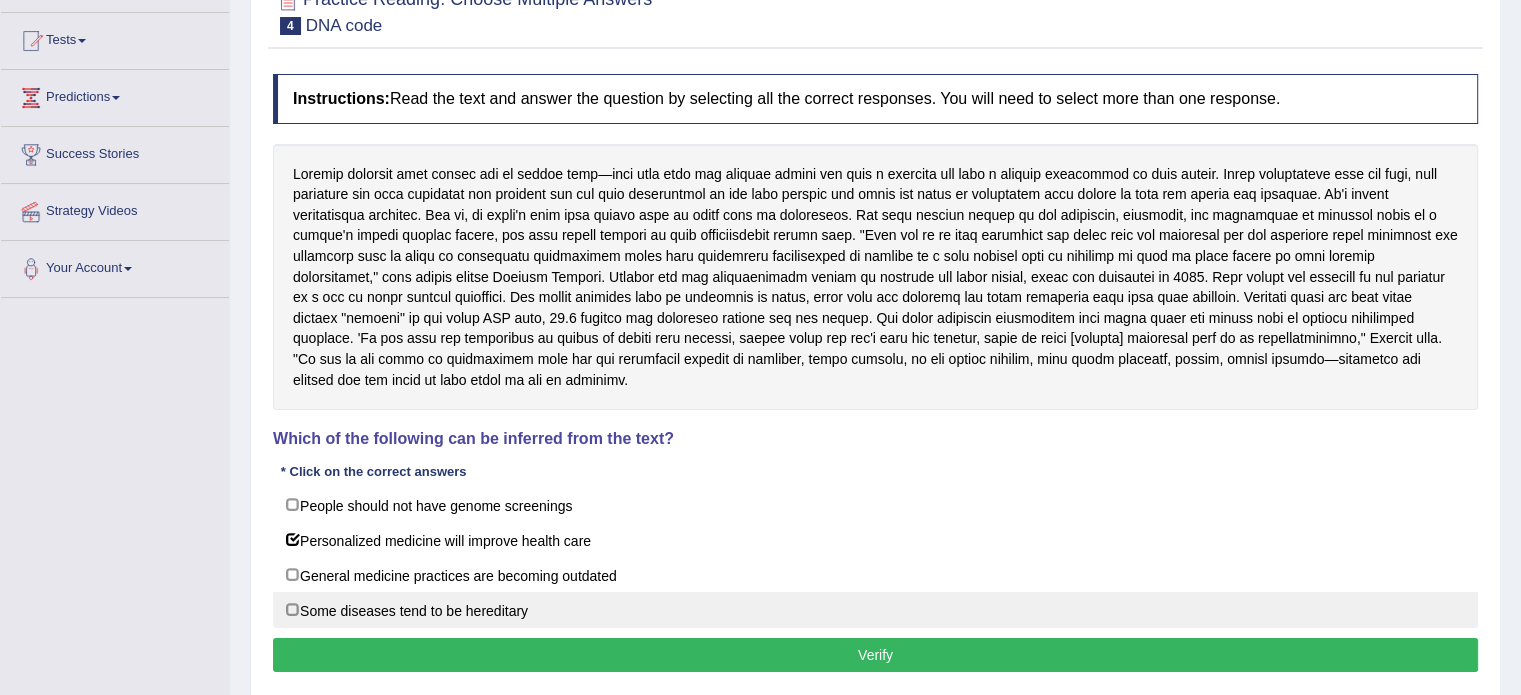 click on "Some diseases tend to be hereditary" at bounding box center [875, 610] 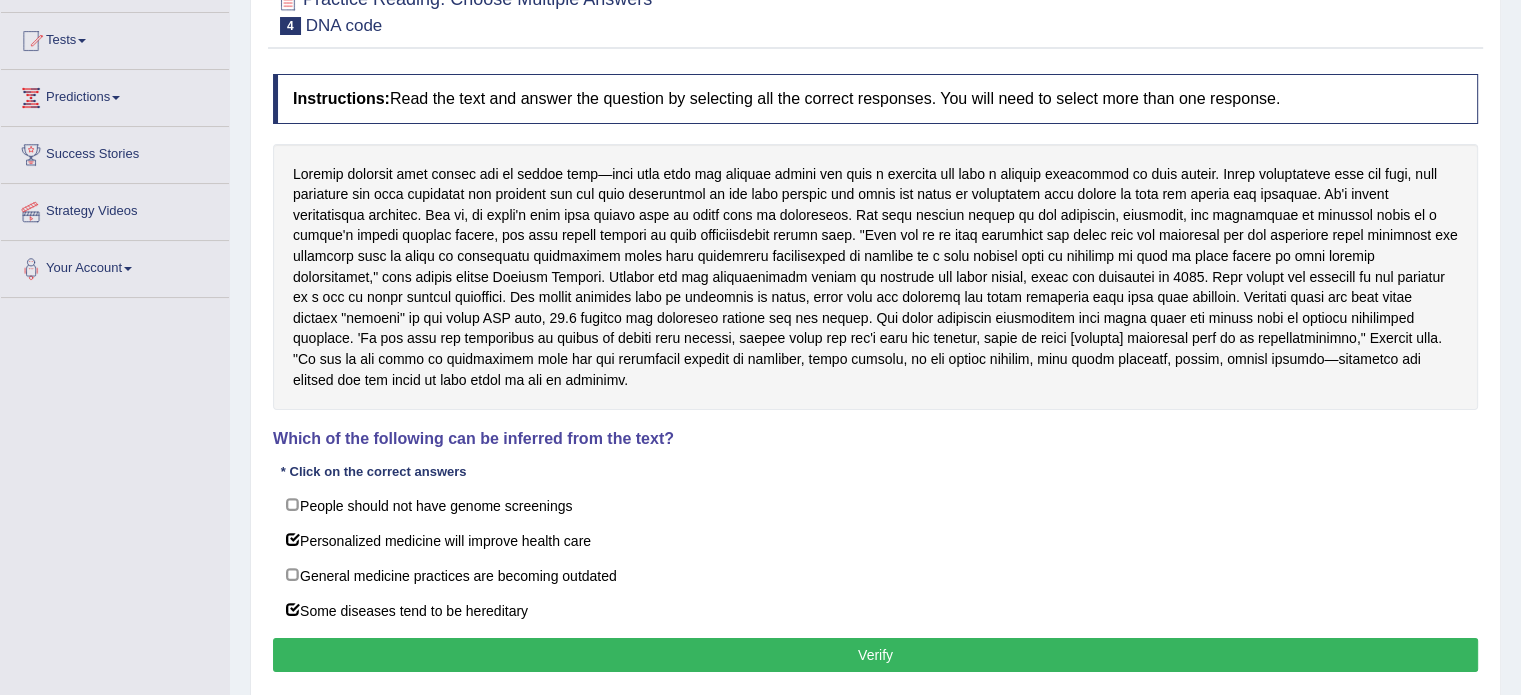 click on "Verify" at bounding box center [875, 655] 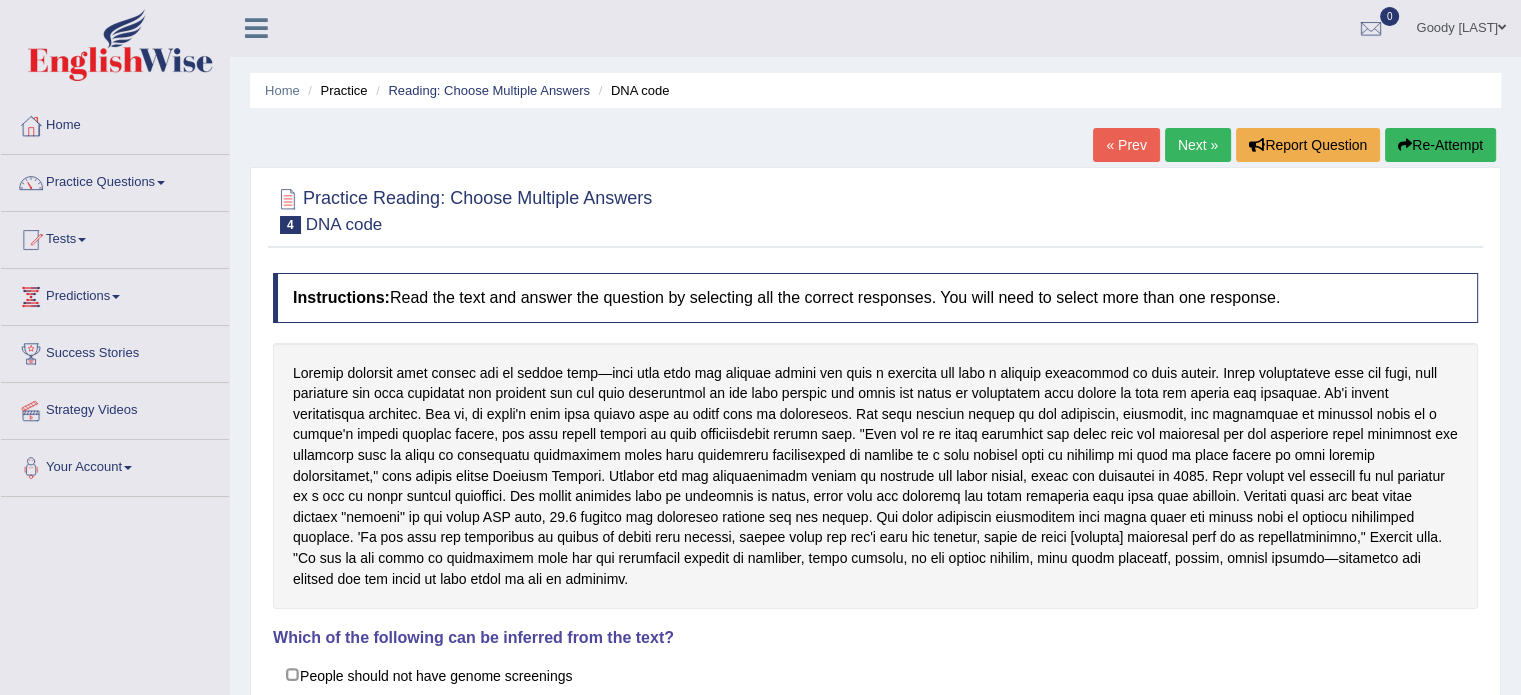 scroll, scrollTop: 0, scrollLeft: 0, axis: both 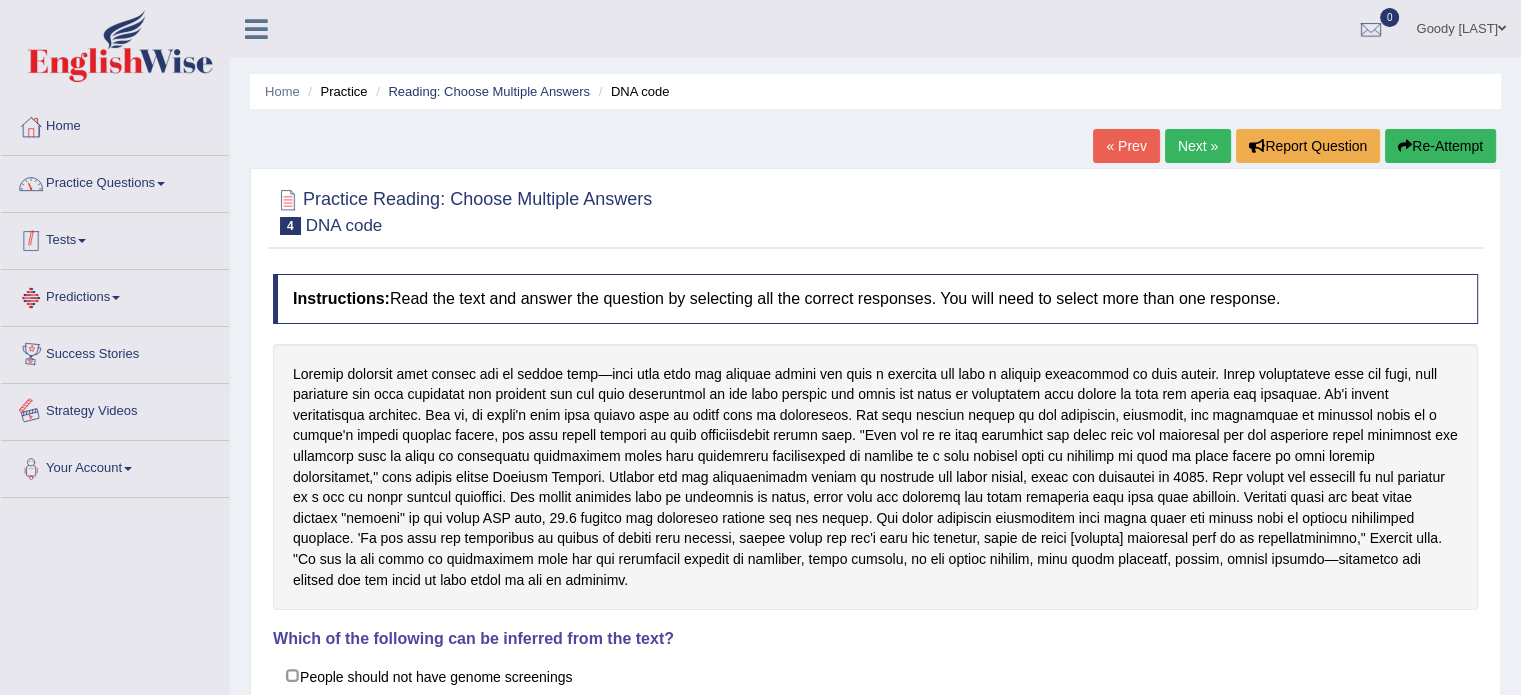 click on "Practice Questions" at bounding box center (115, 181) 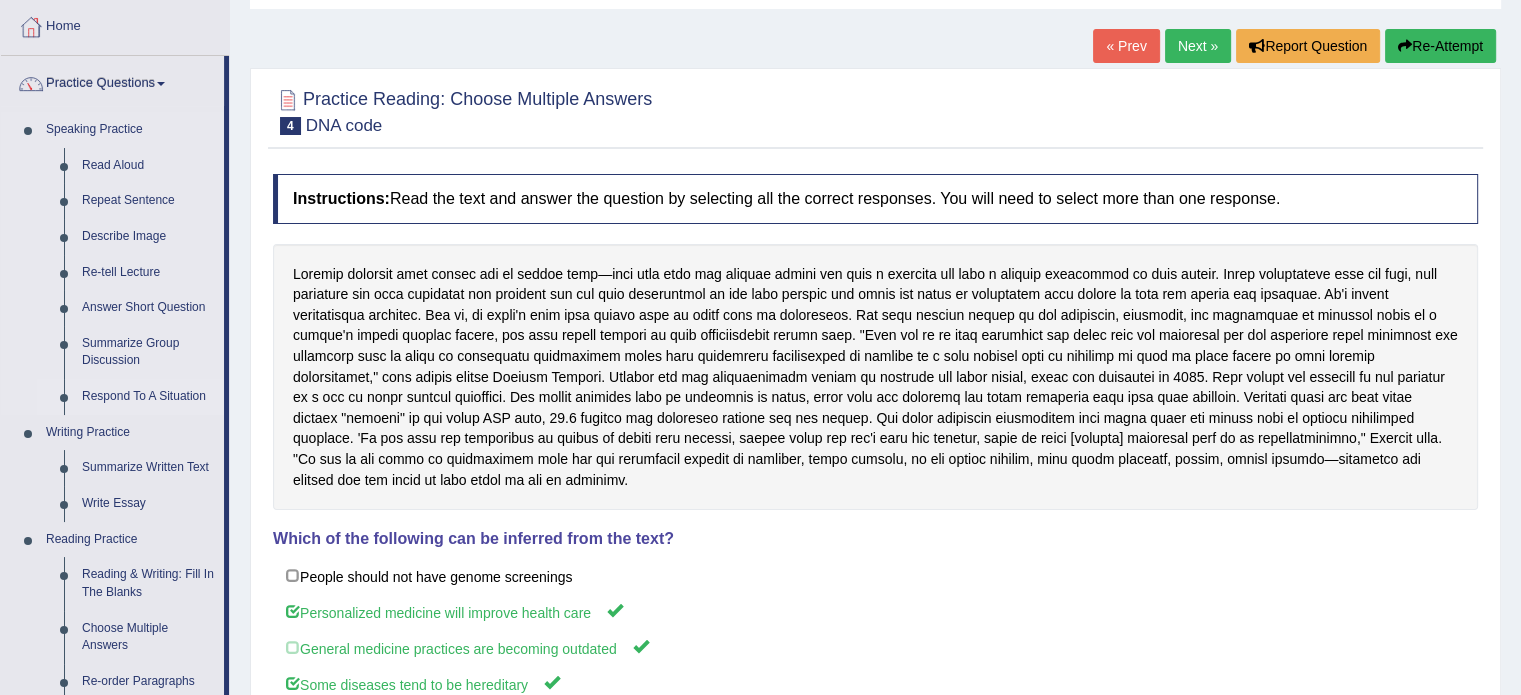 scroll, scrollTop: 300, scrollLeft: 0, axis: vertical 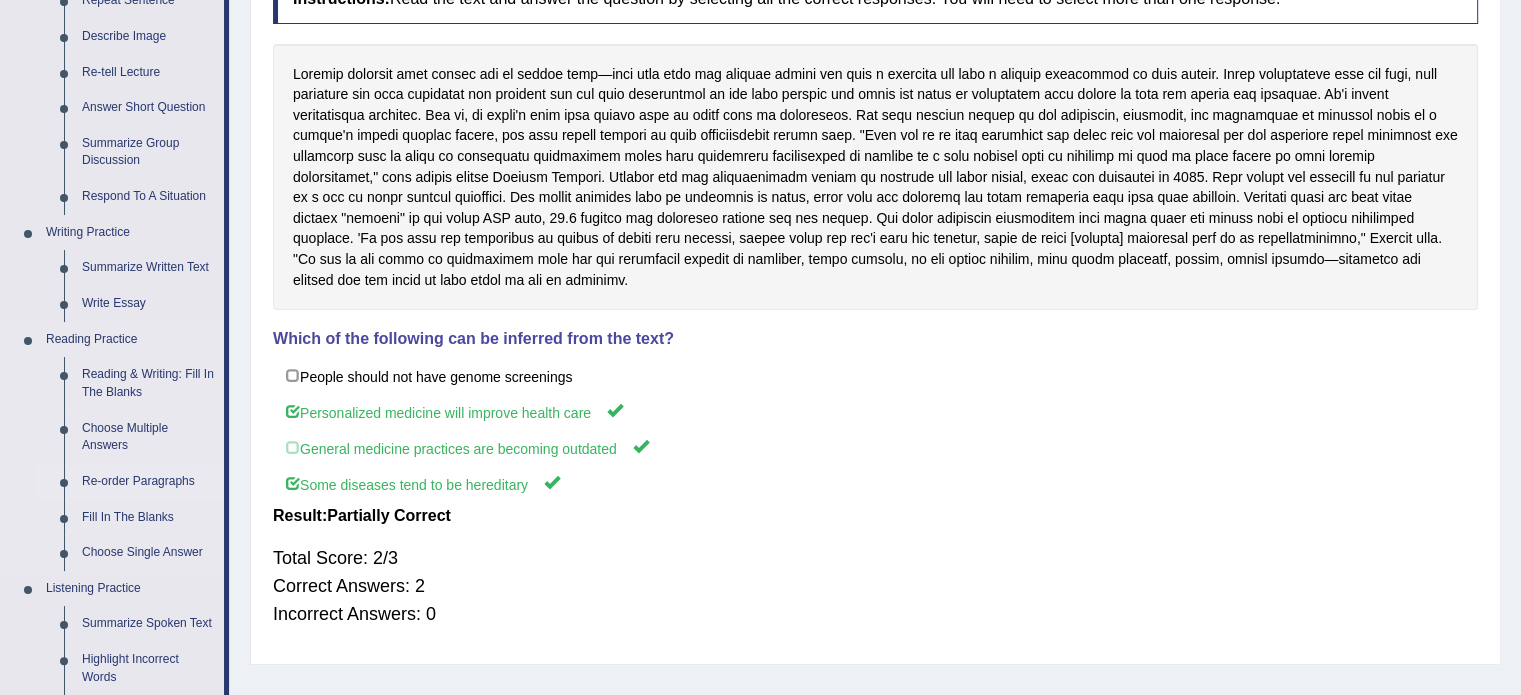 click on "Re-order Paragraphs" at bounding box center [148, 482] 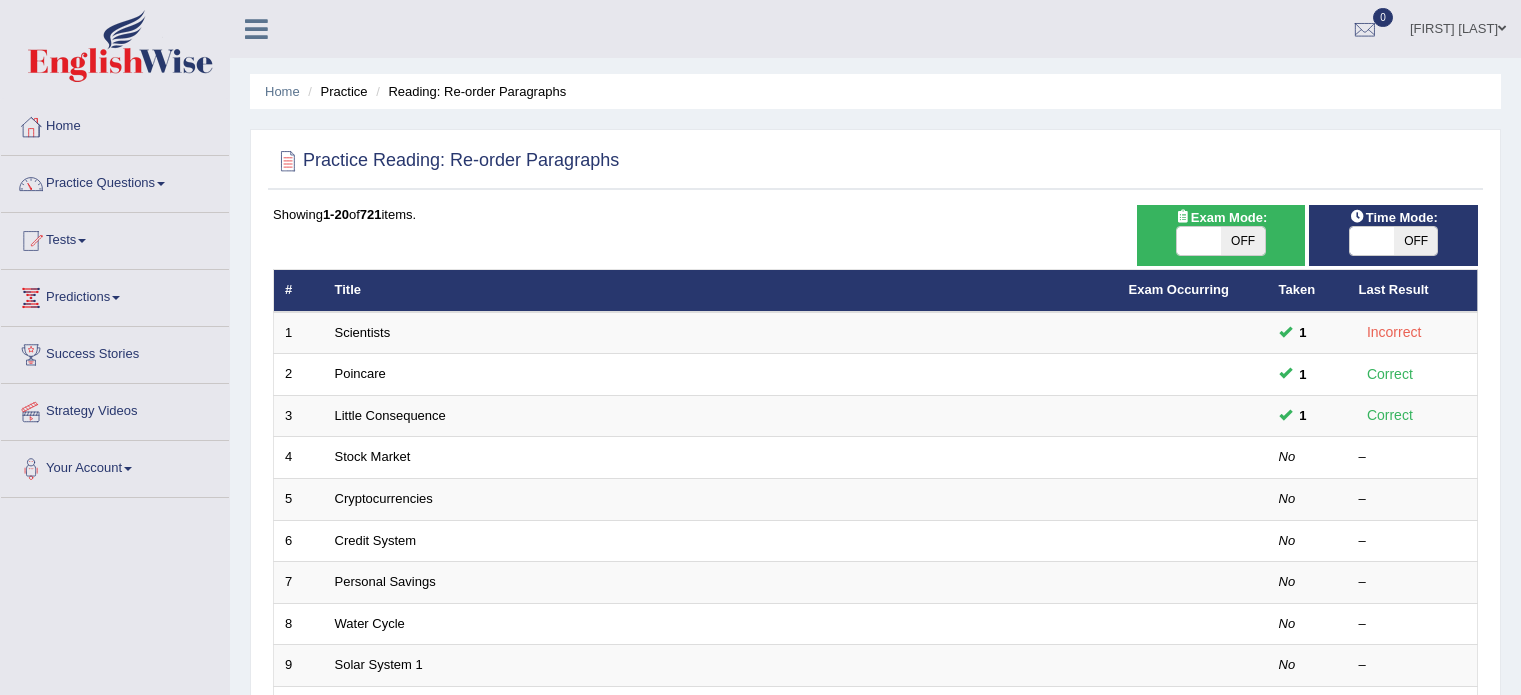 scroll, scrollTop: 0, scrollLeft: 0, axis: both 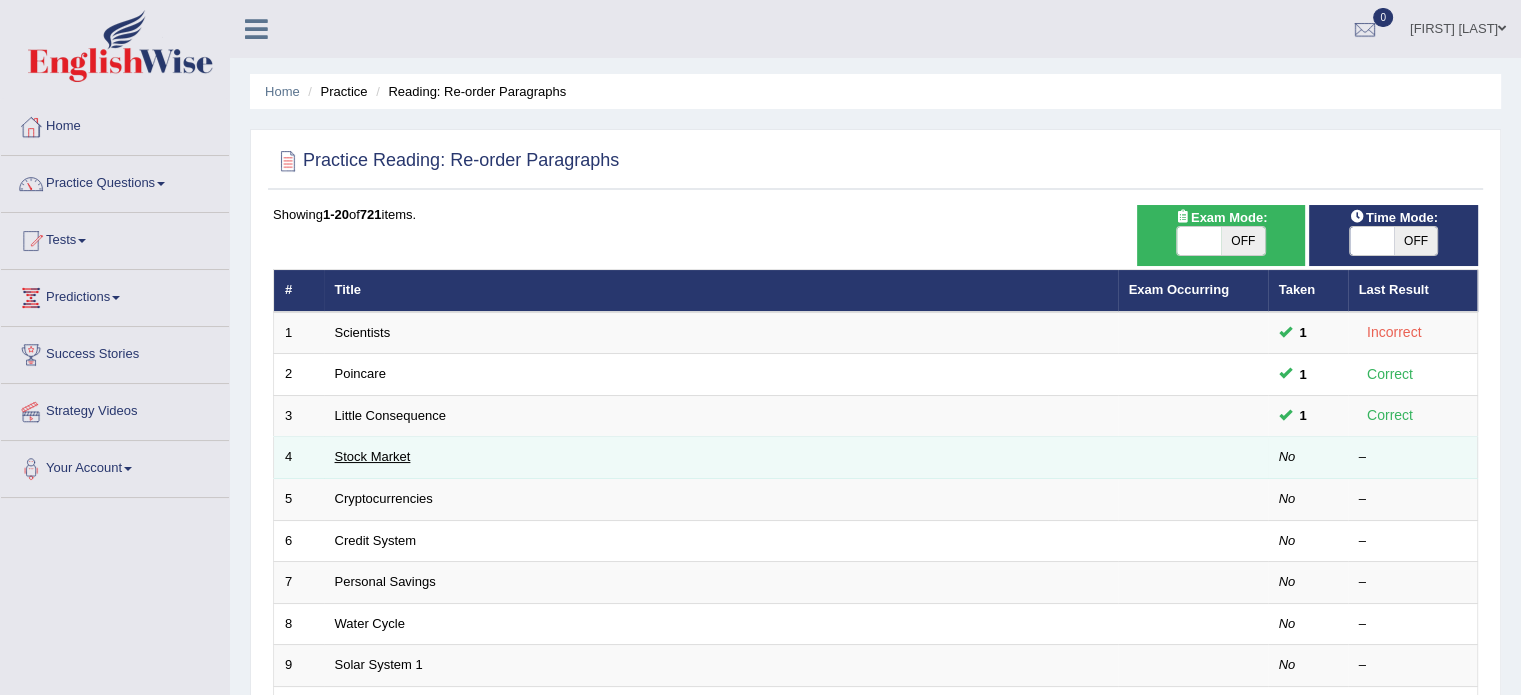 click on "Stock Market" at bounding box center (373, 456) 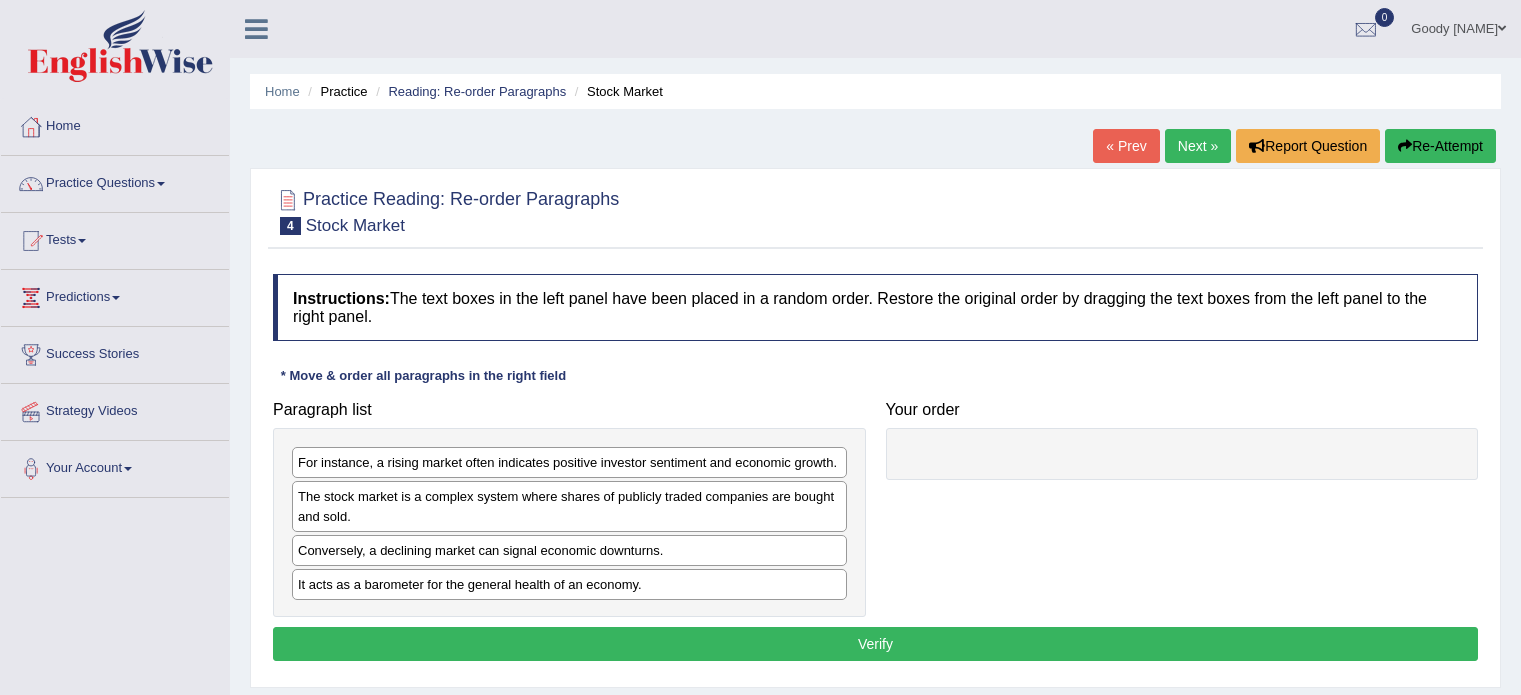 scroll, scrollTop: 0, scrollLeft: 0, axis: both 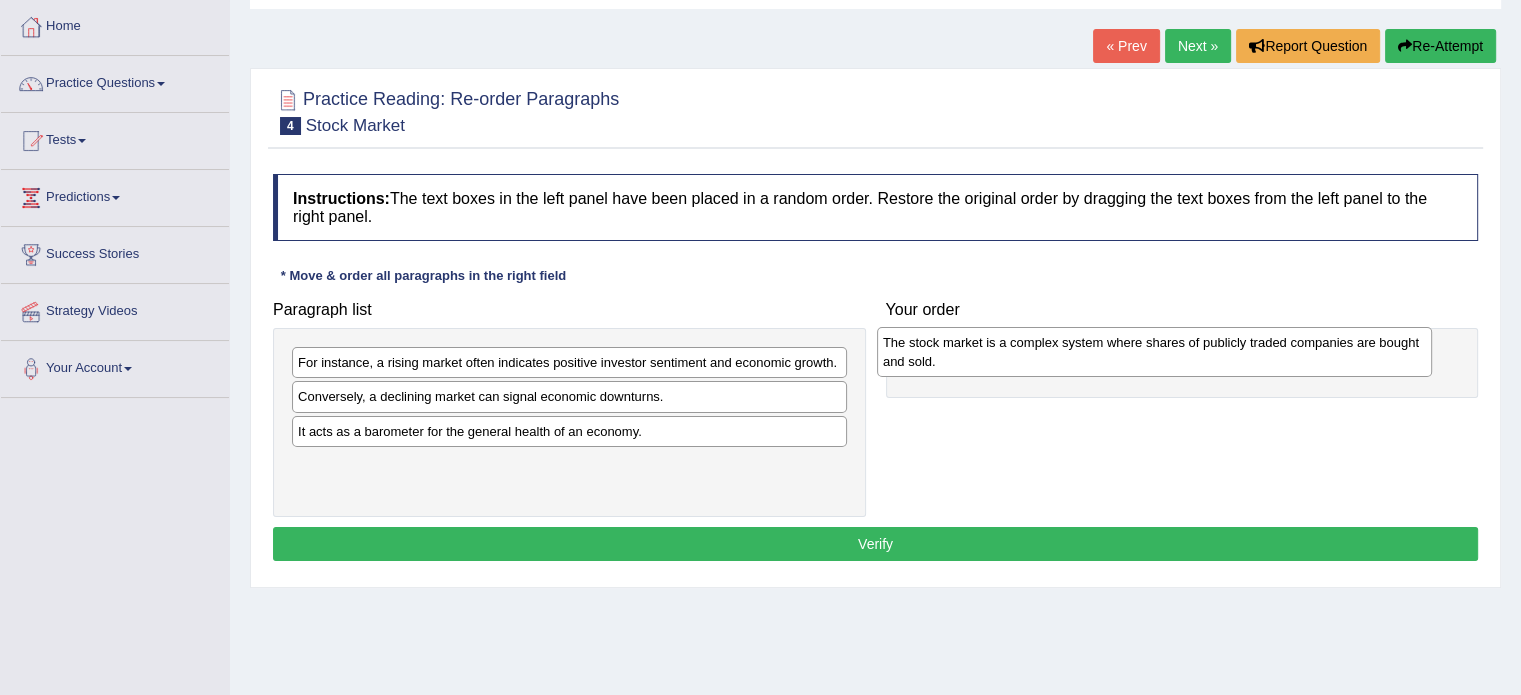 drag, startPoint x: 343, startPoint y: 415, endPoint x: 928, endPoint y: 361, distance: 587.487 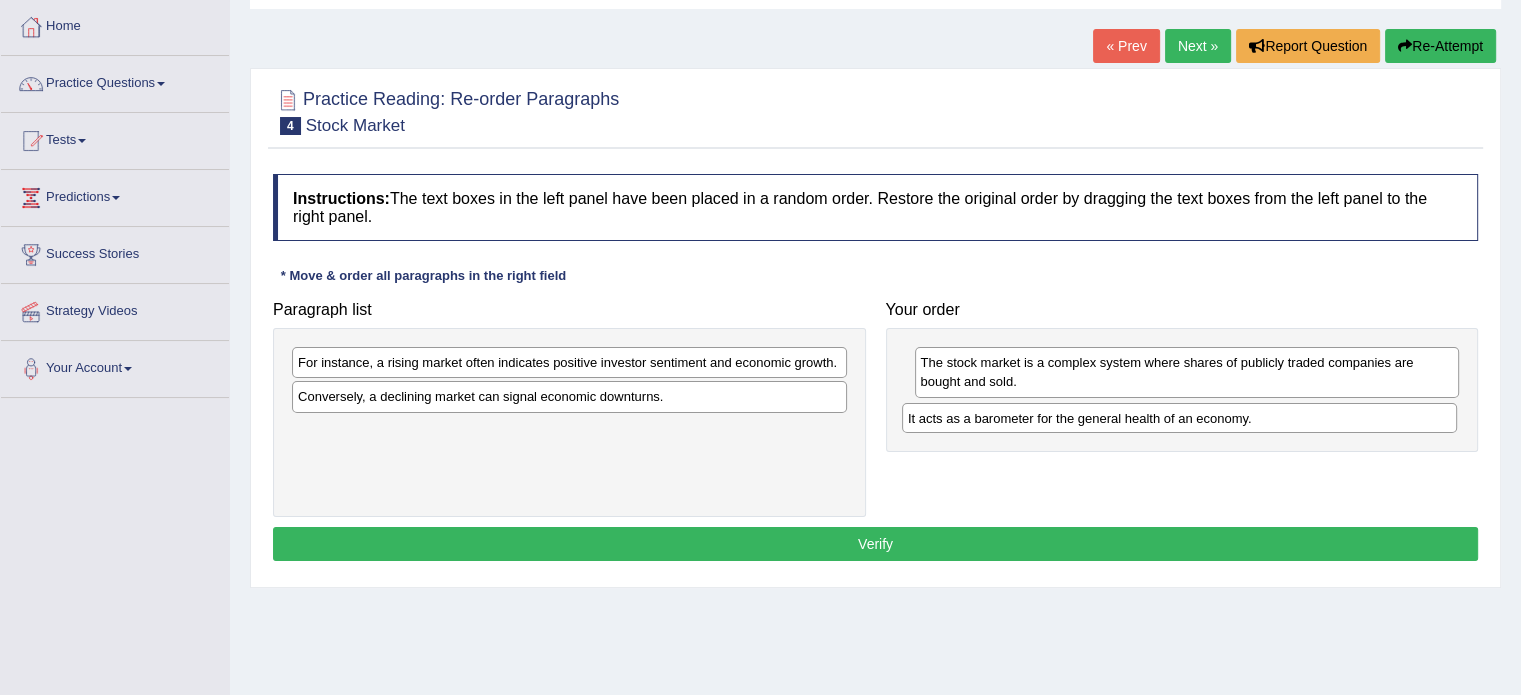 drag, startPoint x: 426, startPoint y: 431, endPoint x: 1056, endPoint y: 413, distance: 630.2571 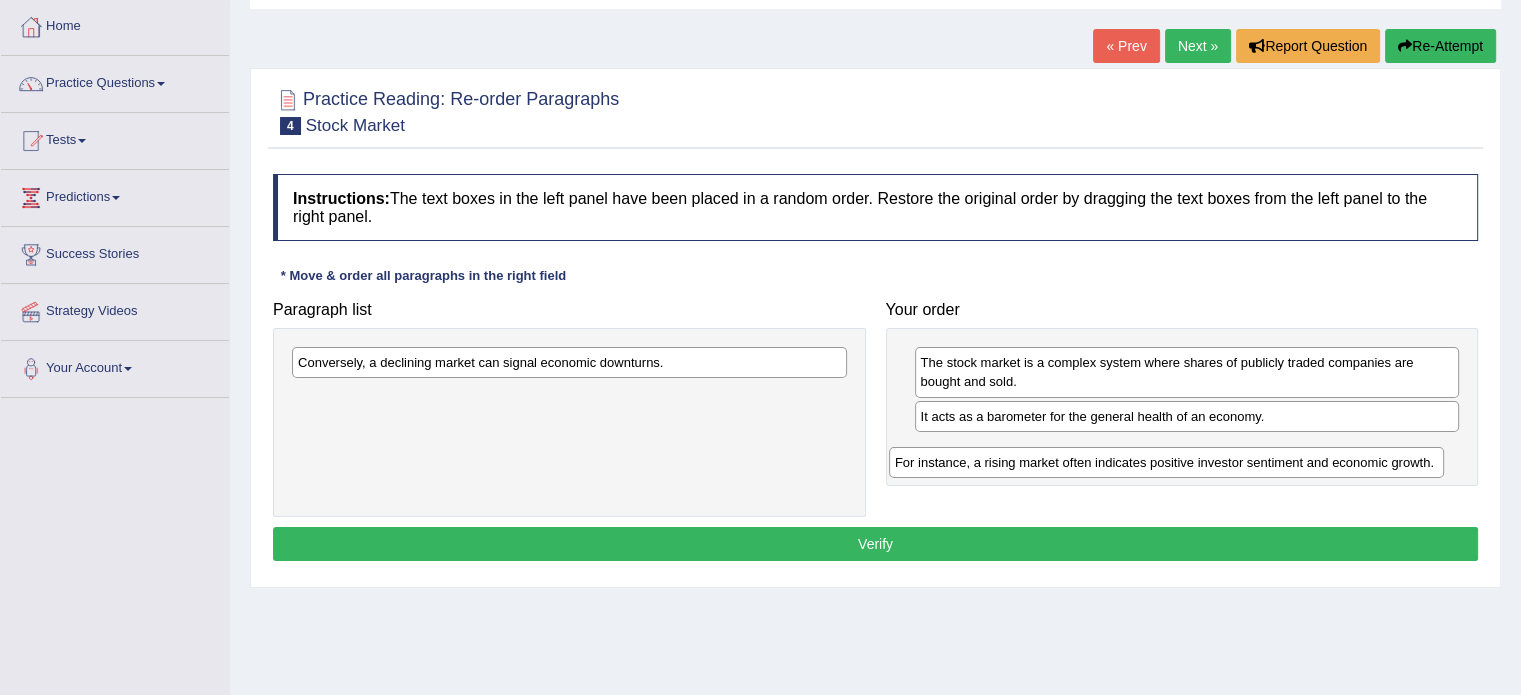 drag, startPoint x: 428, startPoint y: 366, endPoint x: 1024, endPoint y: 457, distance: 602.9071 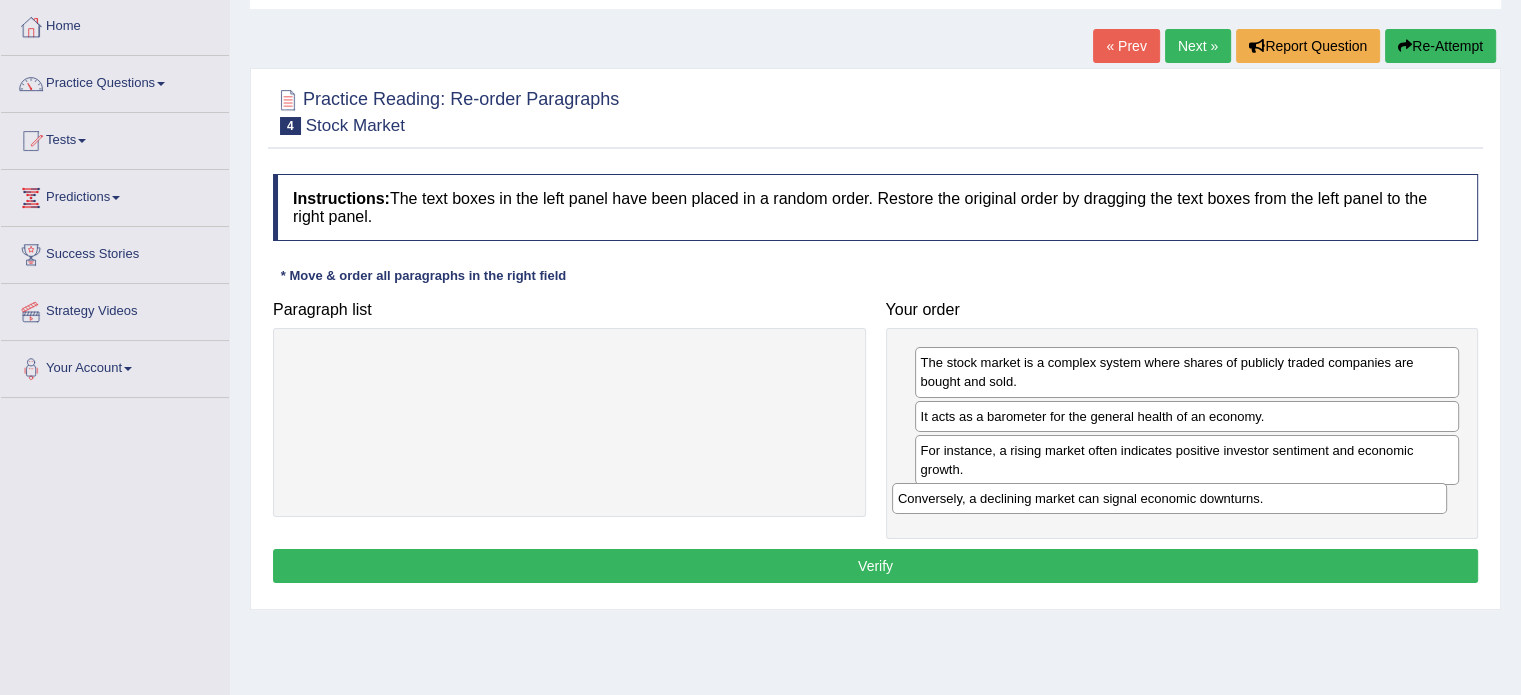 drag, startPoint x: 536, startPoint y: 363, endPoint x: 1121, endPoint y: 489, distance: 598.4154 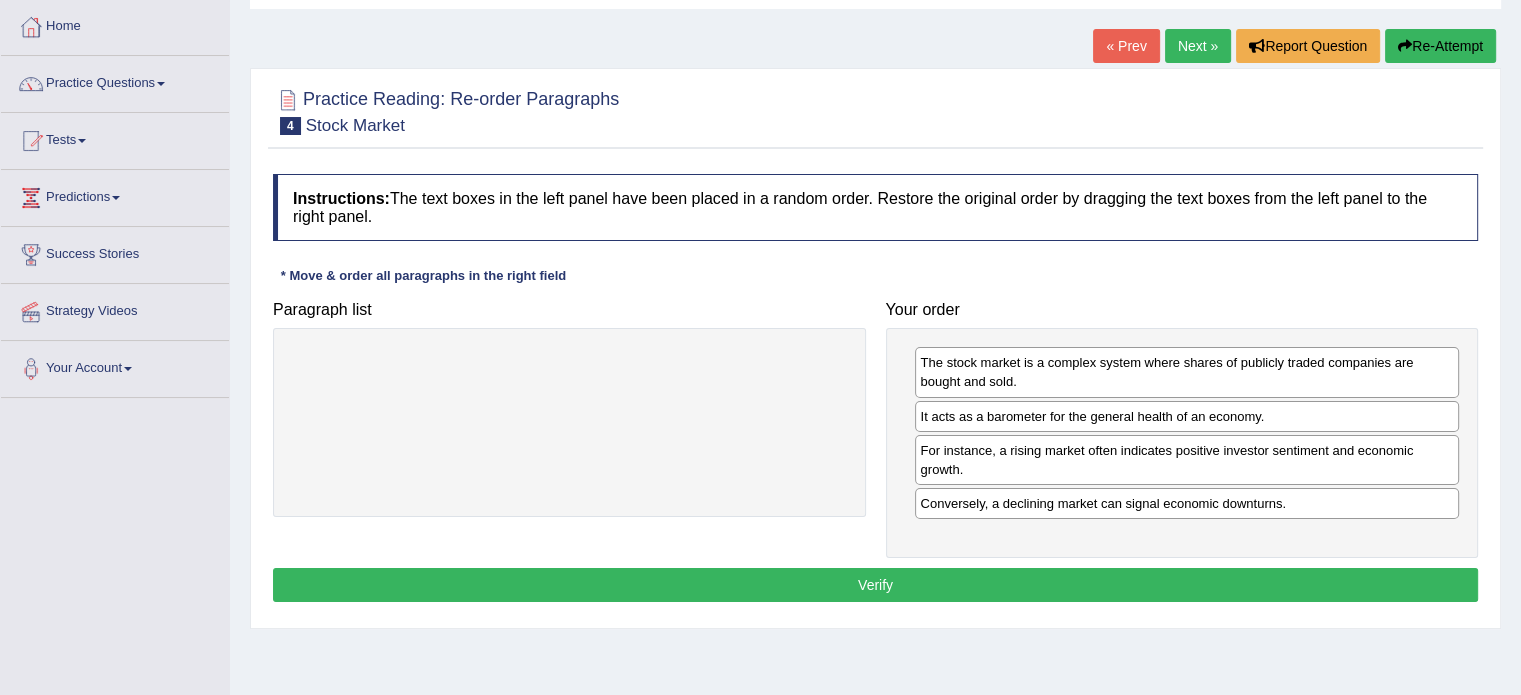 click on "Verify" at bounding box center [875, 585] 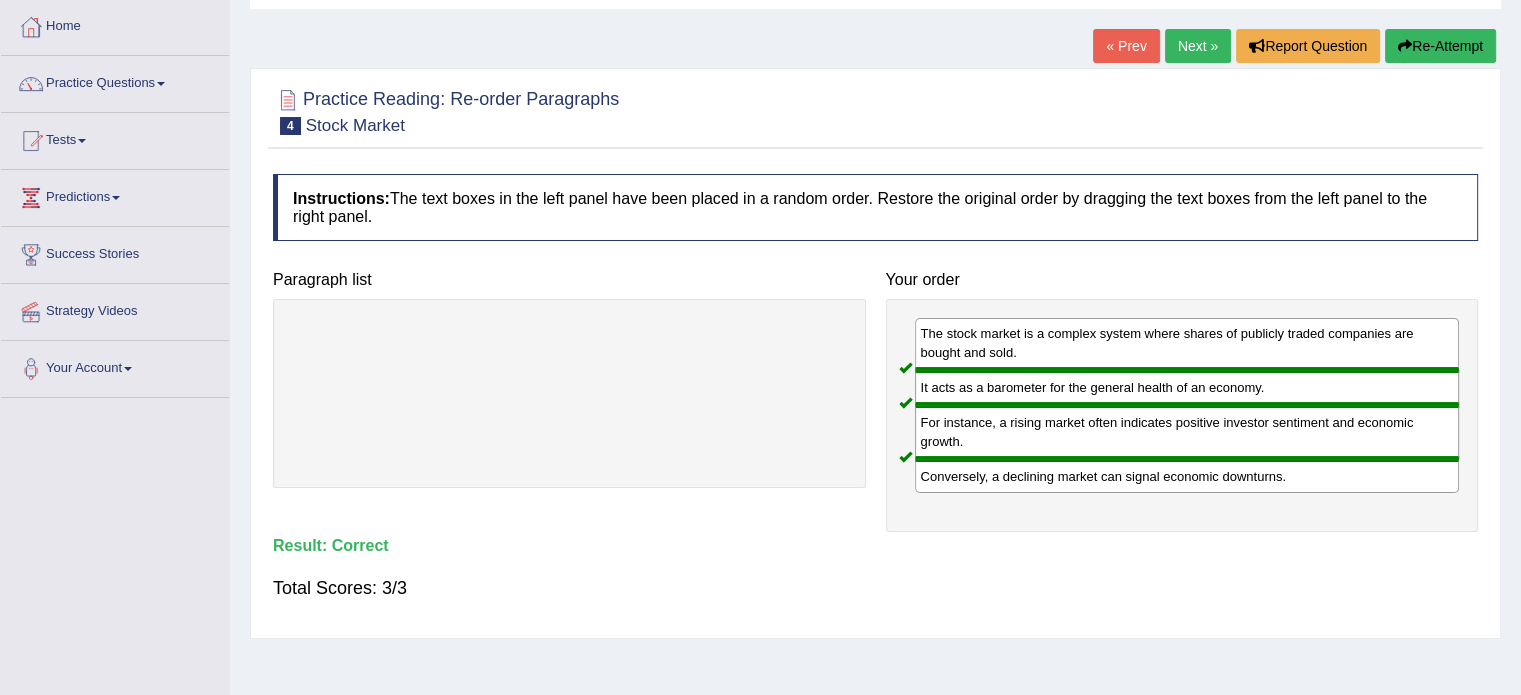click on "Next »" at bounding box center (1198, 46) 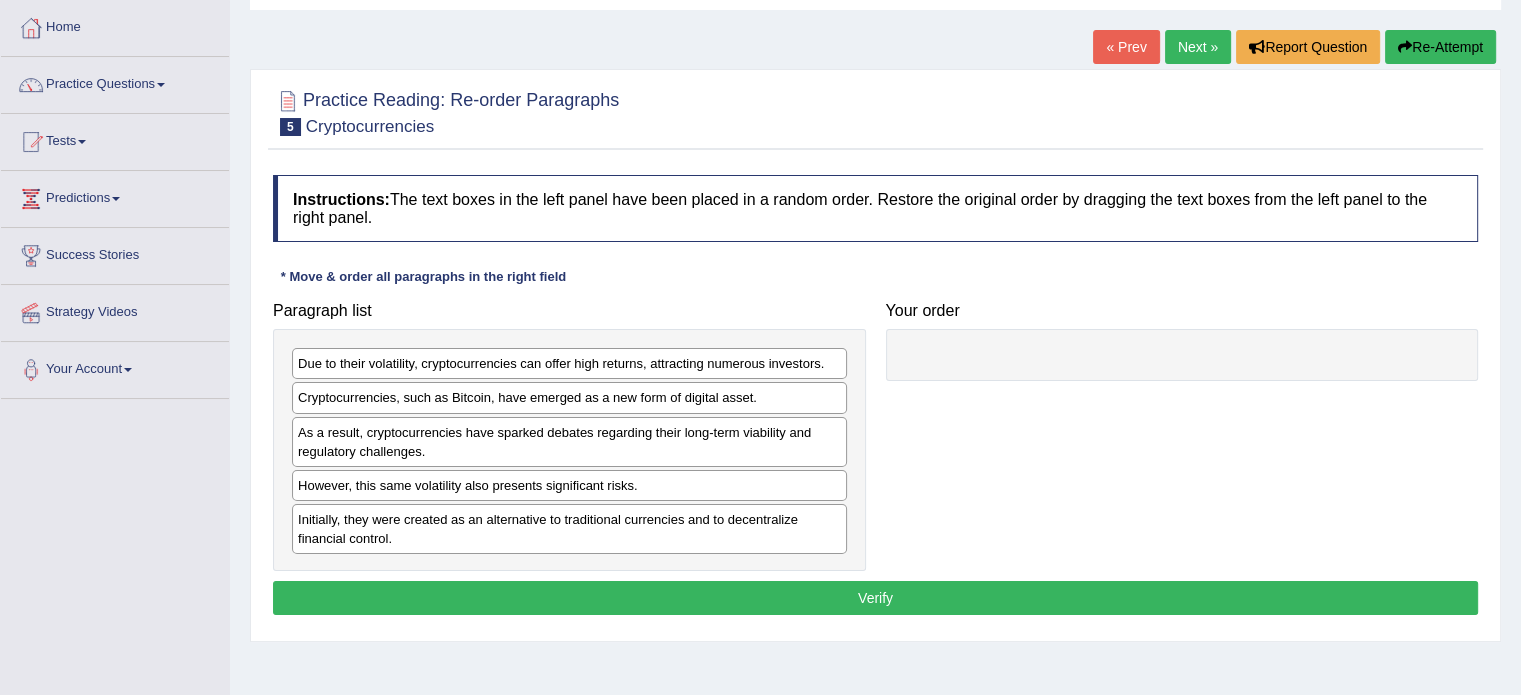 scroll, scrollTop: 0, scrollLeft: 0, axis: both 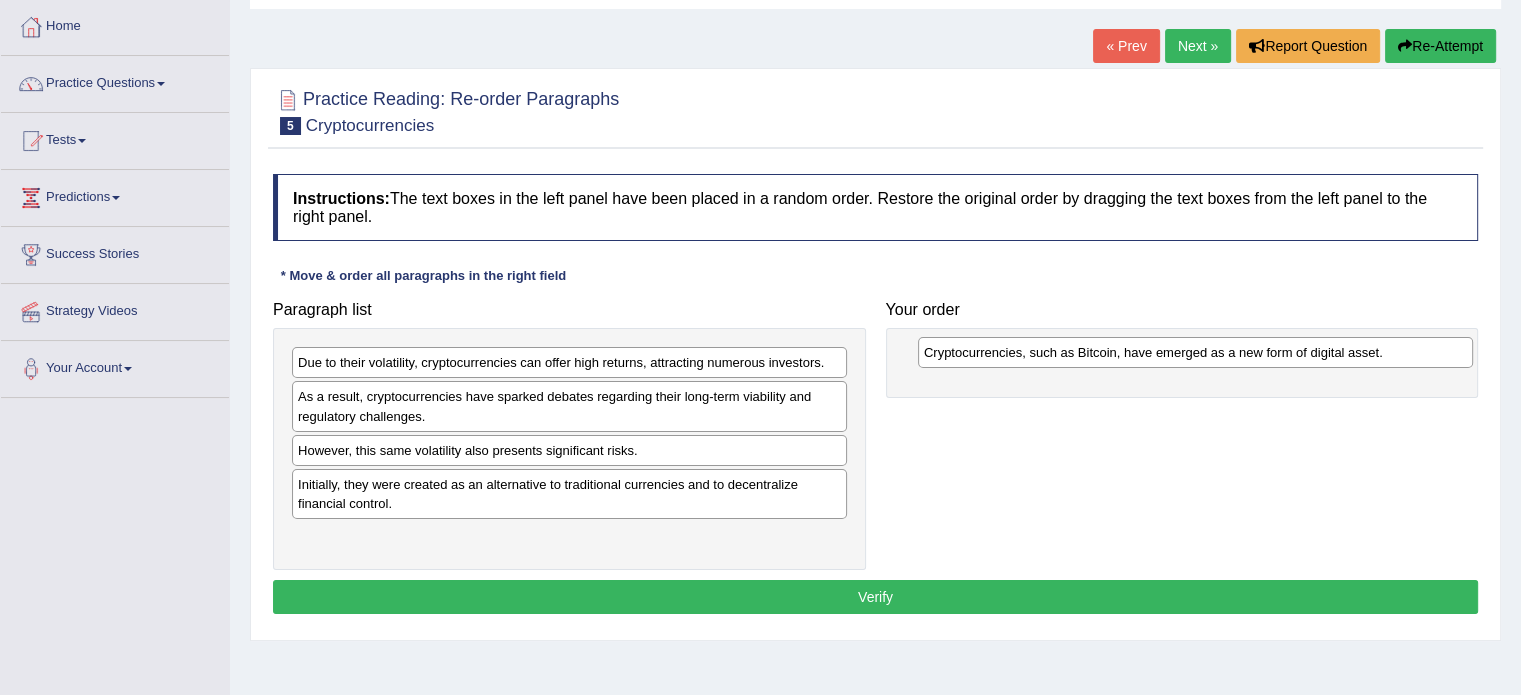 drag, startPoint x: 477, startPoint y: 394, endPoint x: 1103, endPoint y: 350, distance: 627.54443 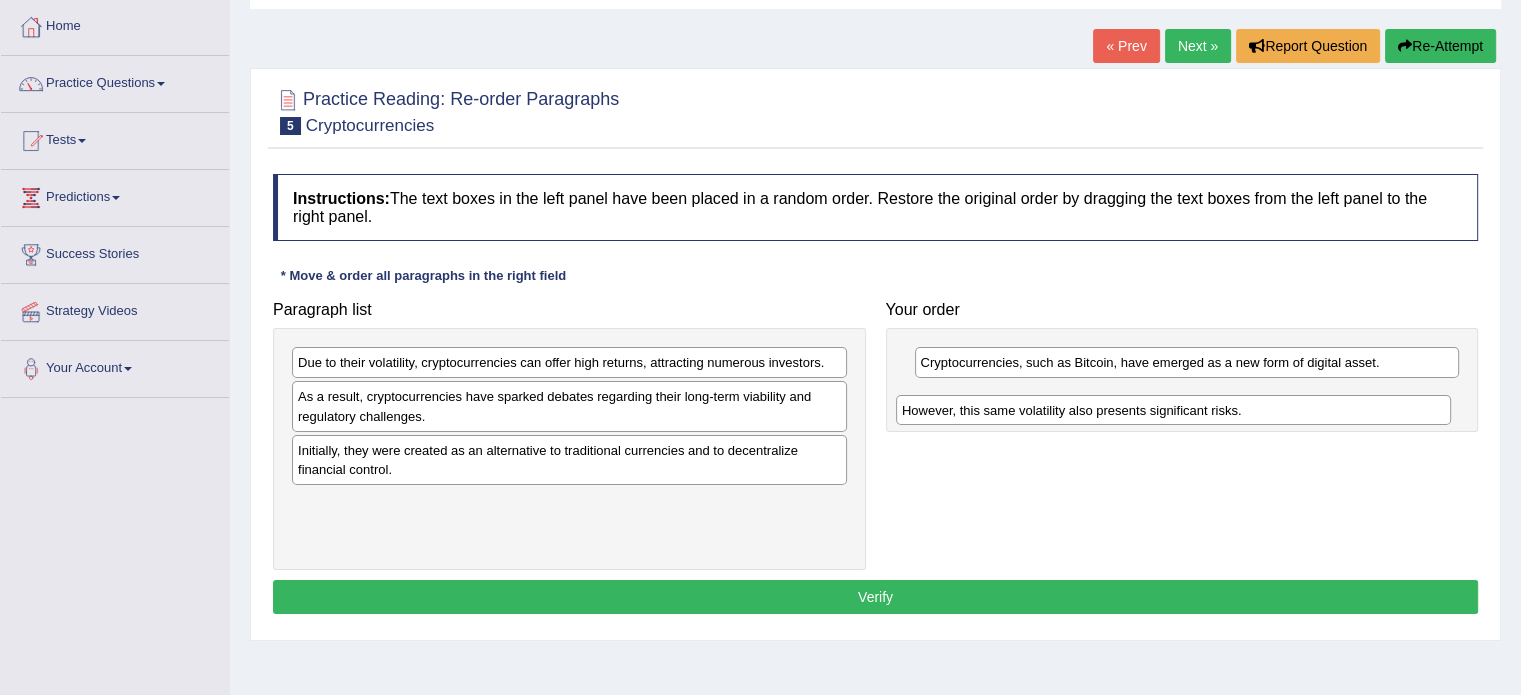 drag, startPoint x: 628, startPoint y: 455, endPoint x: 1232, endPoint y: 416, distance: 605.2578 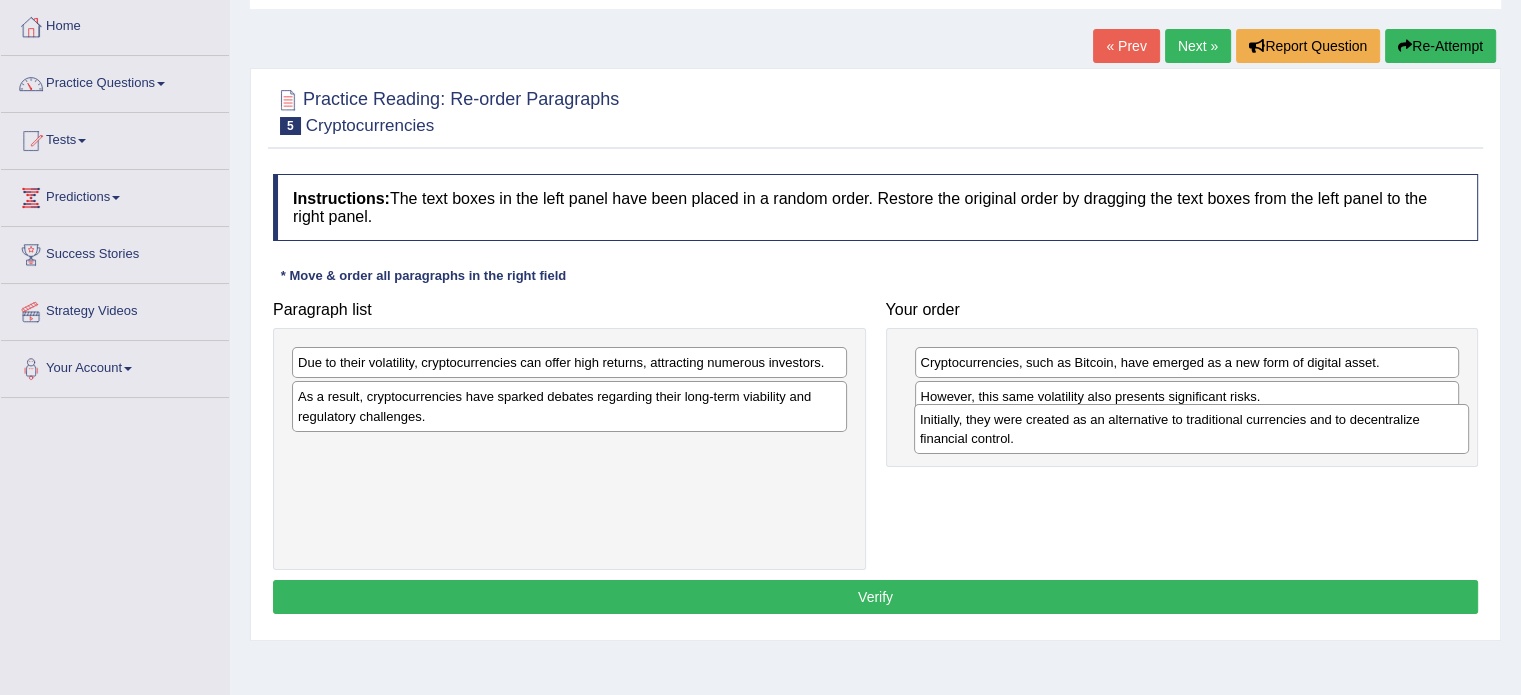 drag, startPoint x: 496, startPoint y: 468, endPoint x: 1118, endPoint y: 438, distance: 622.723 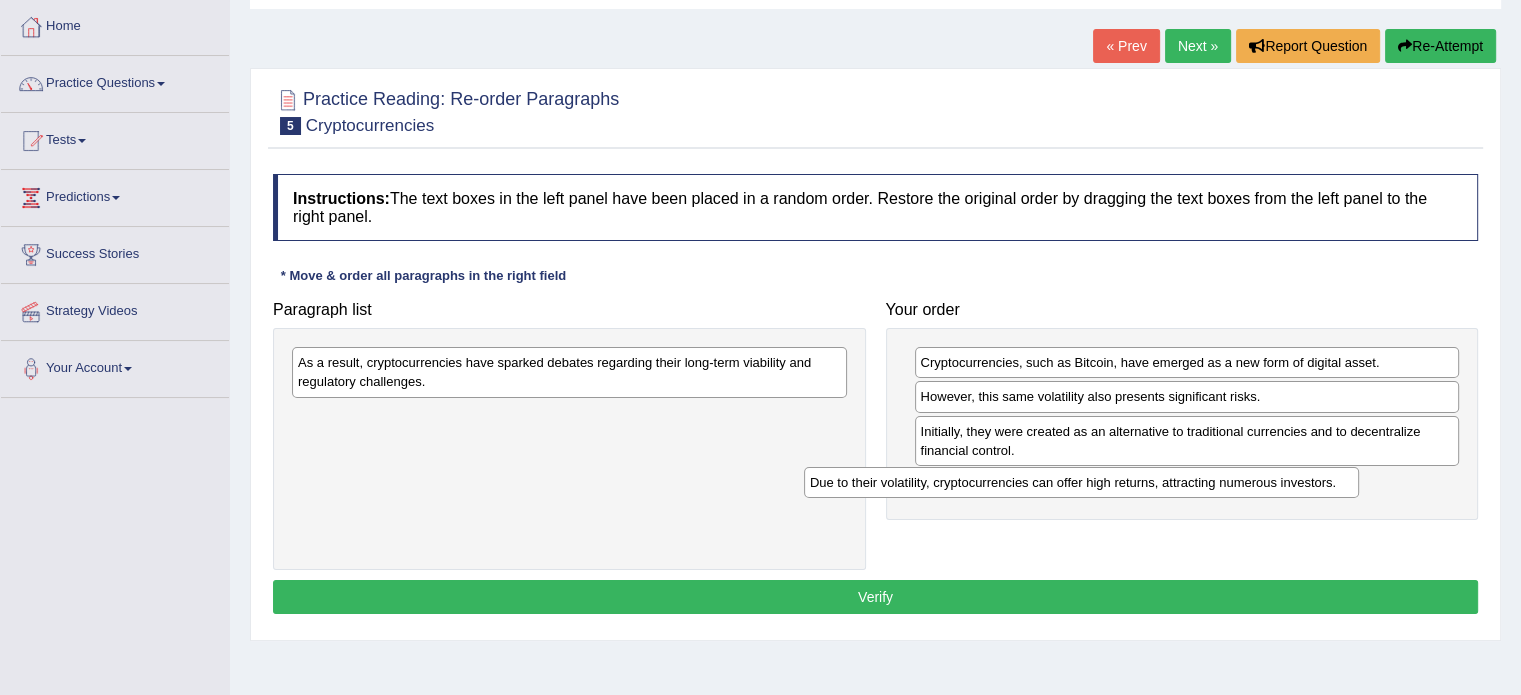 drag, startPoint x: 562, startPoint y: 369, endPoint x: 1114, endPoint y: 503, distance: 568.0317 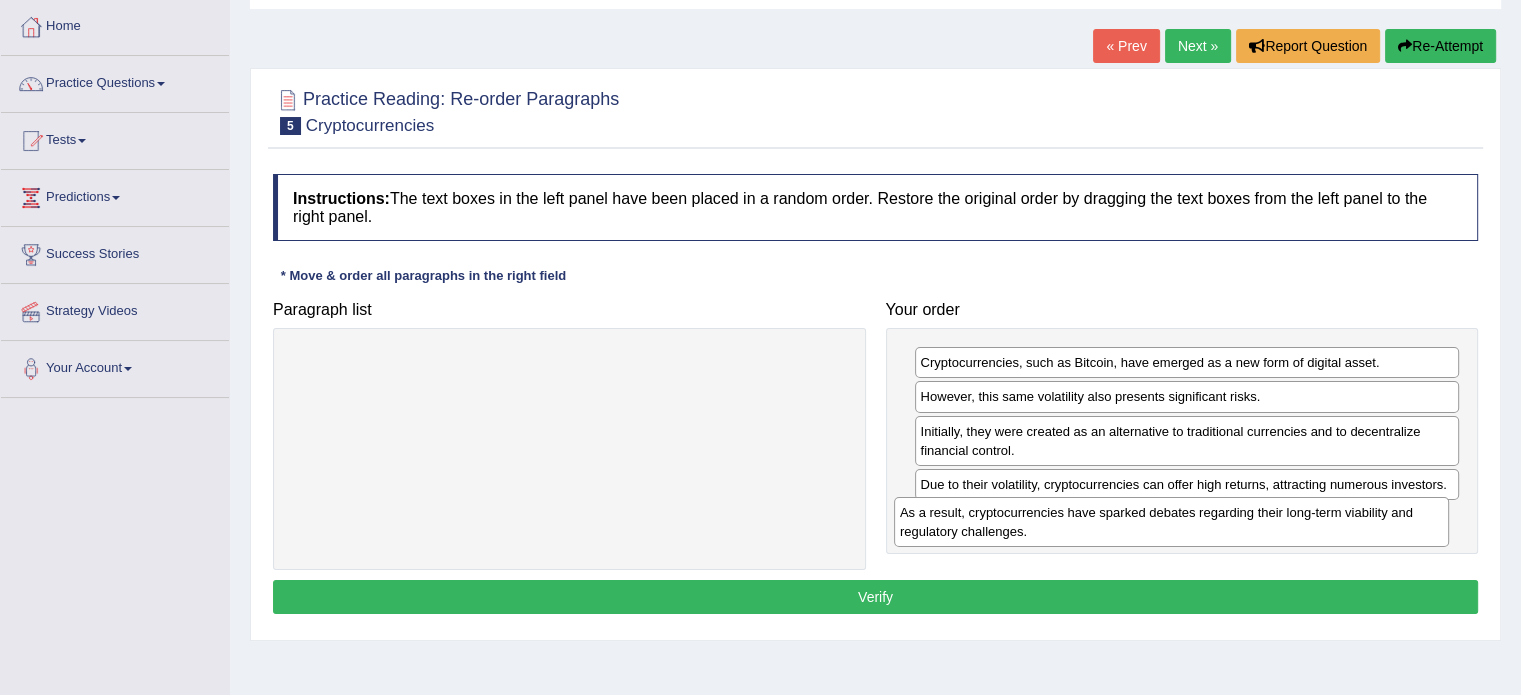 drag, startPoint x: 684, startPoint y: 379, endPoint x: 1290, endPoint y: 531, distance: 624.772 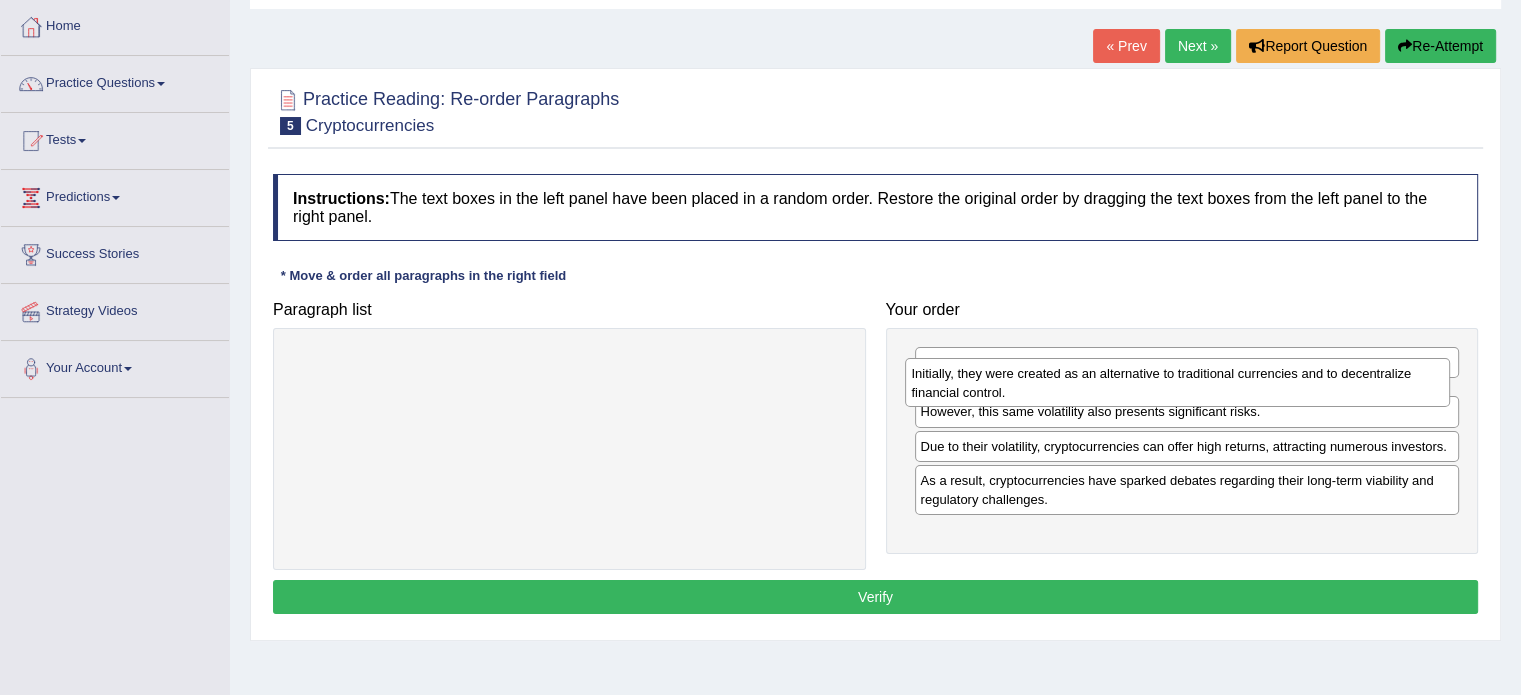 drag, startPoint x: 1073, startPoint y: 450, endPoint x: 1064, endPoint y: 393, distance: 57.706154 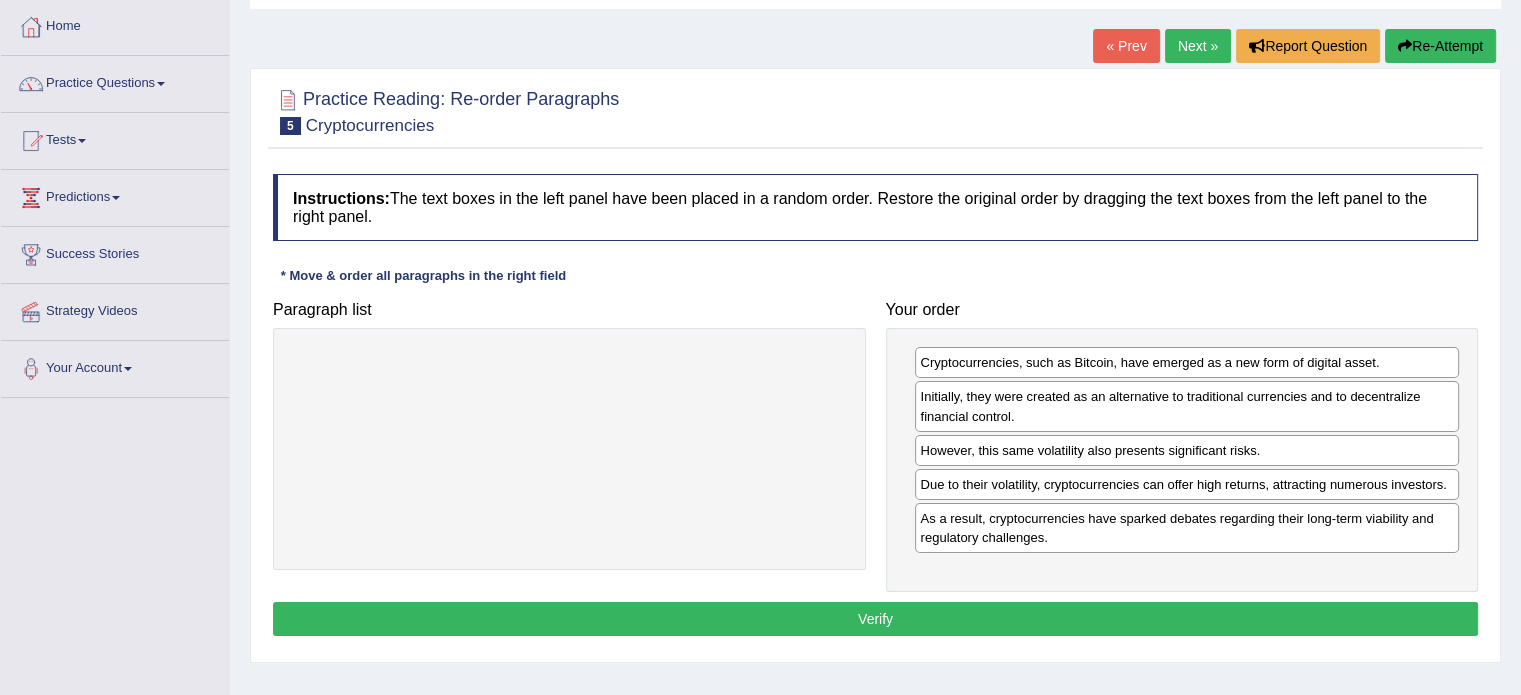 click on "Verify" at bounding box center (875, 619) 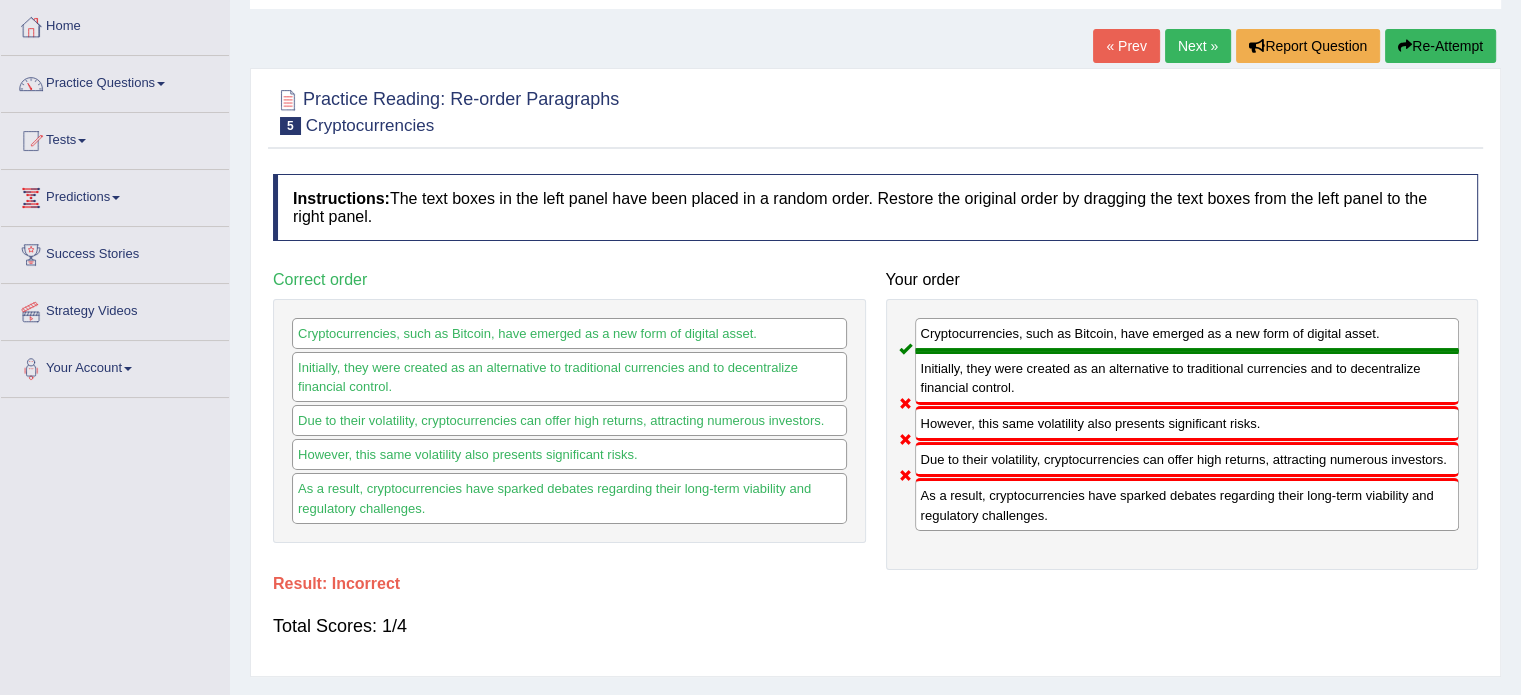 scroll, scrollTop: 200, scrollLeft: 0, axis: vertical 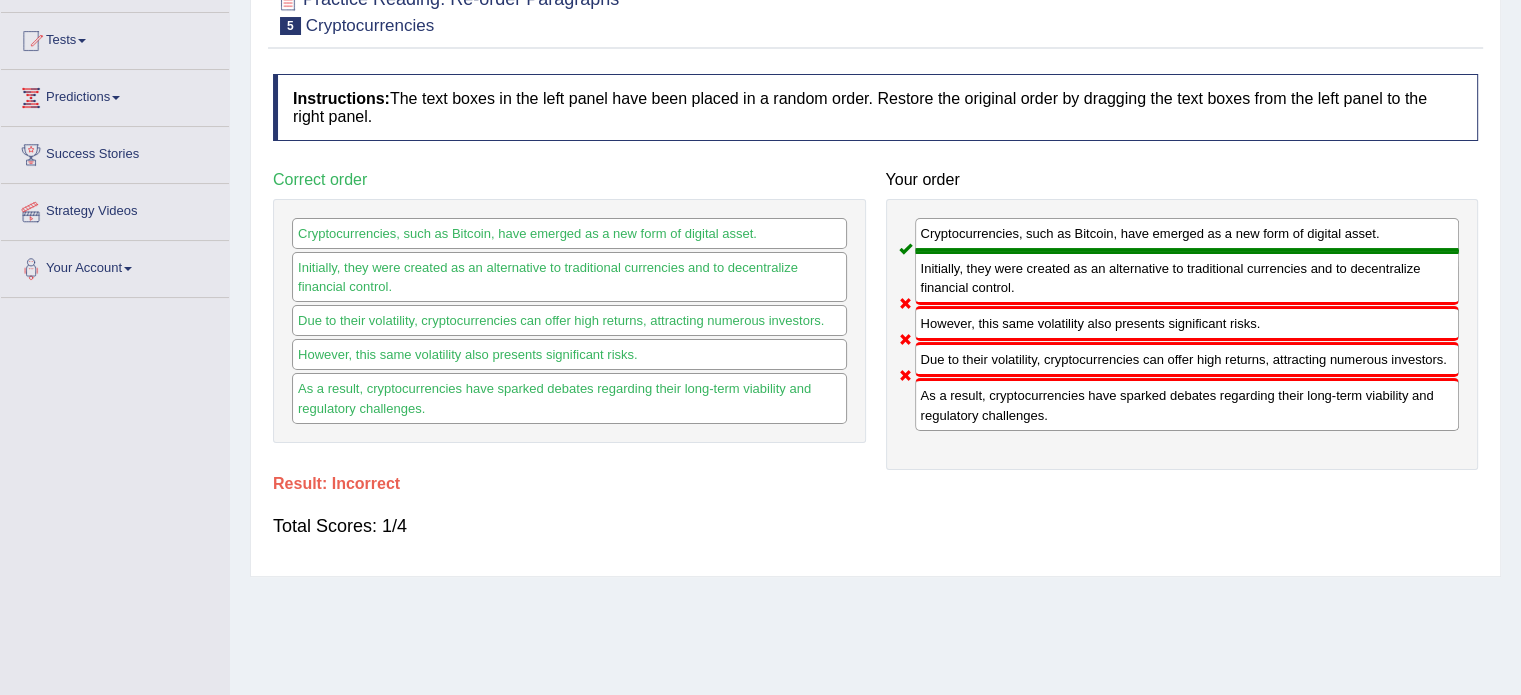 drag, startPoint x: 954, startPoint y: 391, endPoint x: 1000, endPoint y: 387, distance: 46.173584 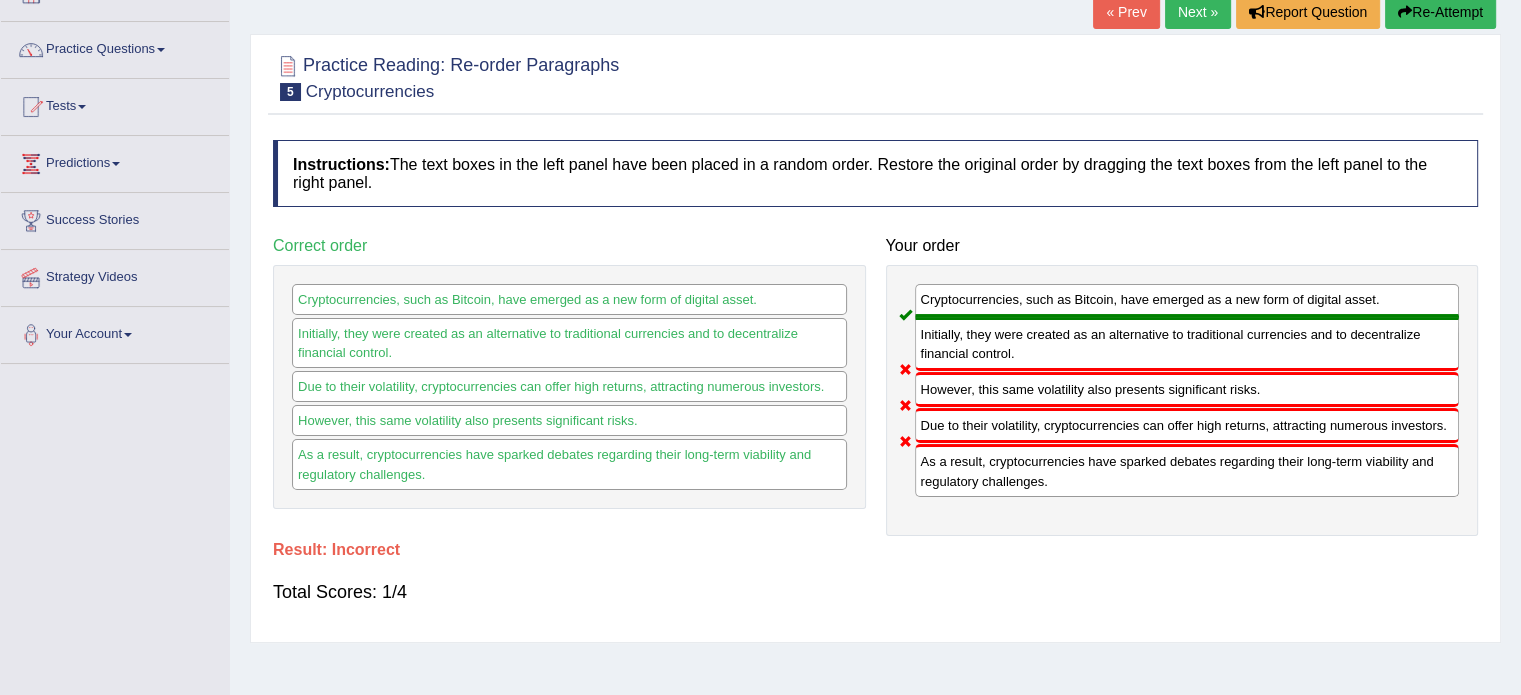 scroll, scrollTop: 100, scrollLeft: 0, axis: vertical 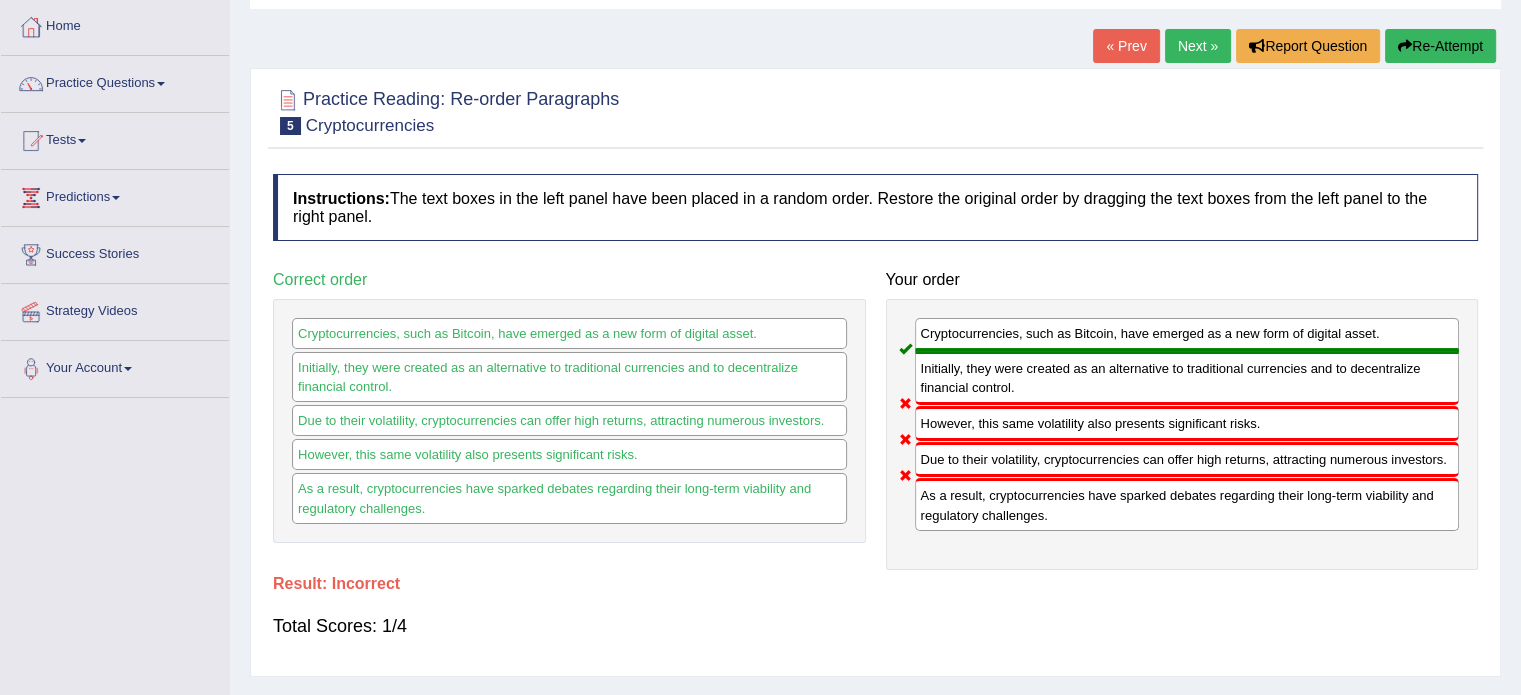 click on "Re-Attempt" at bounding box center (1440, 46) 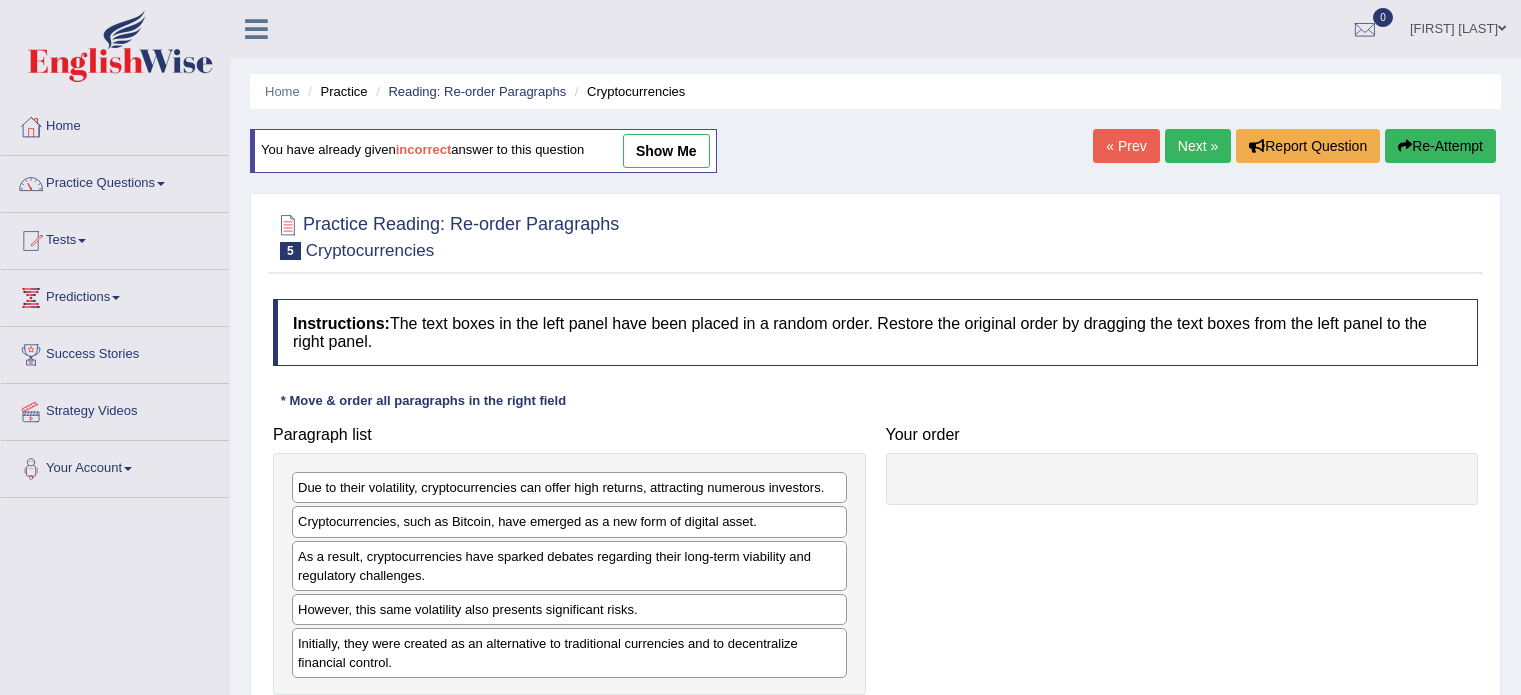 scroll, scrollTop: 100, scrollLeft: 0, axis: vertical 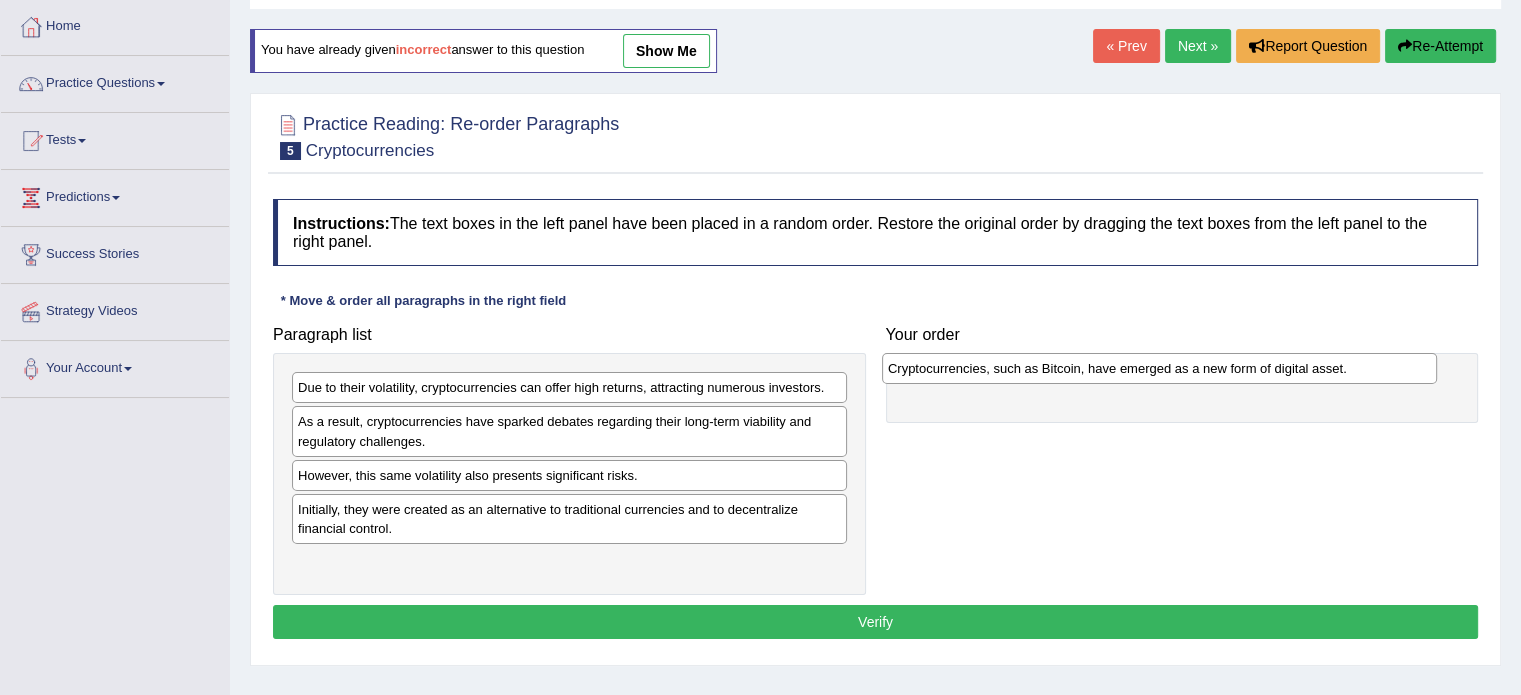 drag, startPoint x: 440, startPoint y: 424, endPoint x: 1051, endPoint y: 365, distance: 613.842 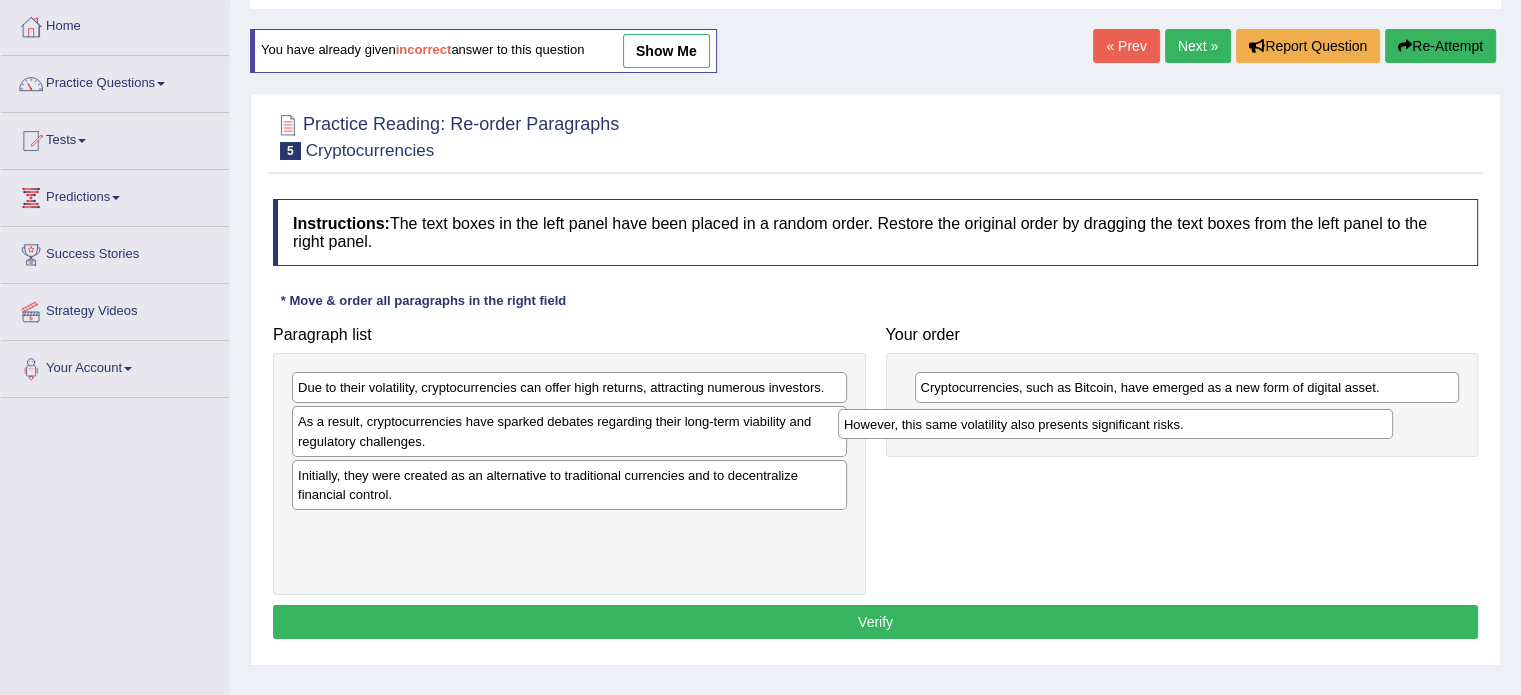 drag, startPoint x: 624, startPoint y: 475, endPoint x: 1170, endPoint y: 425, distance: 548.2846 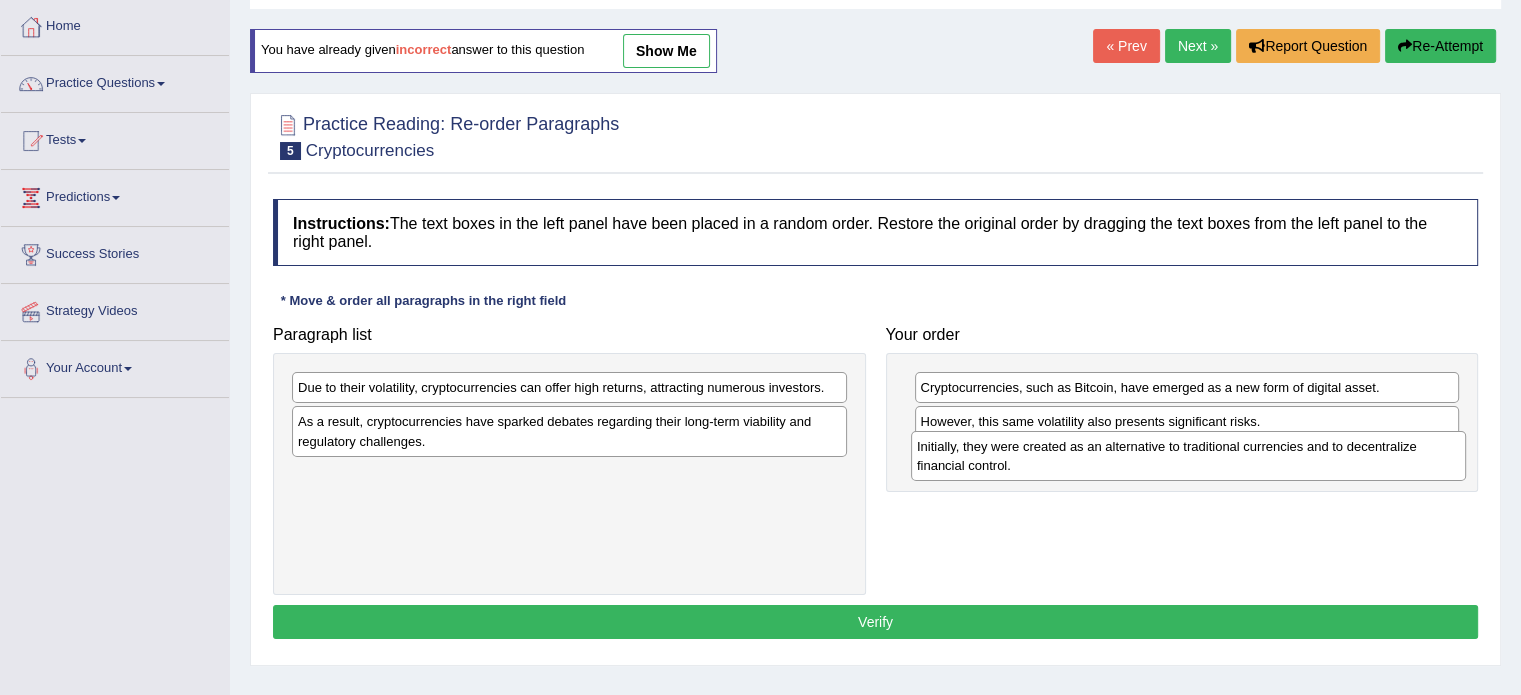 drag, startPoint x: 354, startPoint y: 491, endPoint x: 972, endPoint y: 464, distance: 618.58954 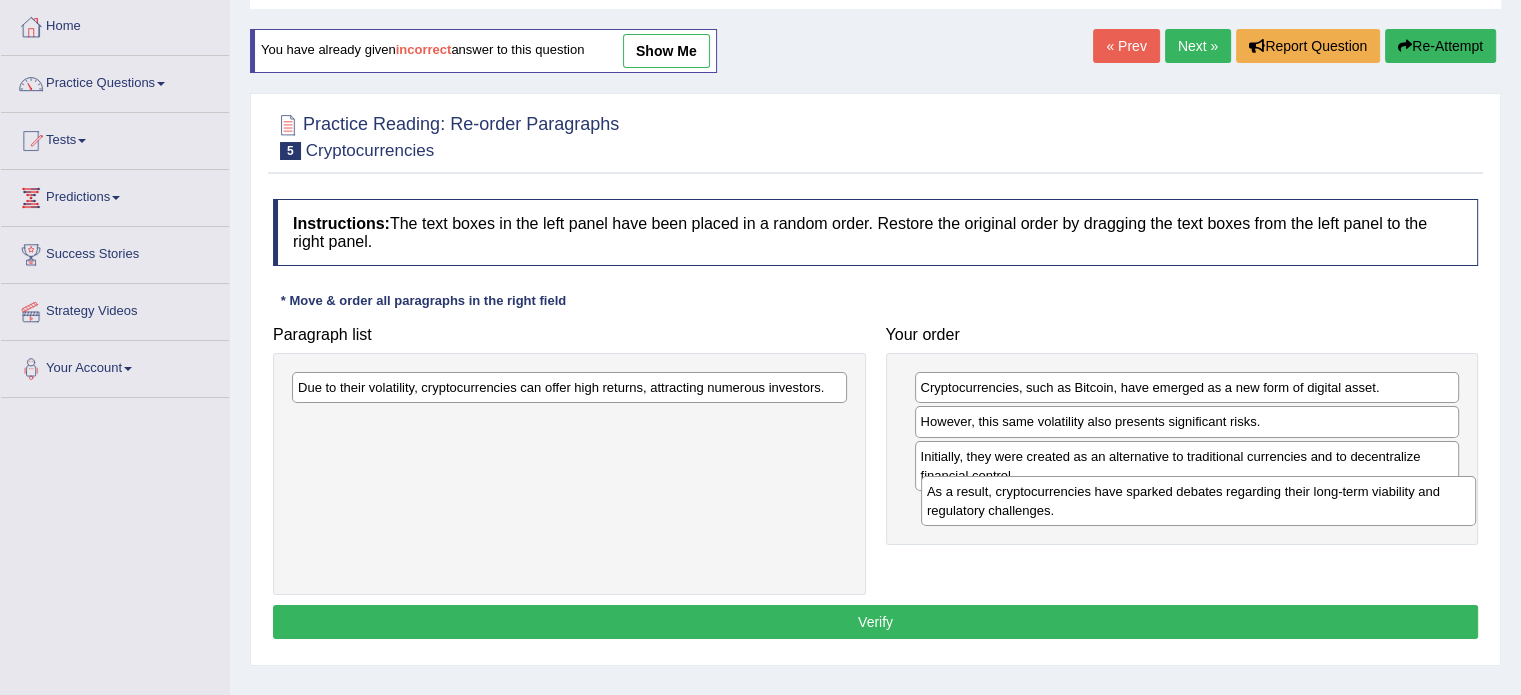 drag, startPoint x: 487, startPoint y: 428, endPoint x: 1109, endPoint y: 496, distance: 625.706 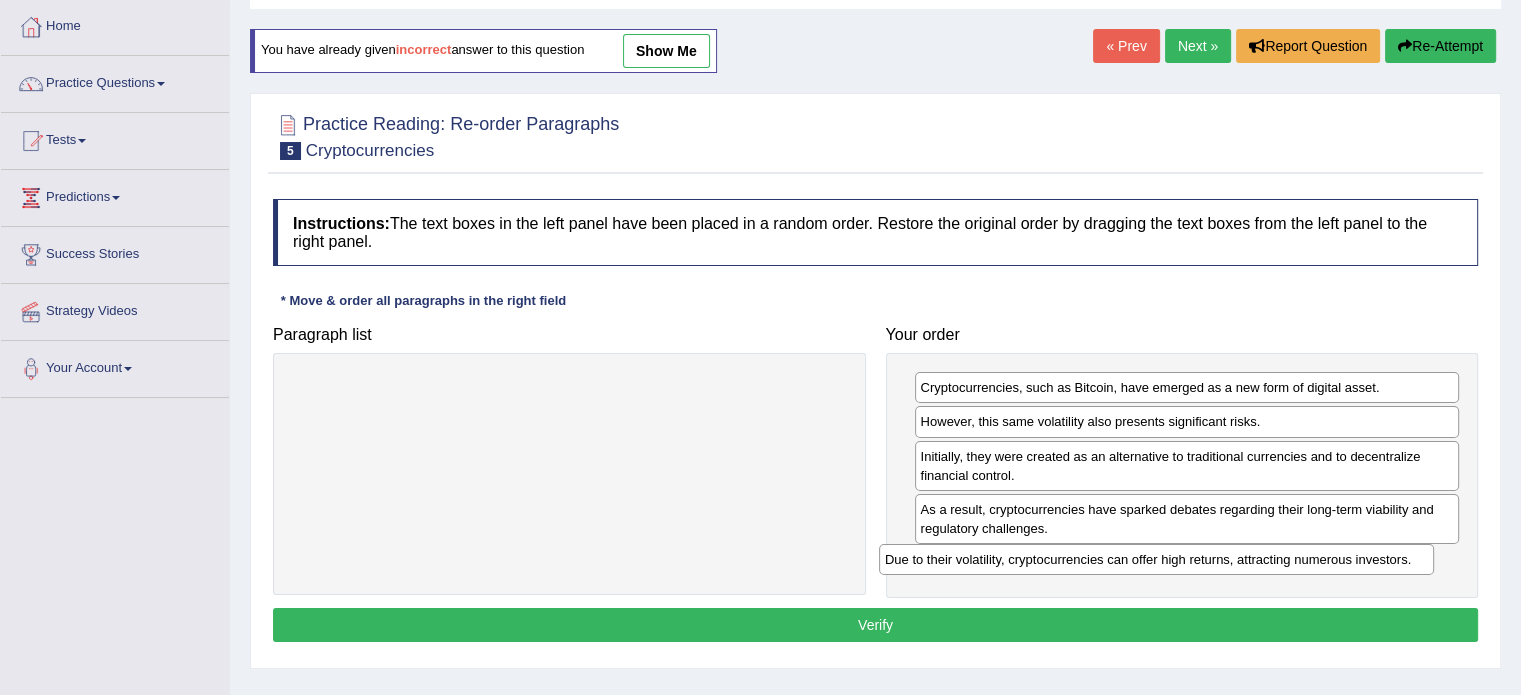 drag, startPoint x: 644, startPoint y: 379, endPoint x: 1231, endPoint y: 551, distance: 611.6805 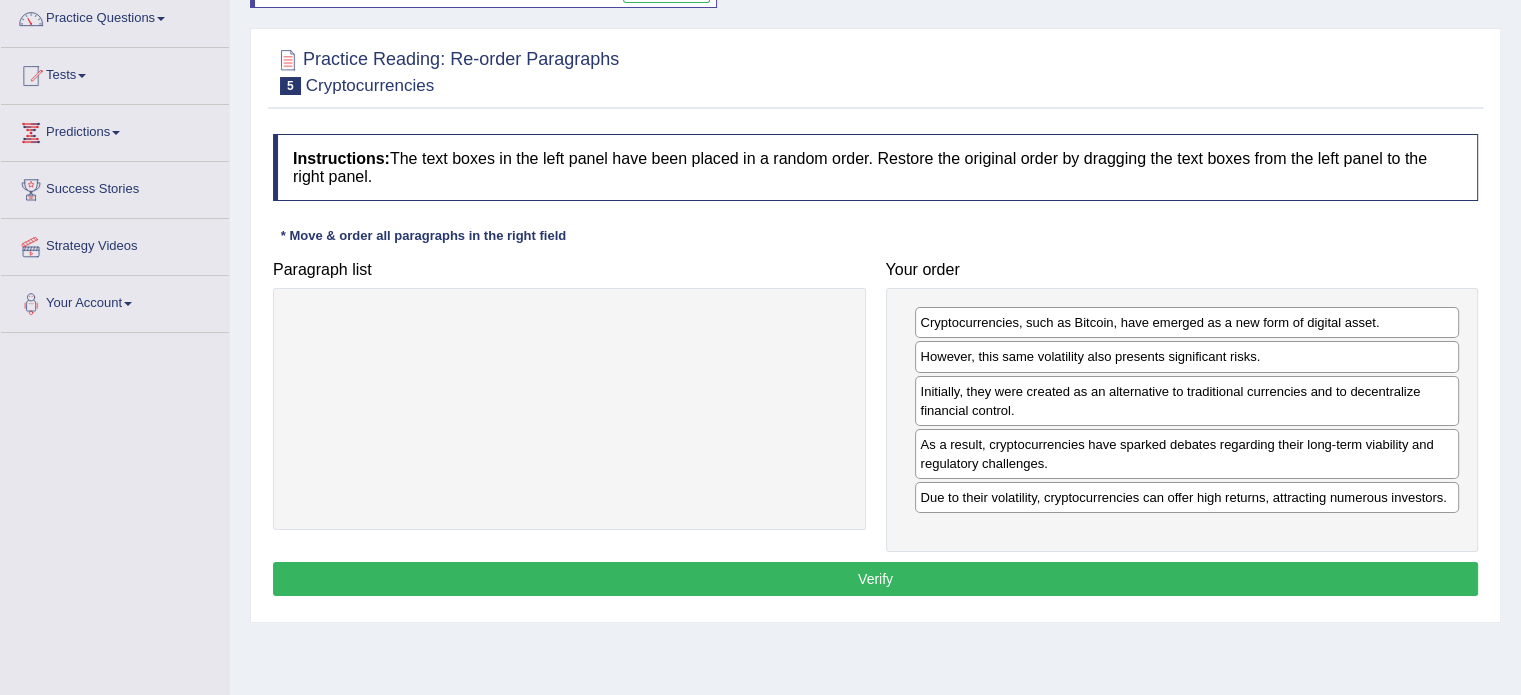scroll, scrollTop: 200, scrollLeft: 0, axis: vertical 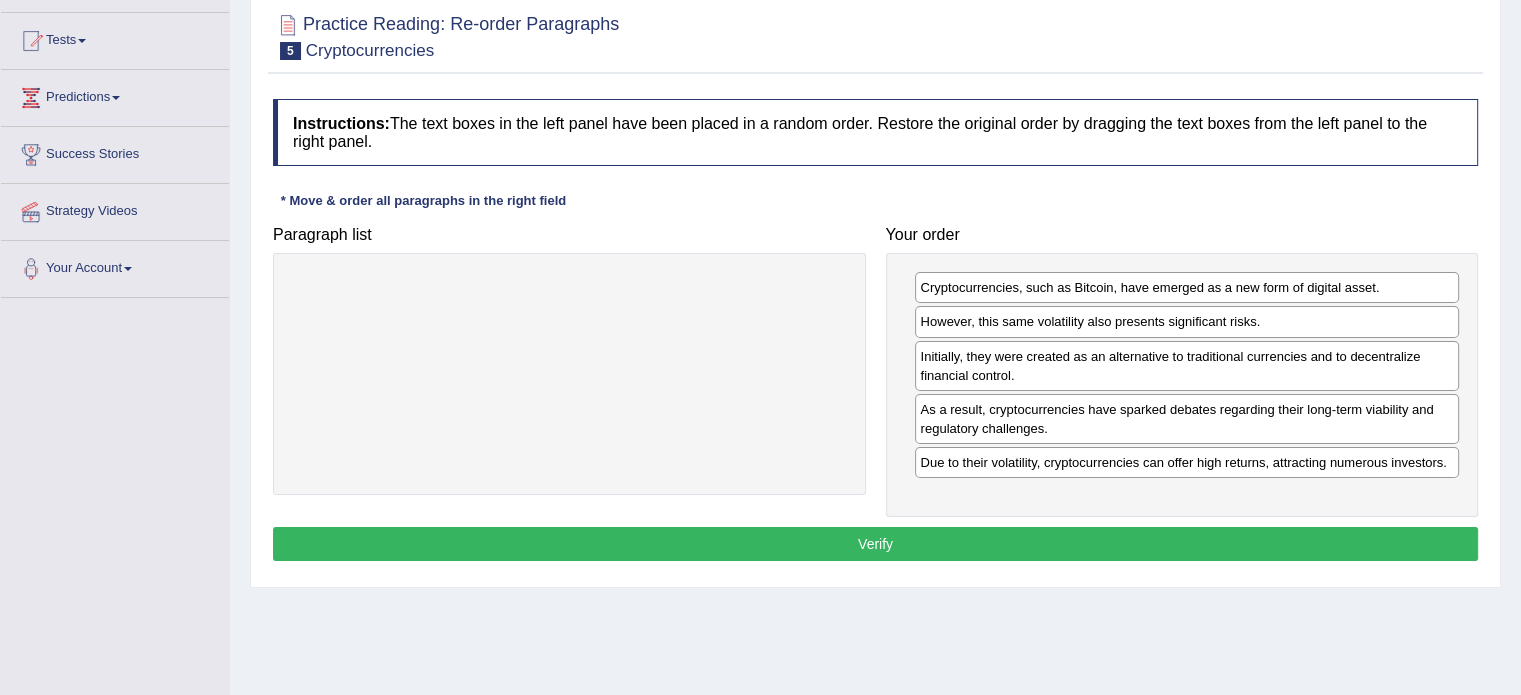 click on "Verify" at bounding box center [875, 544] 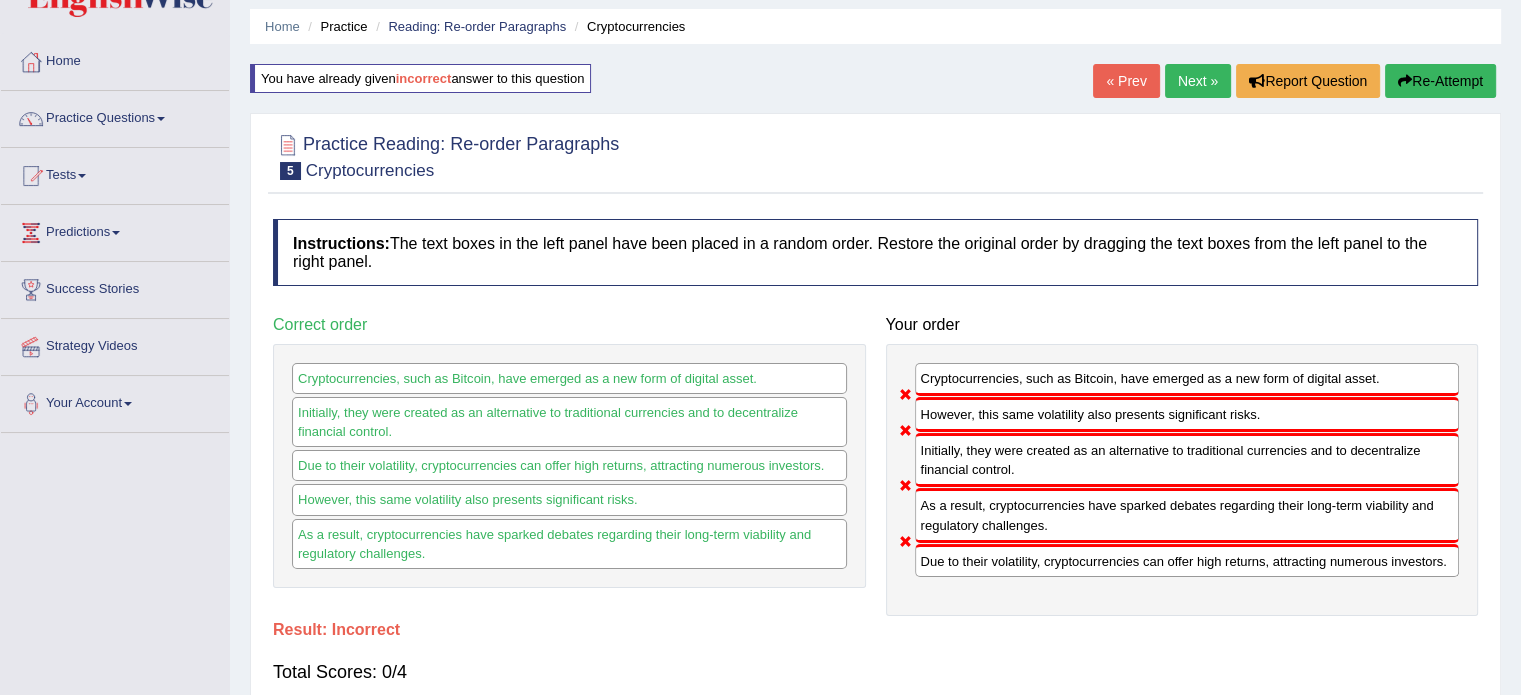 scroll, scrollTop: 100, scrollLeft: 0, axis: vertical 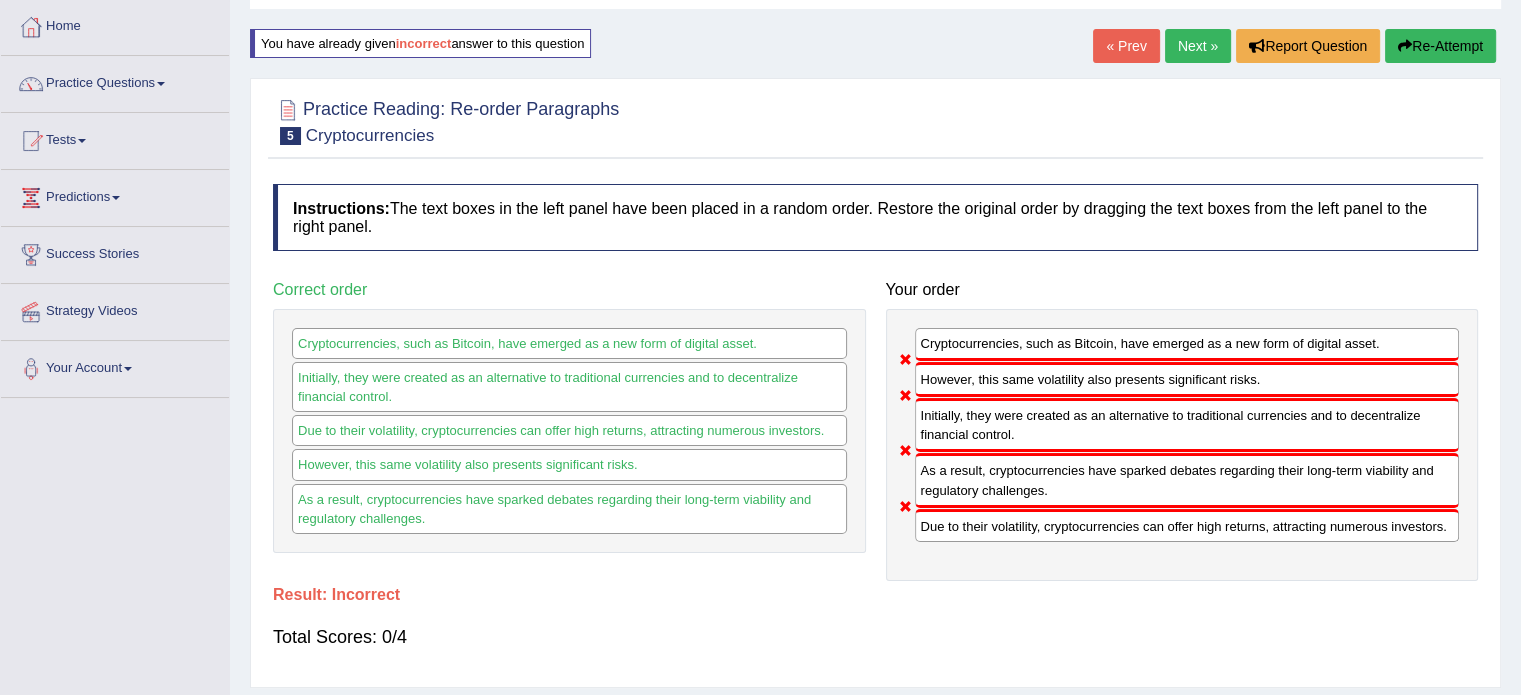 click at bounding box center [1405, 46] 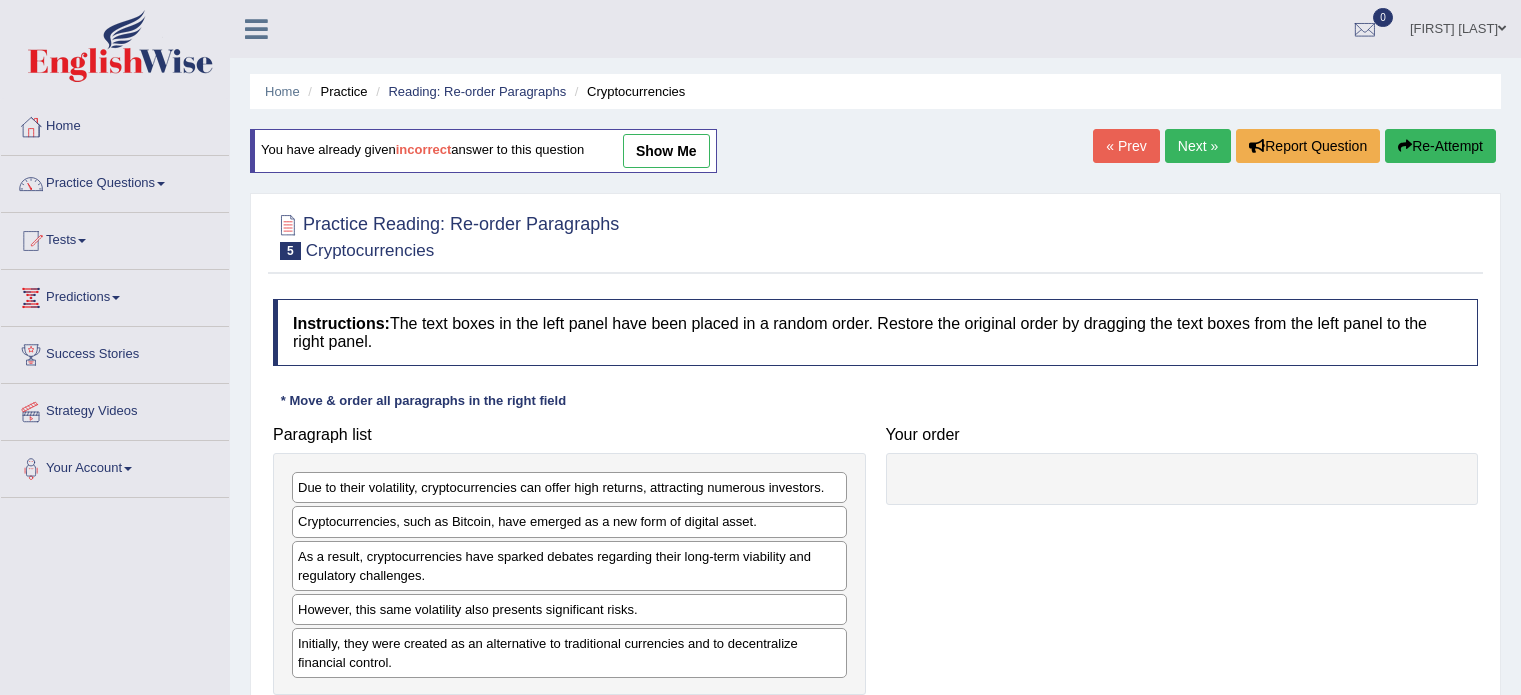 scroll, scrollTop: 100, scrollLeft: 0, axis: vertical 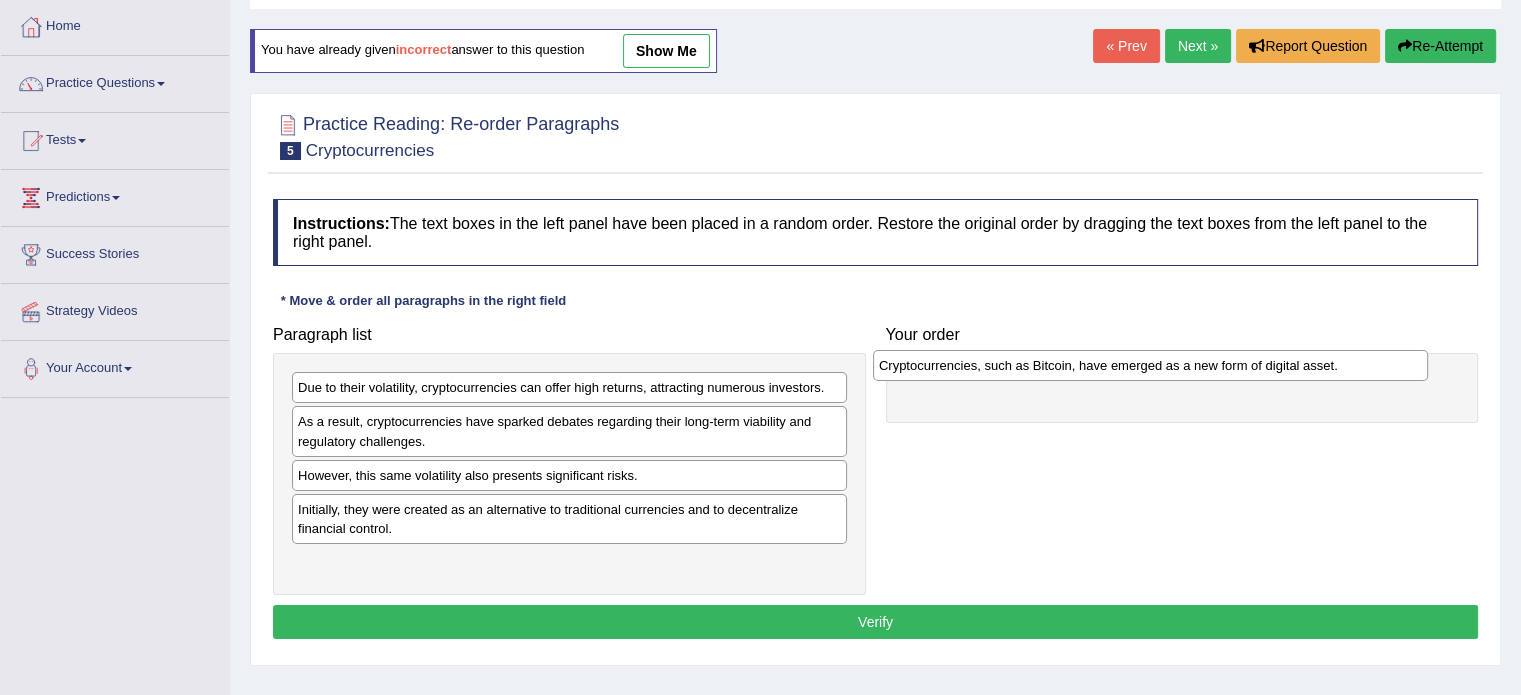 drag, startPoint x: 450, startPoint y: 427, endPoint x: 1031, endPoint y: 371, distance: 583.69257 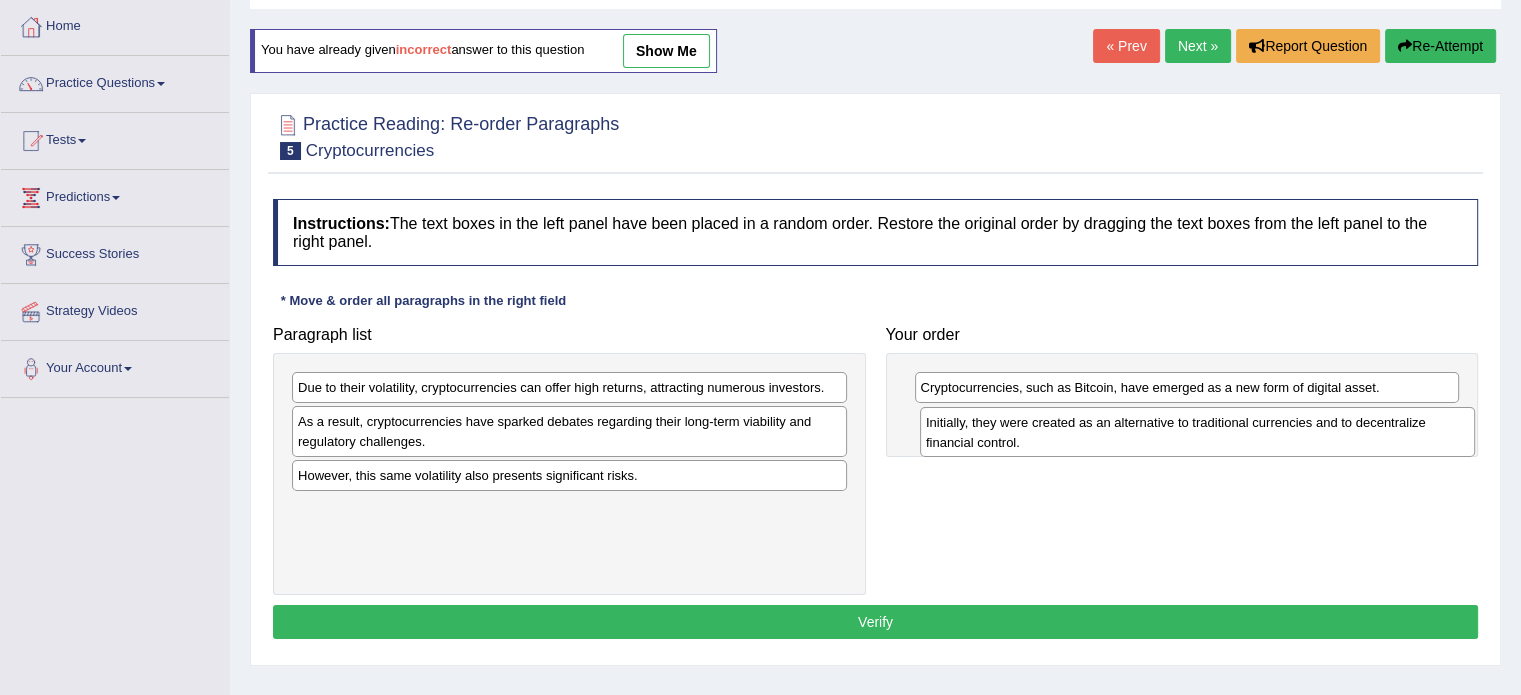 drag, startPoint x: 796, startPoint y: 493, endPoint x: 1227, endPoint y: 423, distance: 436.64746 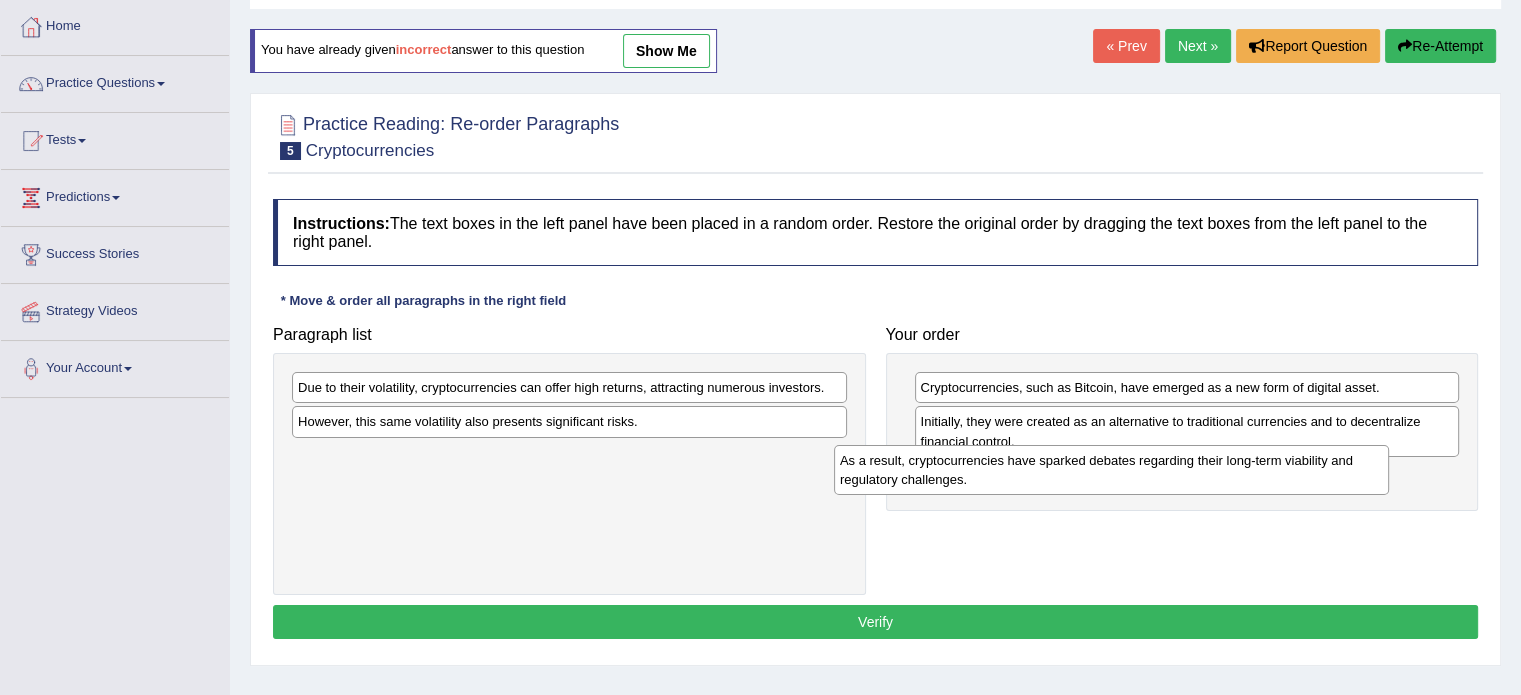 drag, startPoint x: 498, startPoint y: 423, endPoint x: 1076, endPoint y: 474, distance: 580.24567 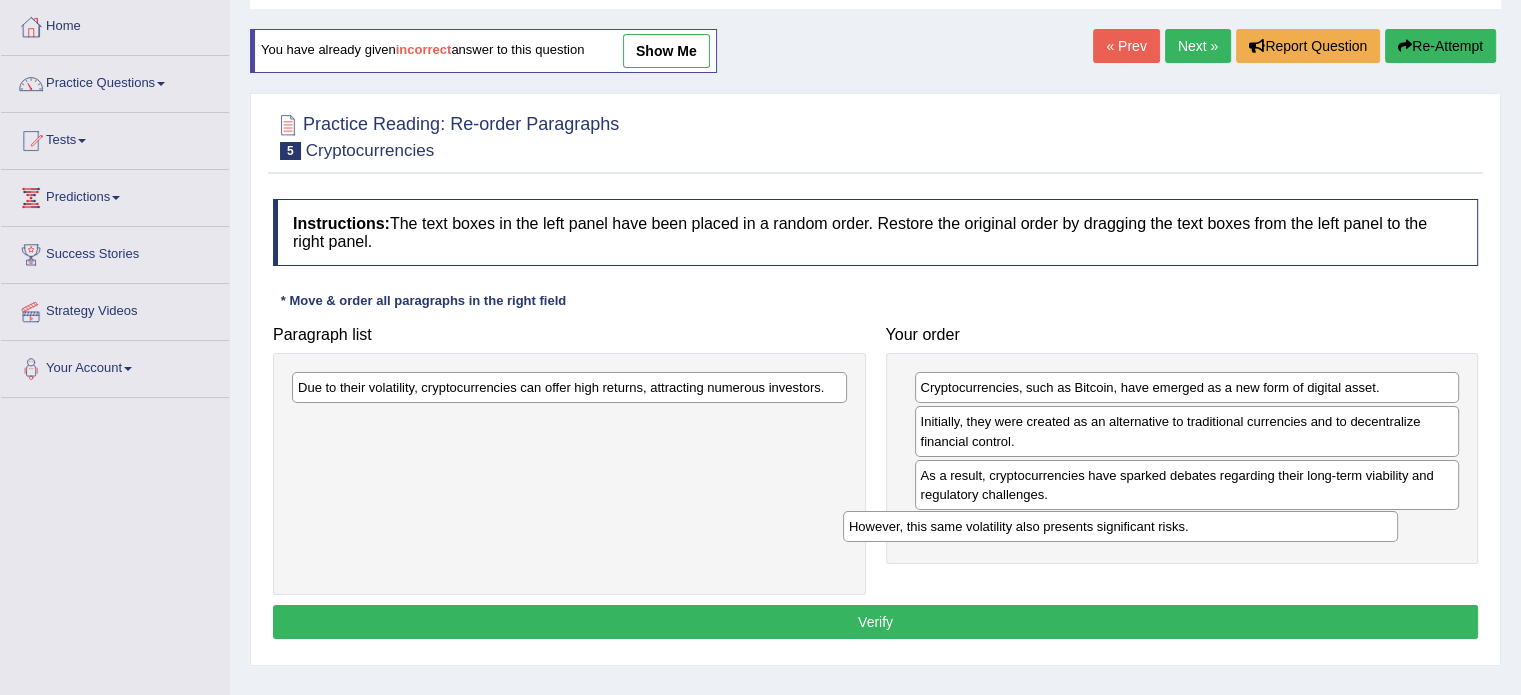 drag, startPoint x: 651, startPoint y: 419, endPoint x: 1227, endPoint y: 531, distance: 586.78784 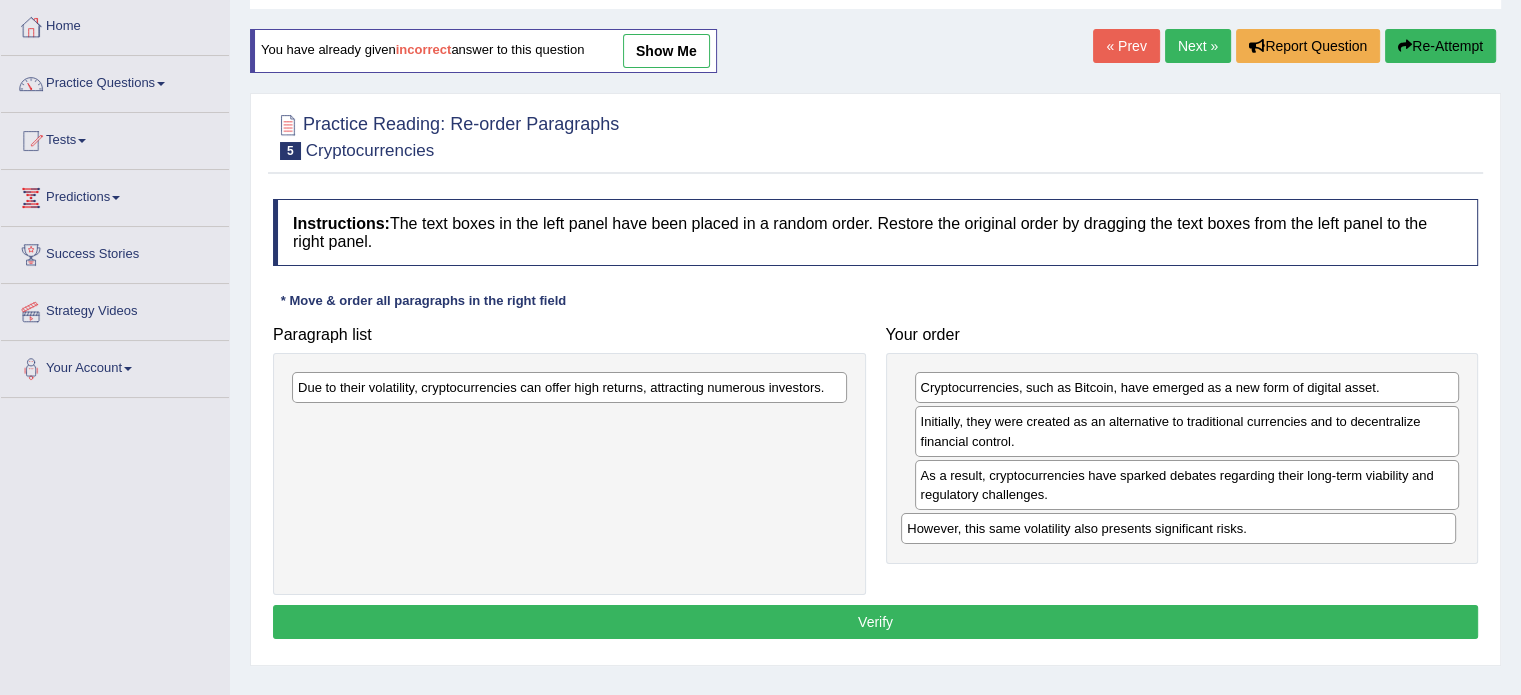 drag, startPoint x: 1262, startPoint y: 532, endPoint x: 1265, endPoint y: 522, distance: 10.440307 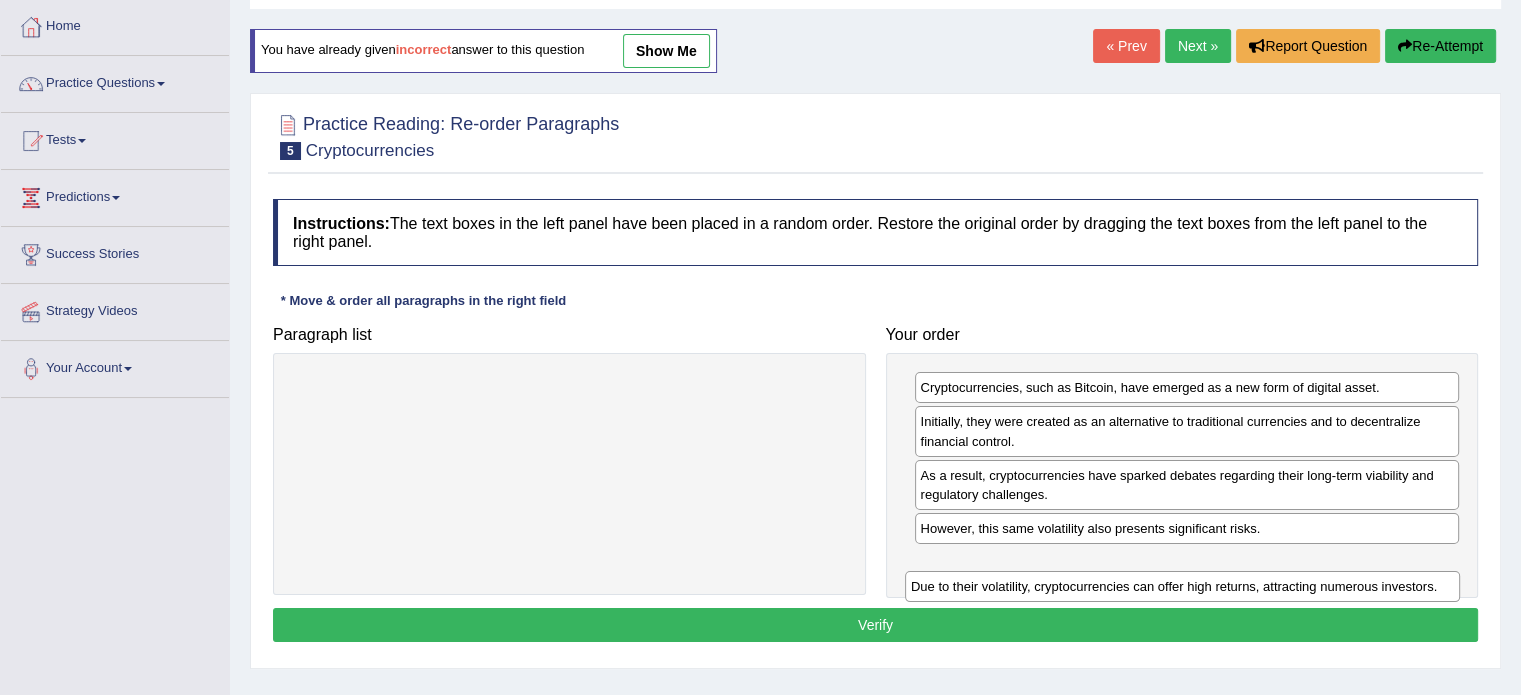 drag, startPoint x: 547, startPoint y: 390, endPoint x: 1161, endPoint y: 586, distance: 644.52466 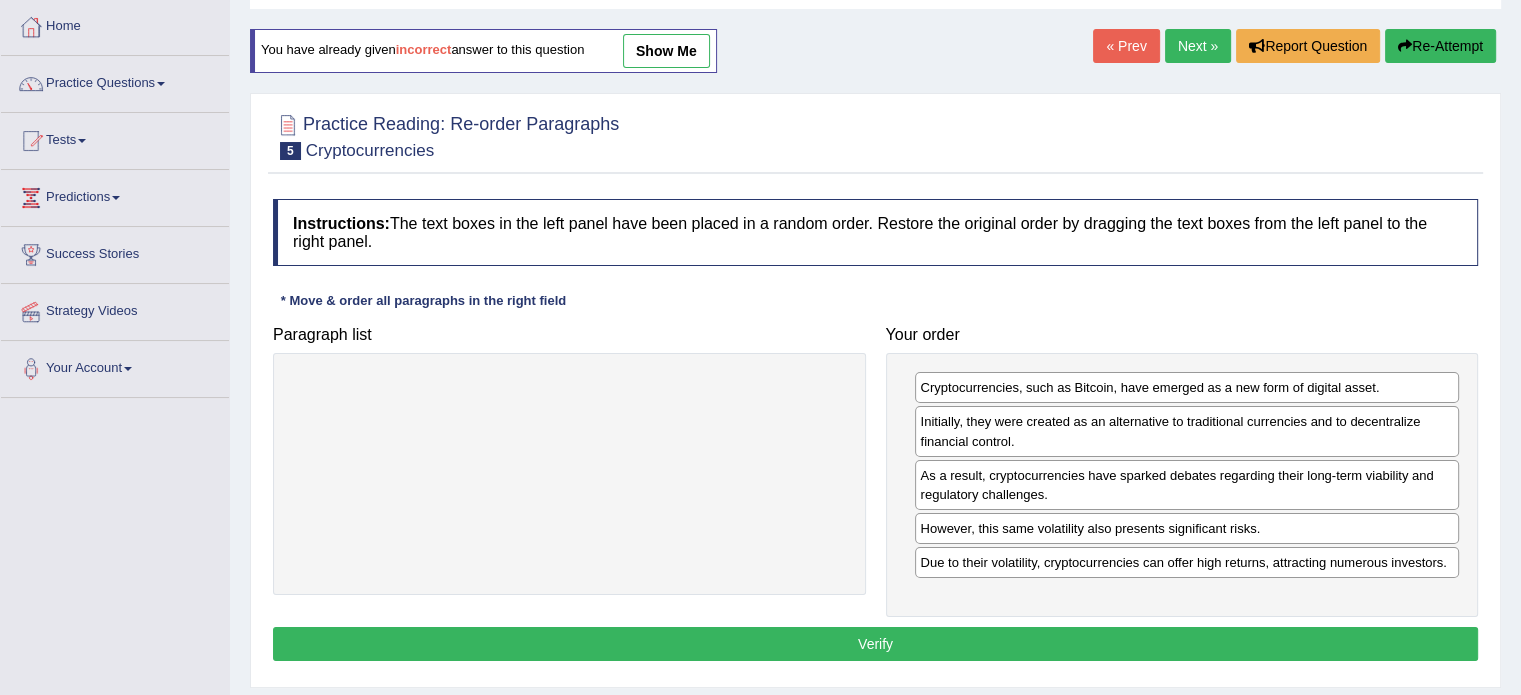 scroll, scrollTop: 200, scrollLeft: 0, axis: vertical 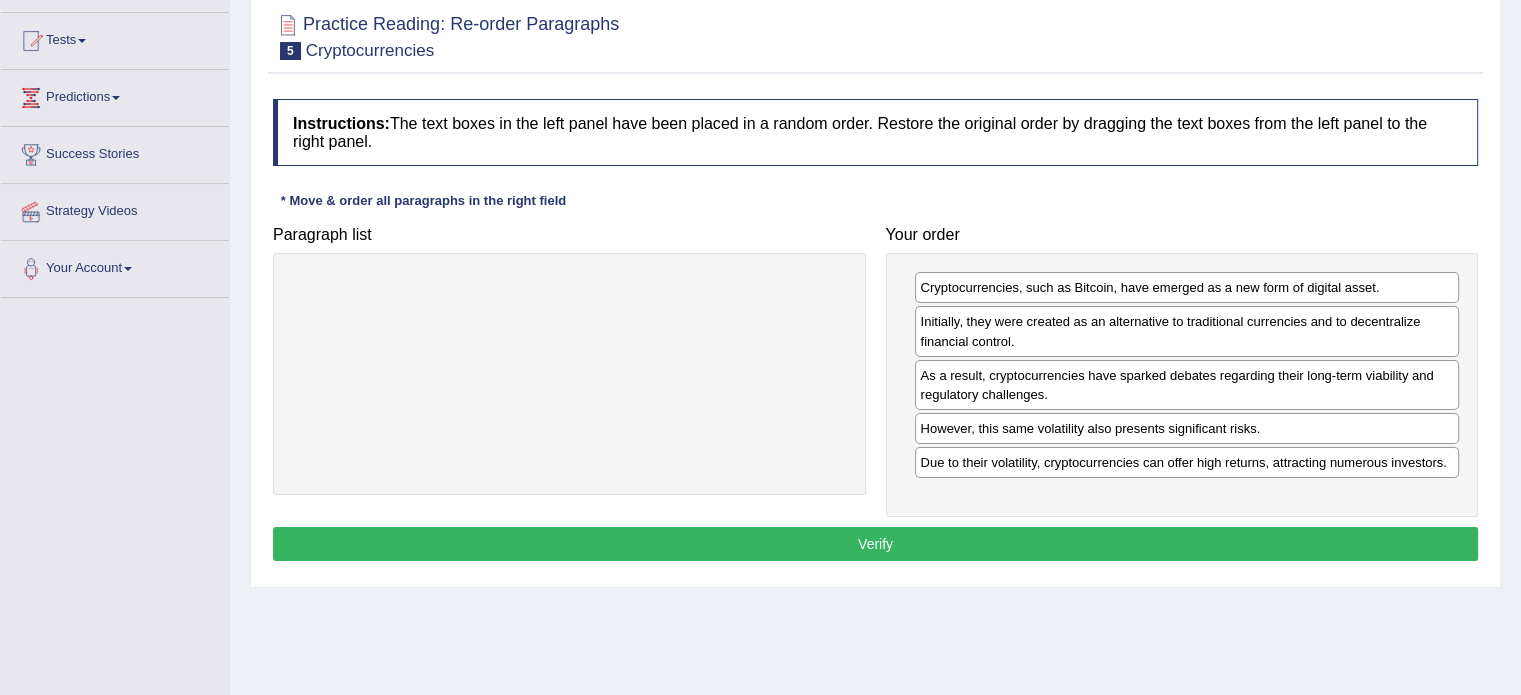 click on "Verify" at bounding box center (875, 544) 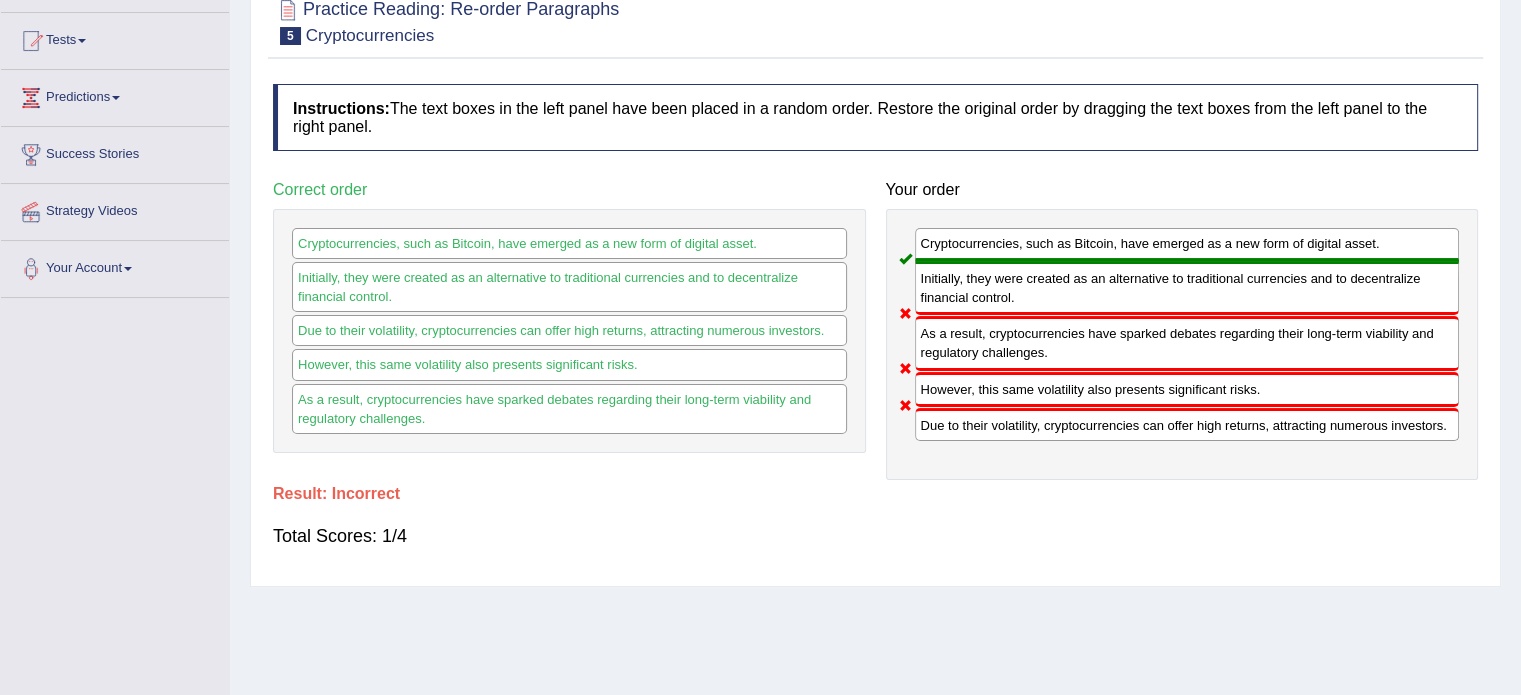 scroll, scrollTop: 100, scrollLeft: 0, axis: vertical 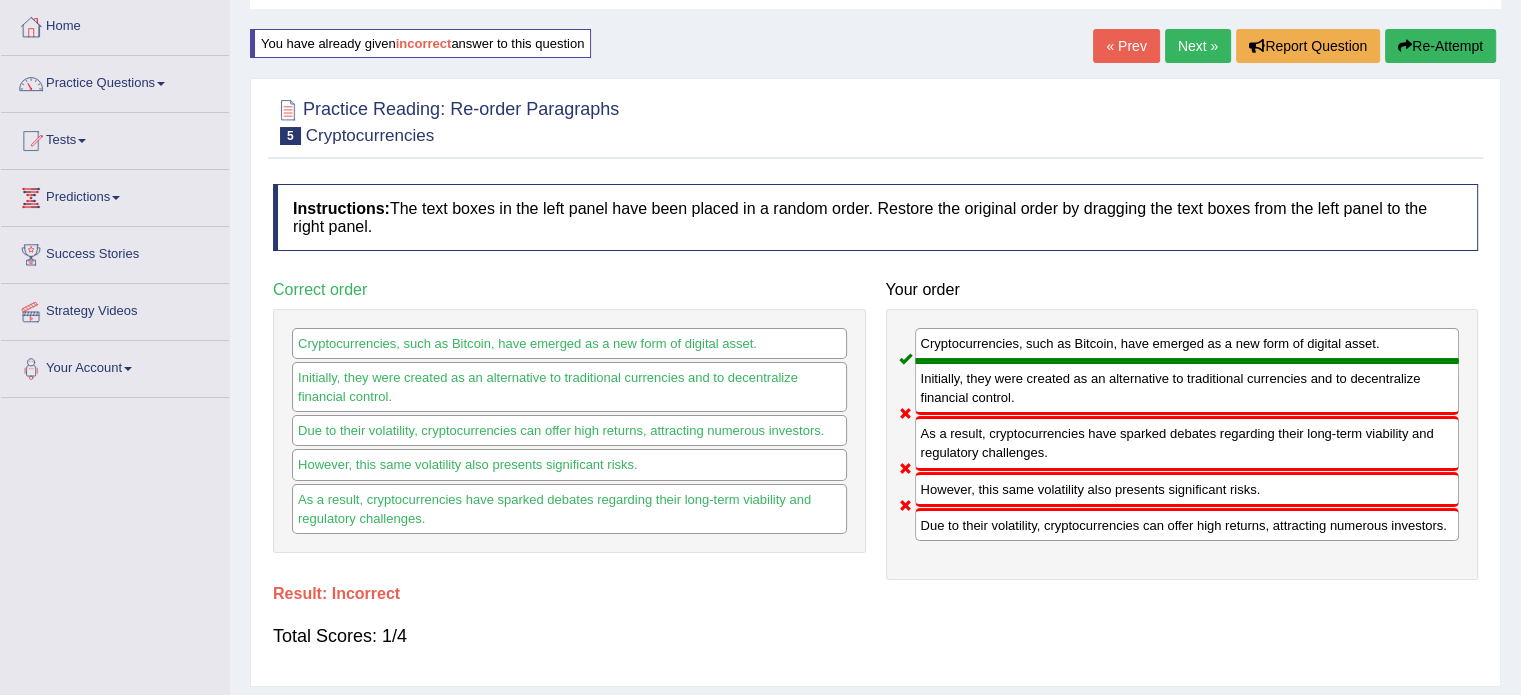 click at bounding box center (1405, 46) 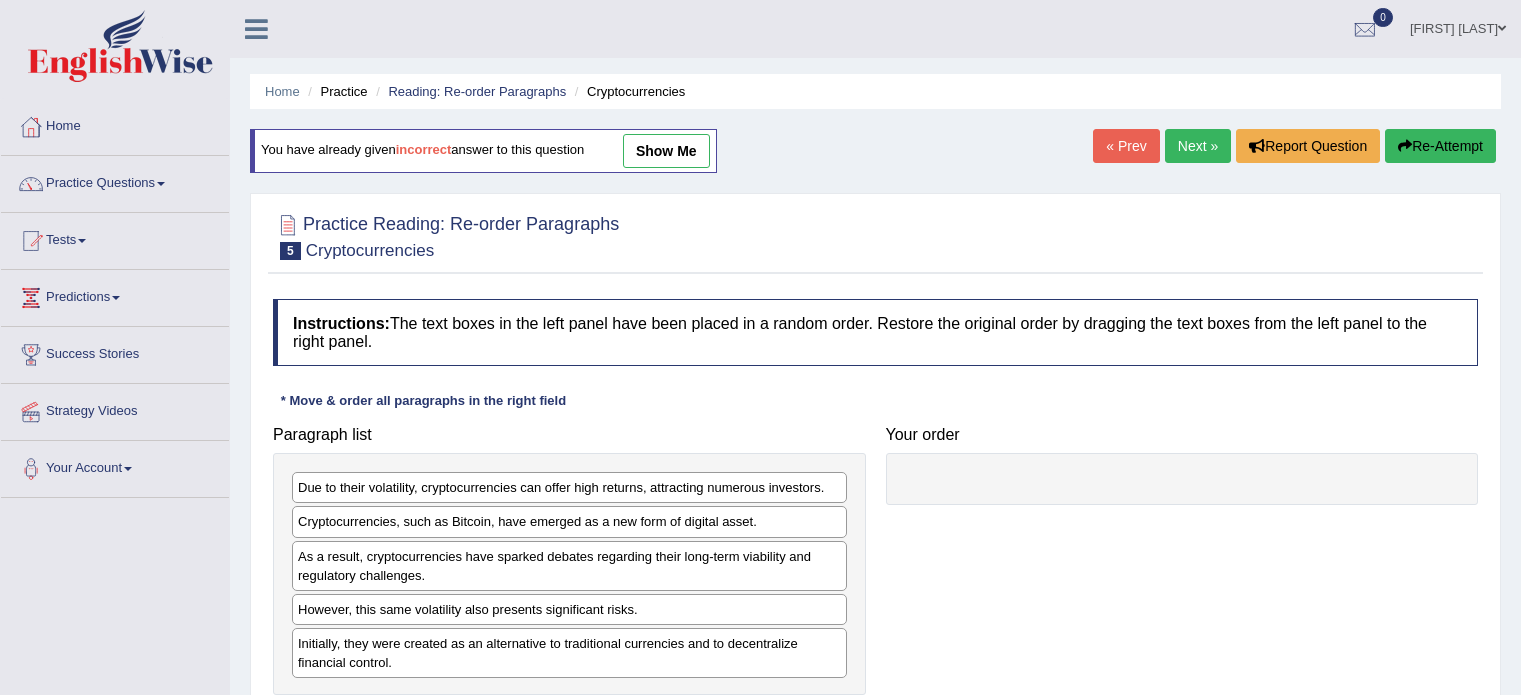 scroll, scrollTop: 200, scrollLeft: 0, axis: vertical 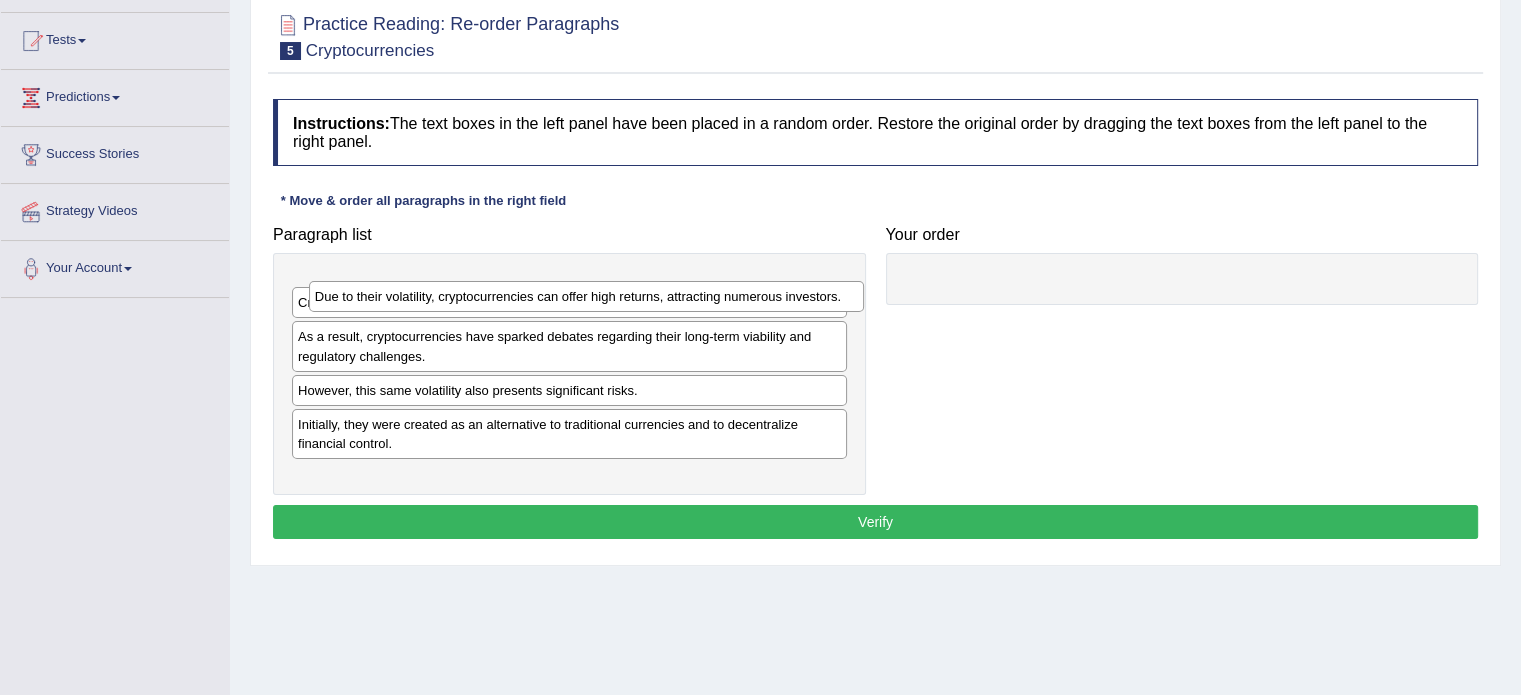 drag, startPoint x: 559, startPoint y: 287, endPoint x: 576, endPoint y: 296, distance: 19.235384 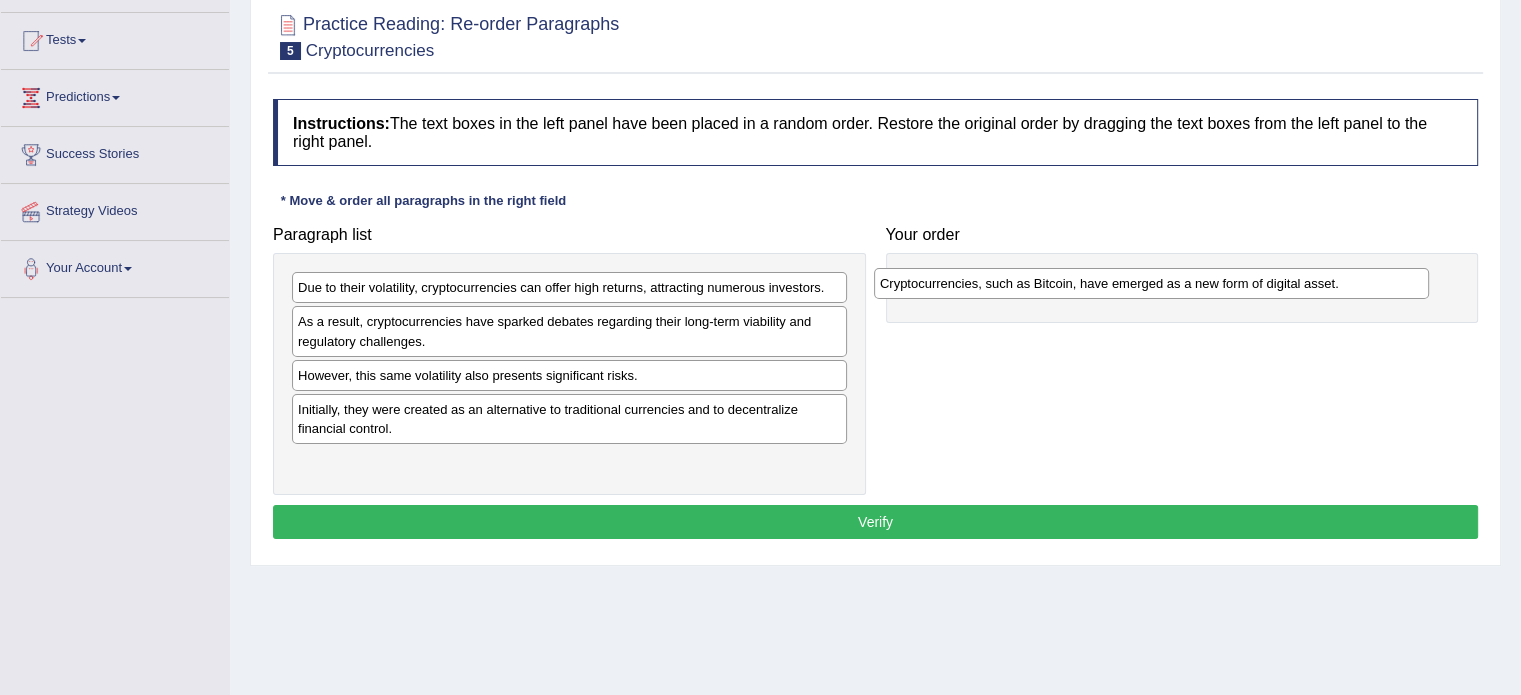 drag, startPoint x: 664, startPoint y: 323, endPoint x: 1140, endPoint y: 289, distance: 477.21274 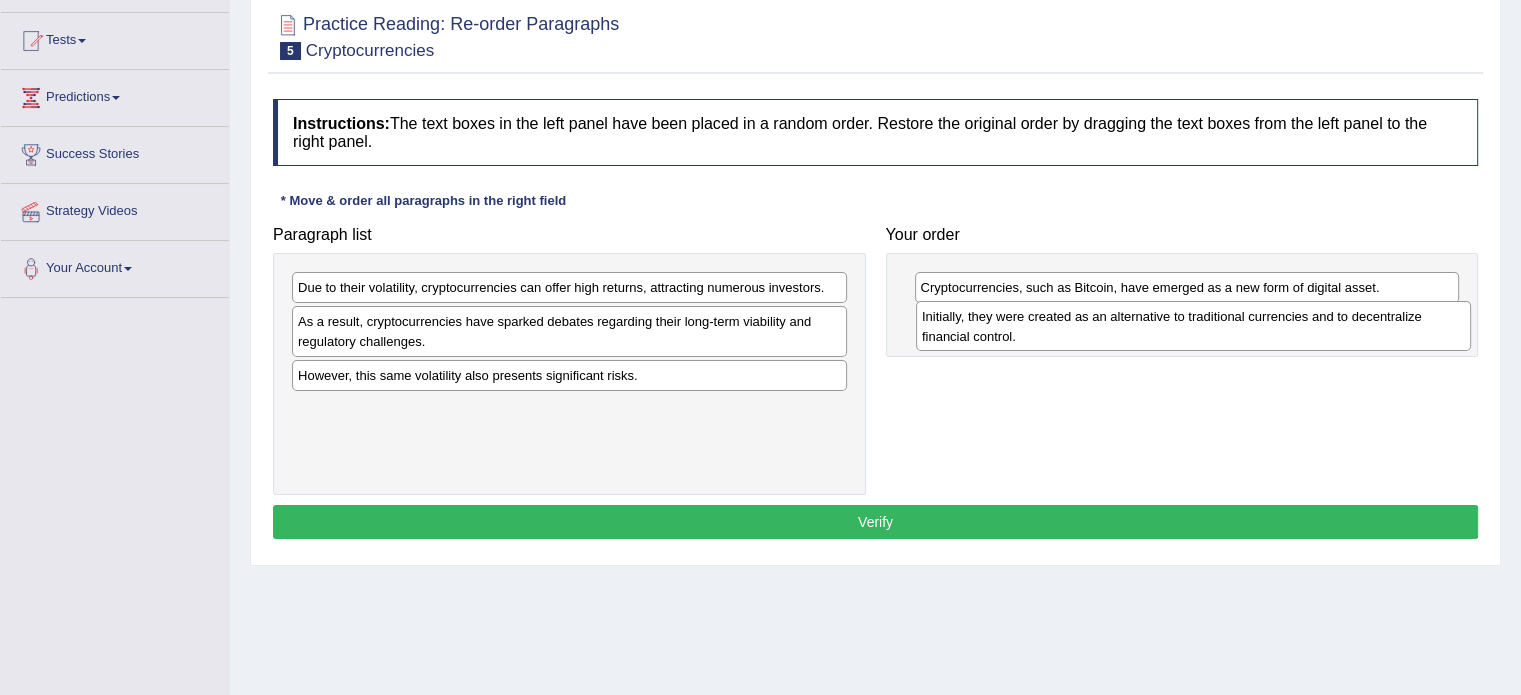 drag, startPoint x: 394, startPoint y: 424, endPoint x: 1000, endPoint y: 328, distance: 613.5568 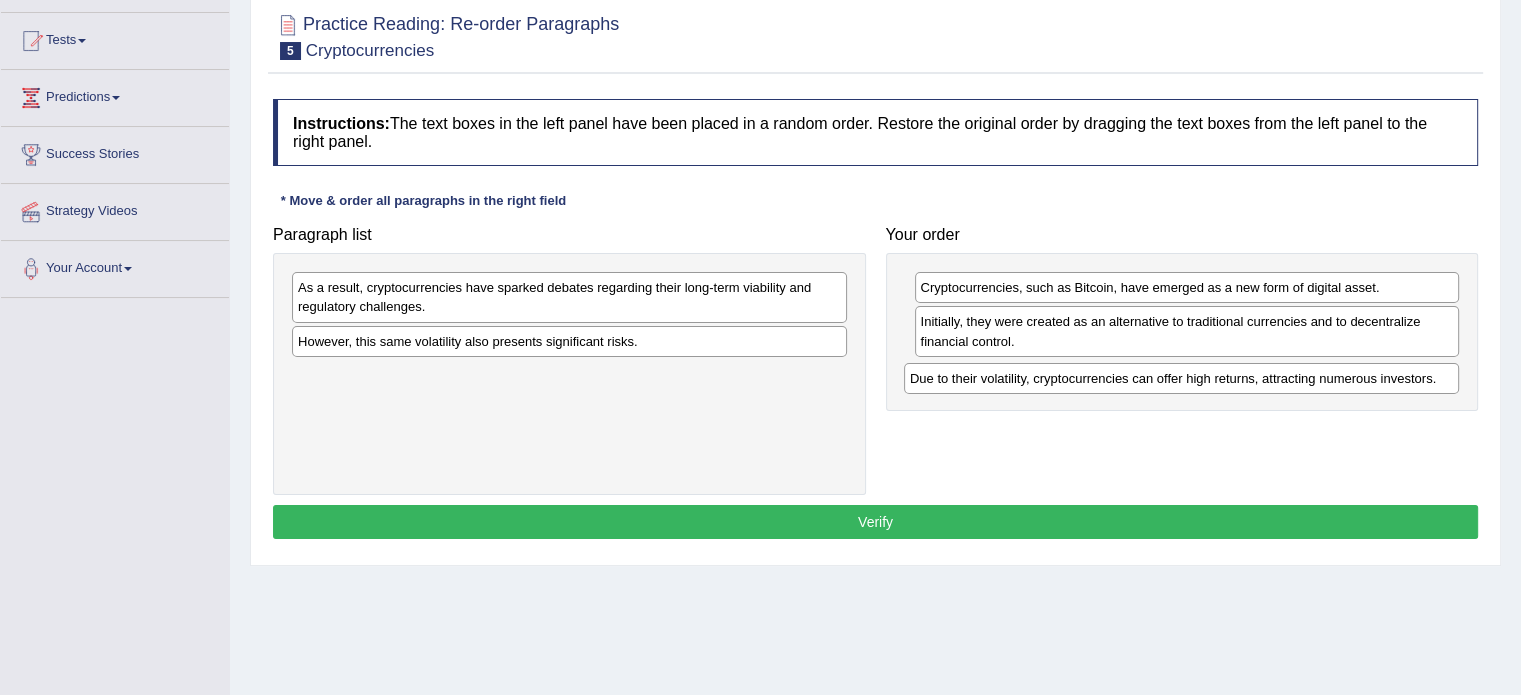 drag, startPoint x: 541, startPoint y: 287, endPoint x: 1153, endPoint y: 378, distance: 618.7285 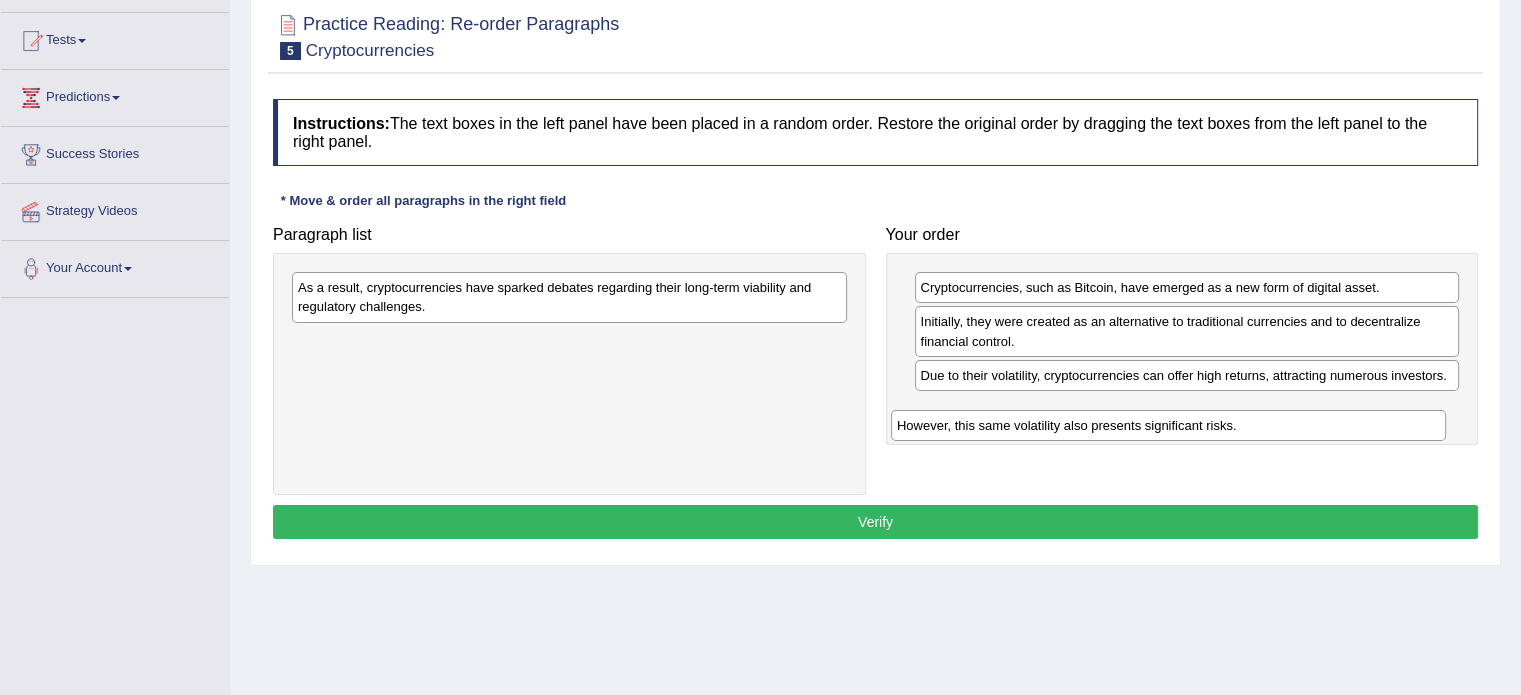 drag, startPoint x: 668, startPoint y: 334, endPoint x: 1285, endPoint y: 398, distance: 620.3104 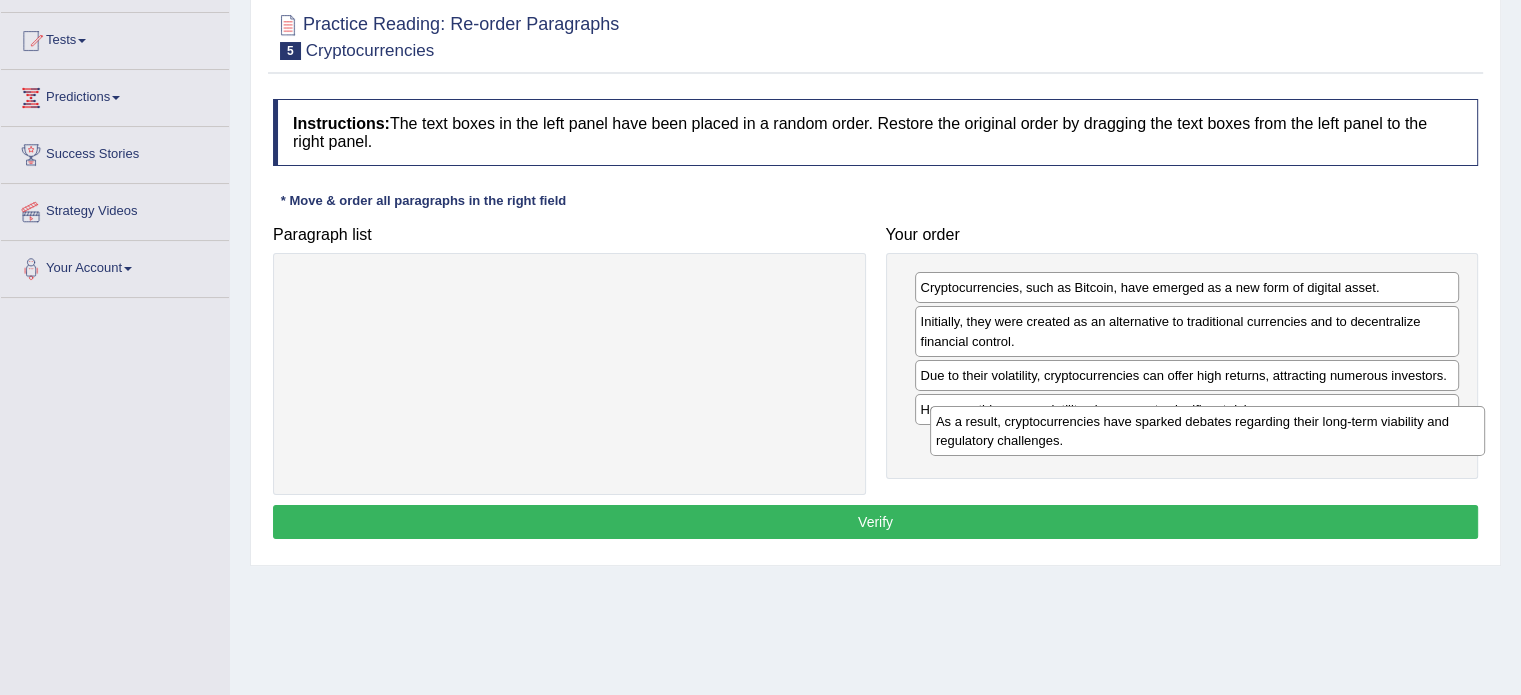 drag, startPoint x: 534, startPoint y: 297, endPoint x: 1158, endPoint y: 427, distance: 637.3978 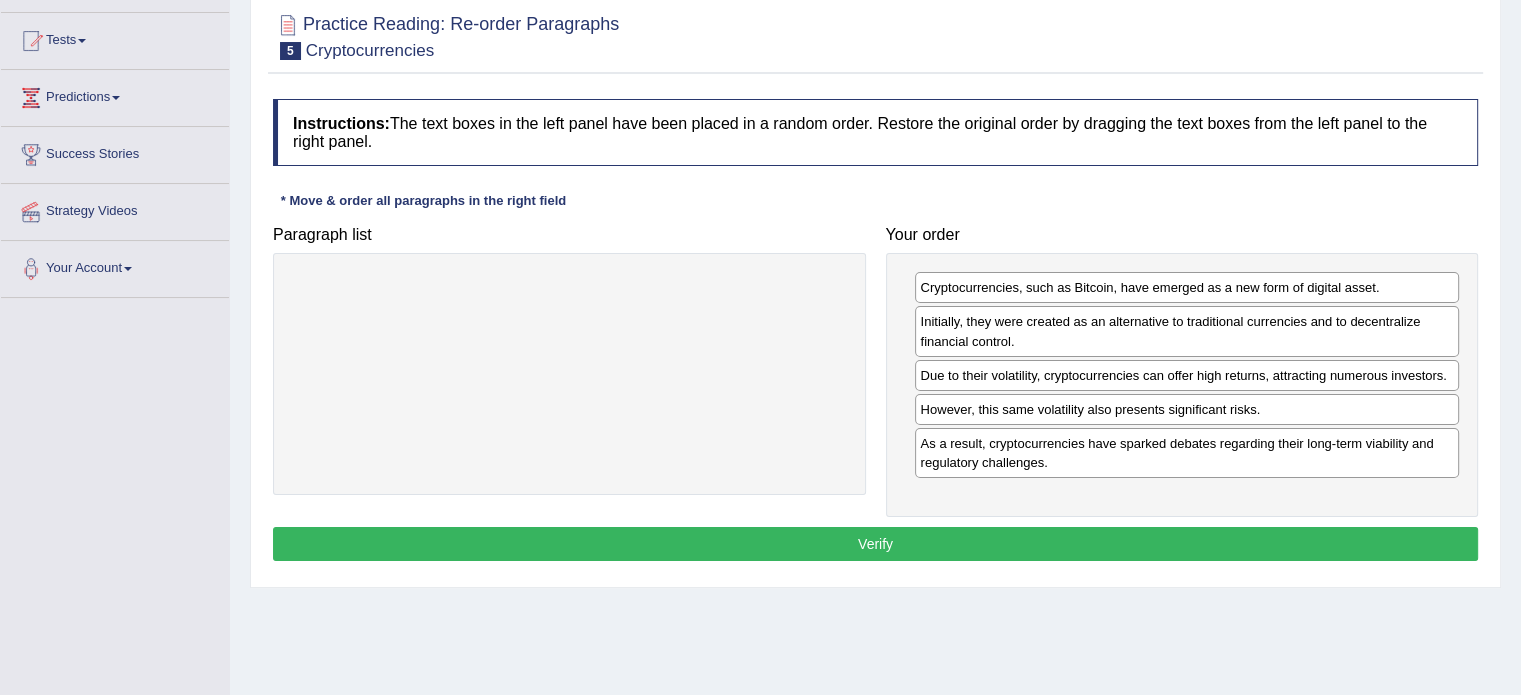 click on "Verify" at bounding box center [875, 544] 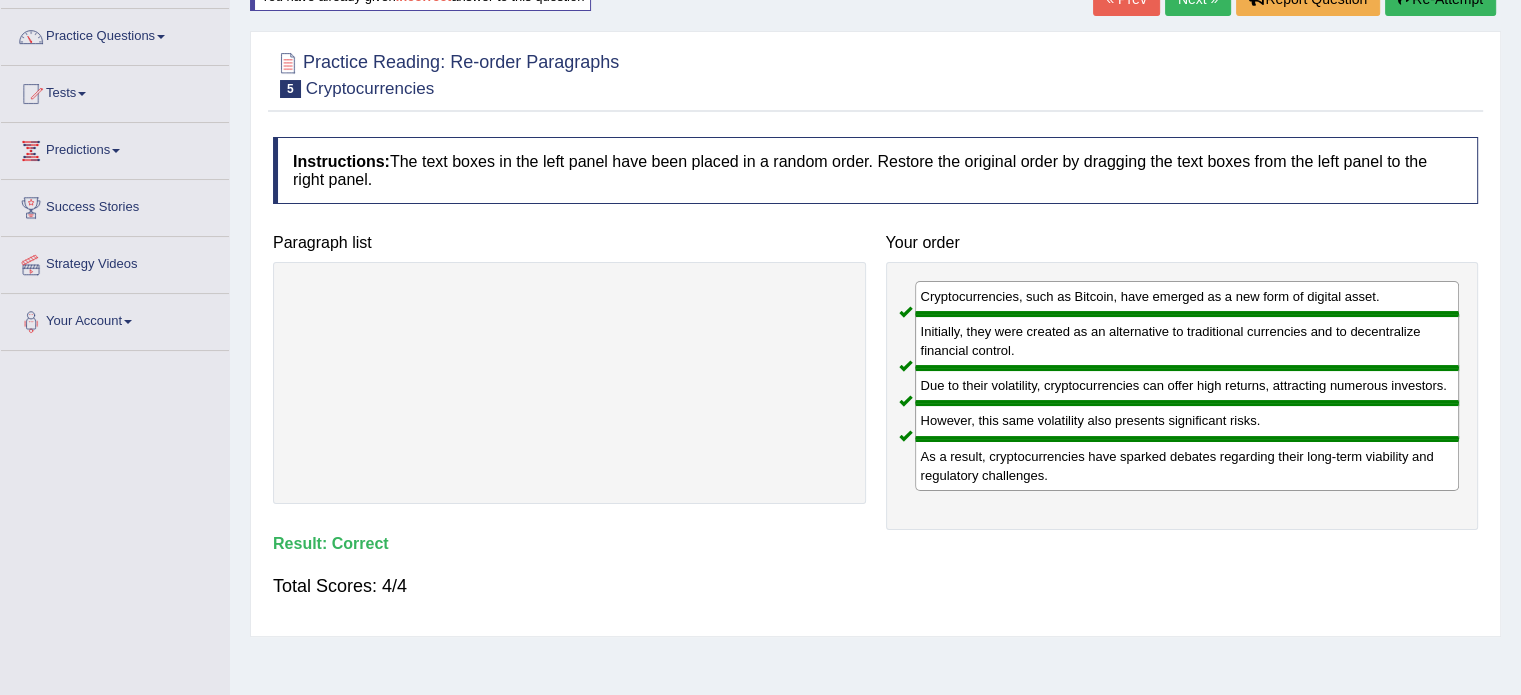 scroll, scrollTop: 100, scrollLeft: 0, axis: vertical 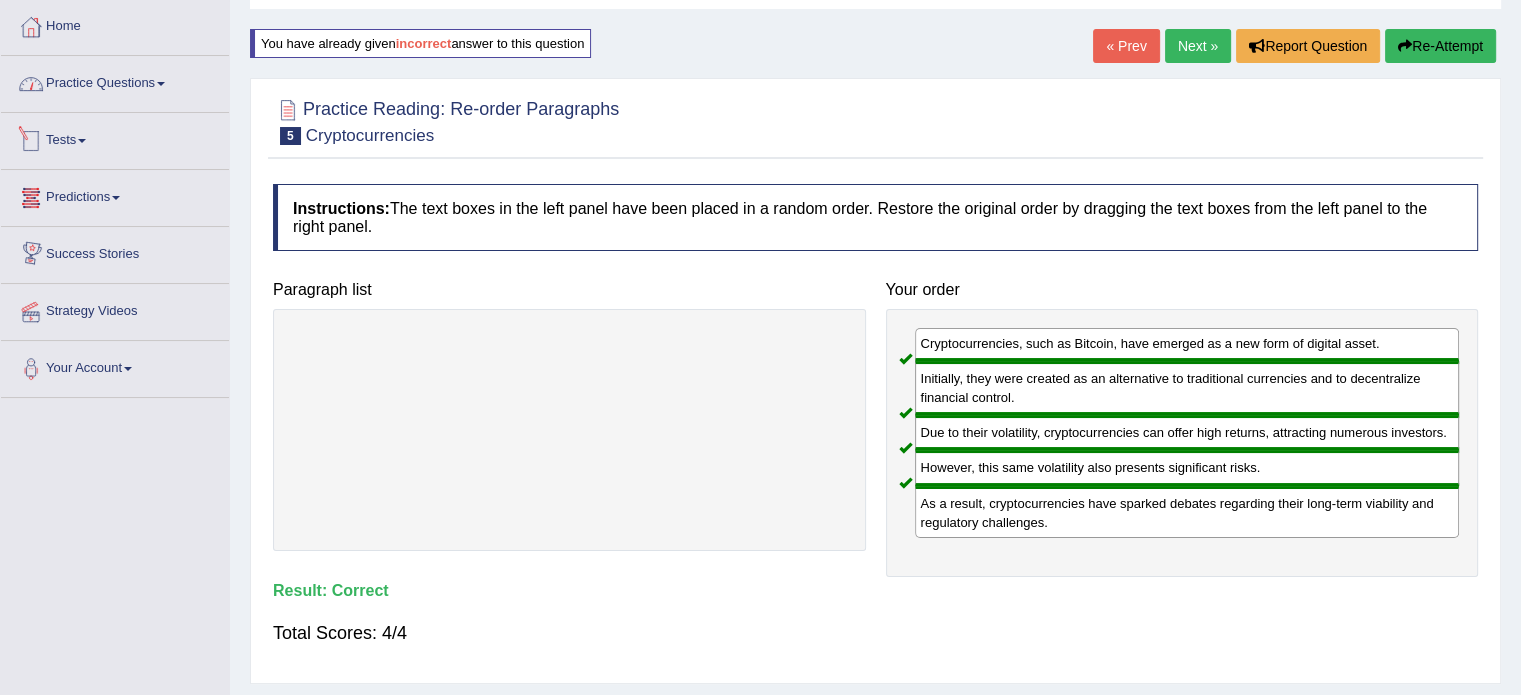 click on "Practice Questions" at bounding box center (115, 81) 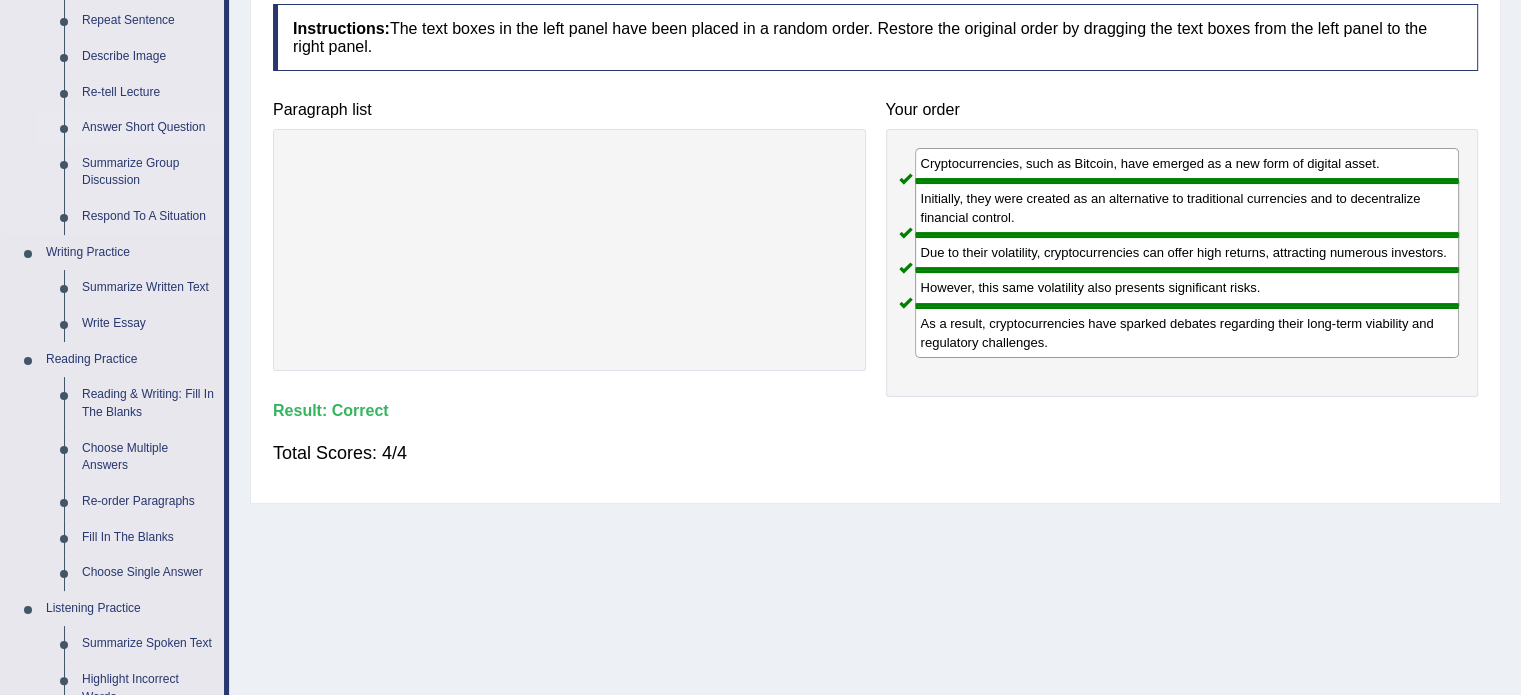 scroll, scrollTop: 400, scrollLeft: 0, axis: vertical 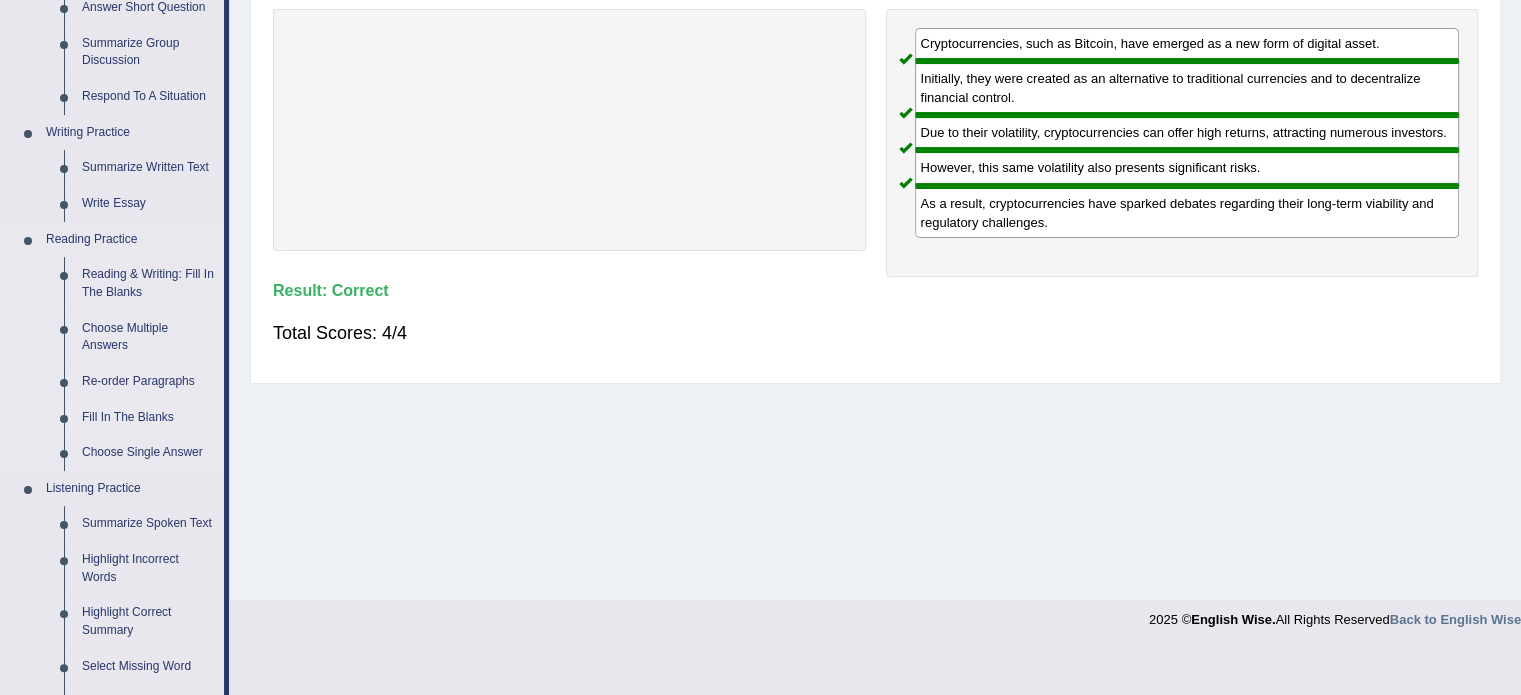 click on "Fill In The Blanks" at bounding box center [148, 418] 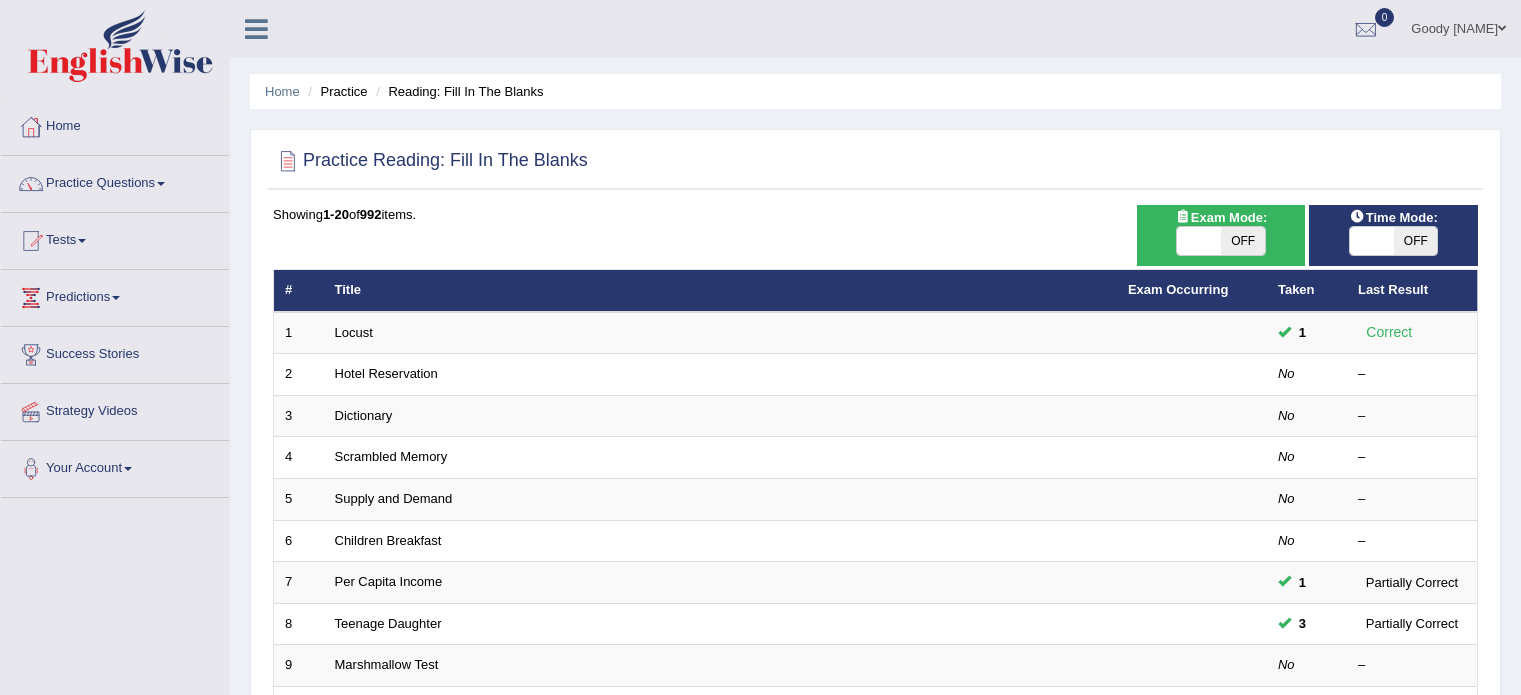 scroll, scrollTop: 0, scrollLeft: 0, axis: both 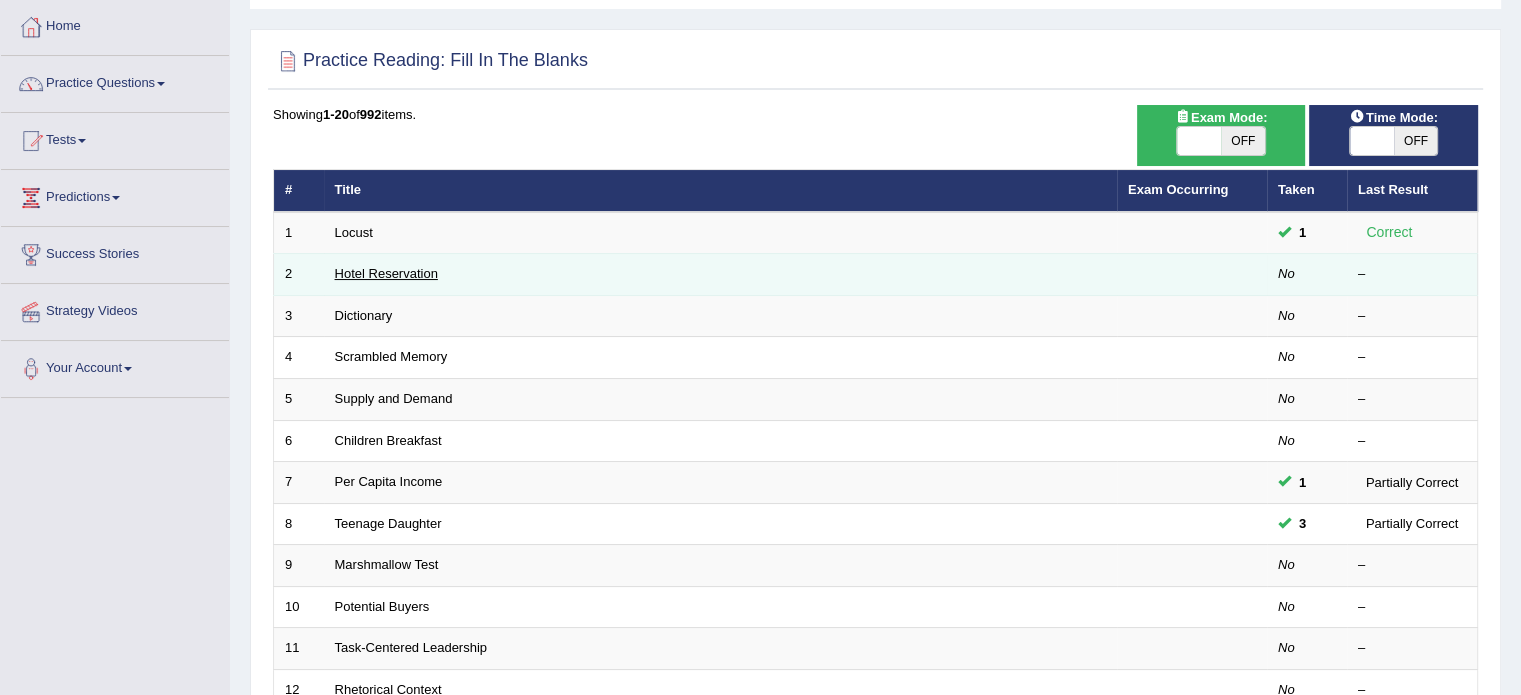 click on "Hotel Reservation" at bounding box center [386, 273] 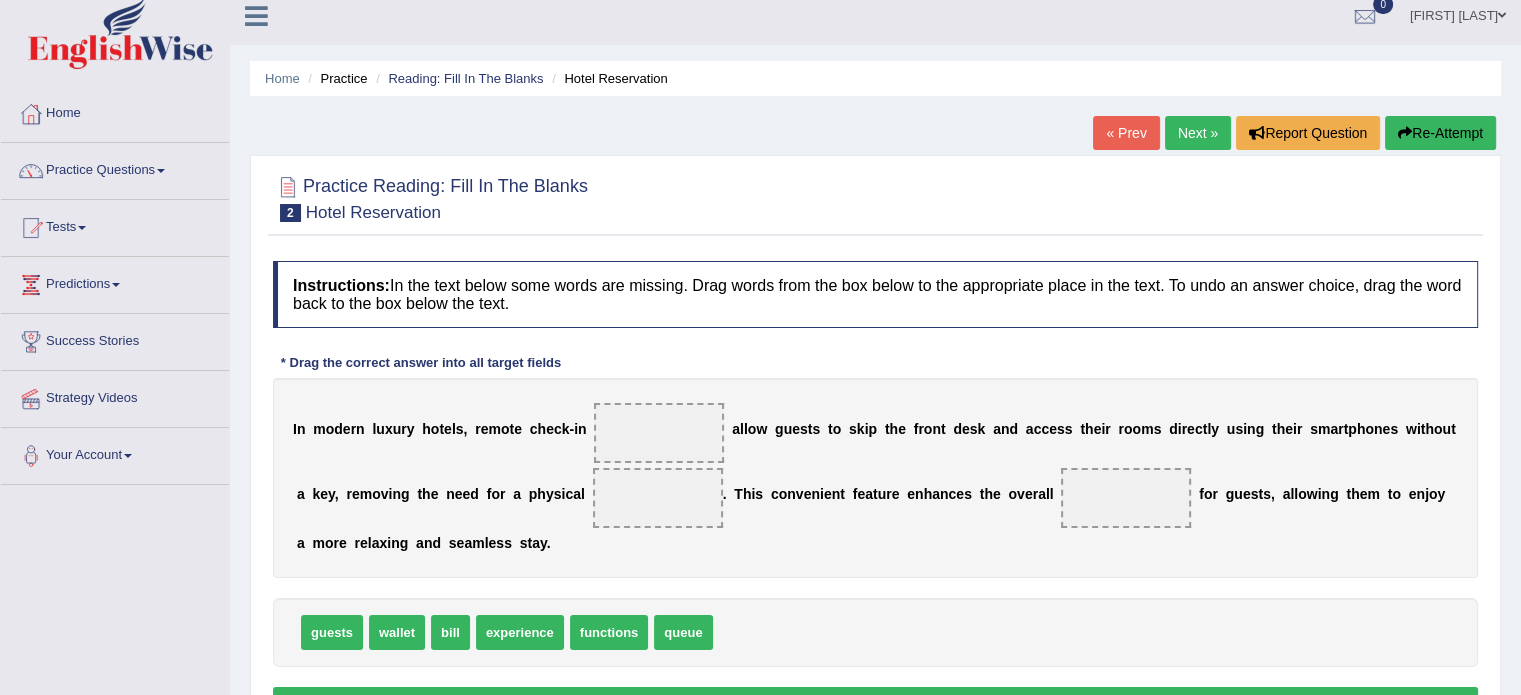 scroll, scrollTop: 0, scrollLeft: 0, axis: both 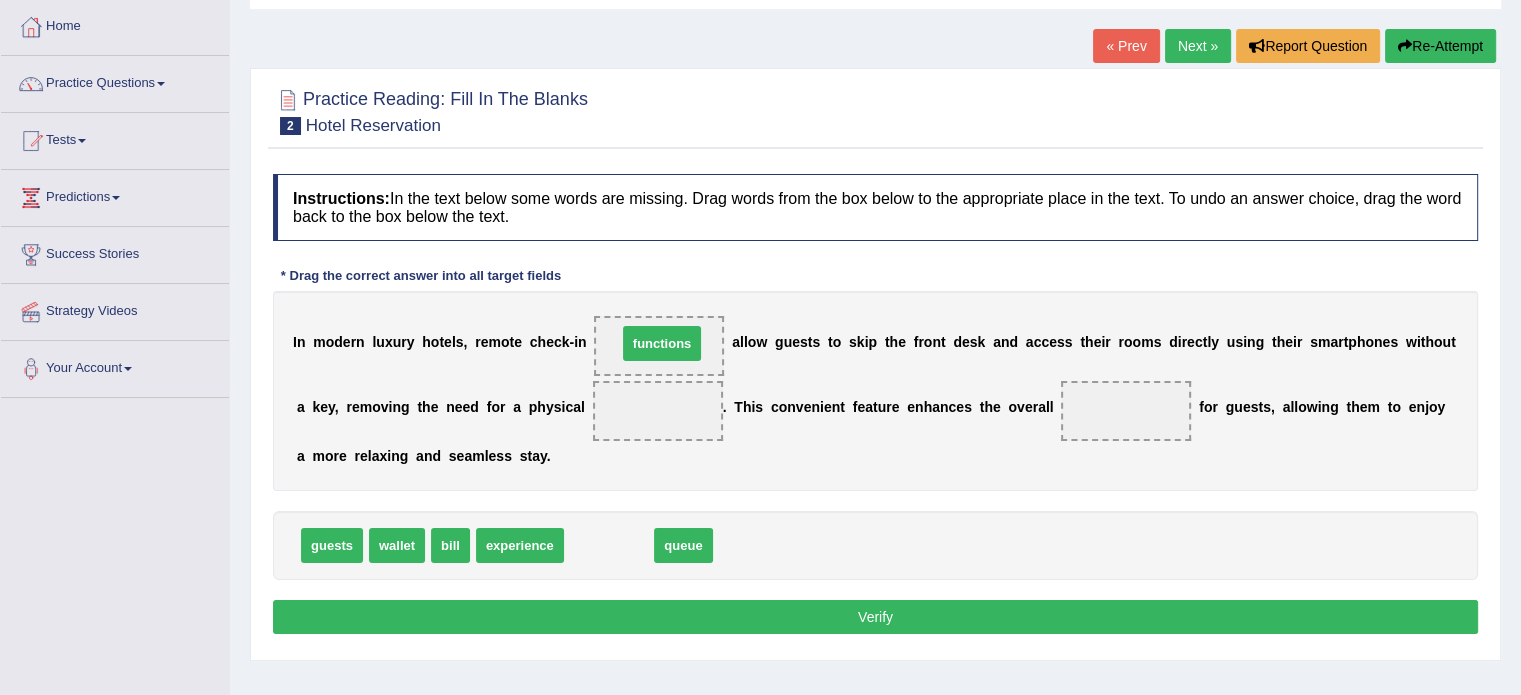 drag, startPoint x: 602, startPoint y: 543, endPoint x: 654, endPoint y: 341, distance: 208.58571 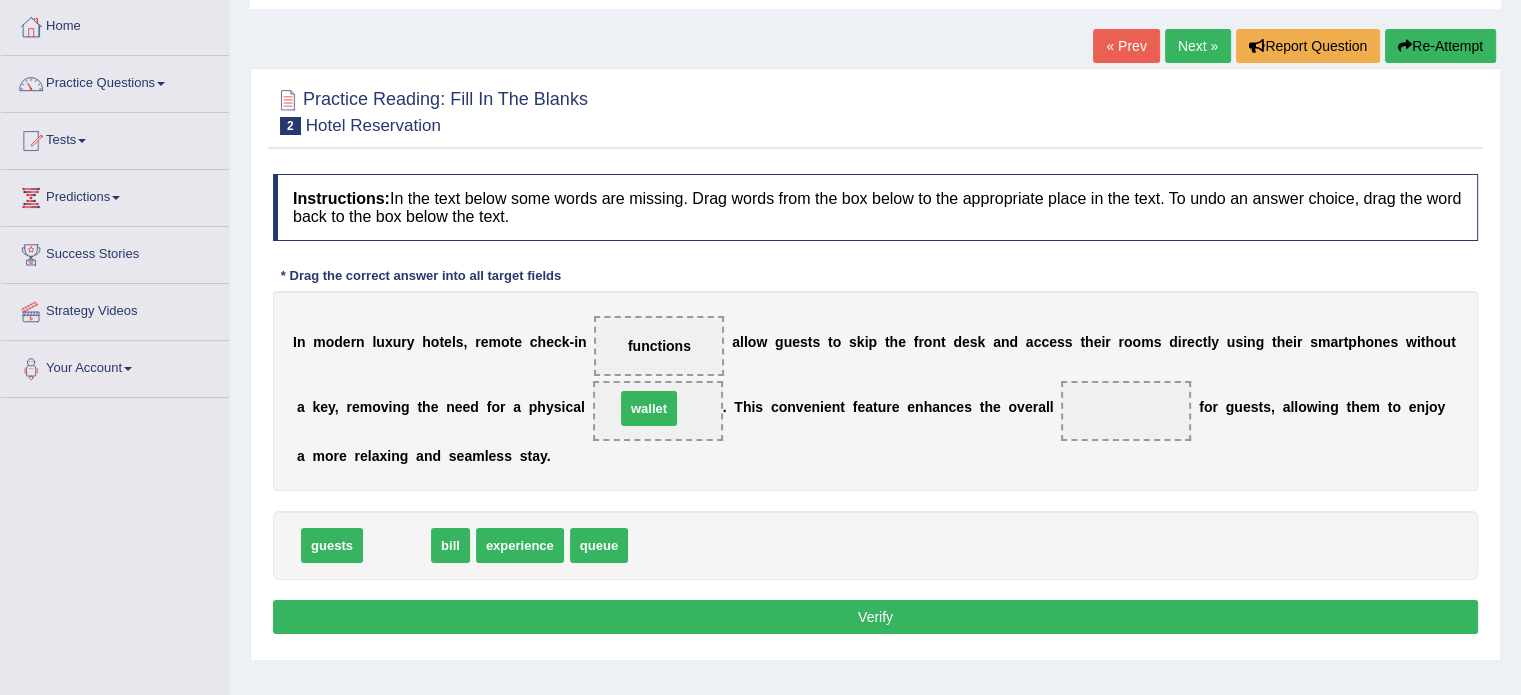 drag, startPoint x: 380, startPoint y: 541, endPoint x: 632, endPoint y: 404, distance: 286.8327 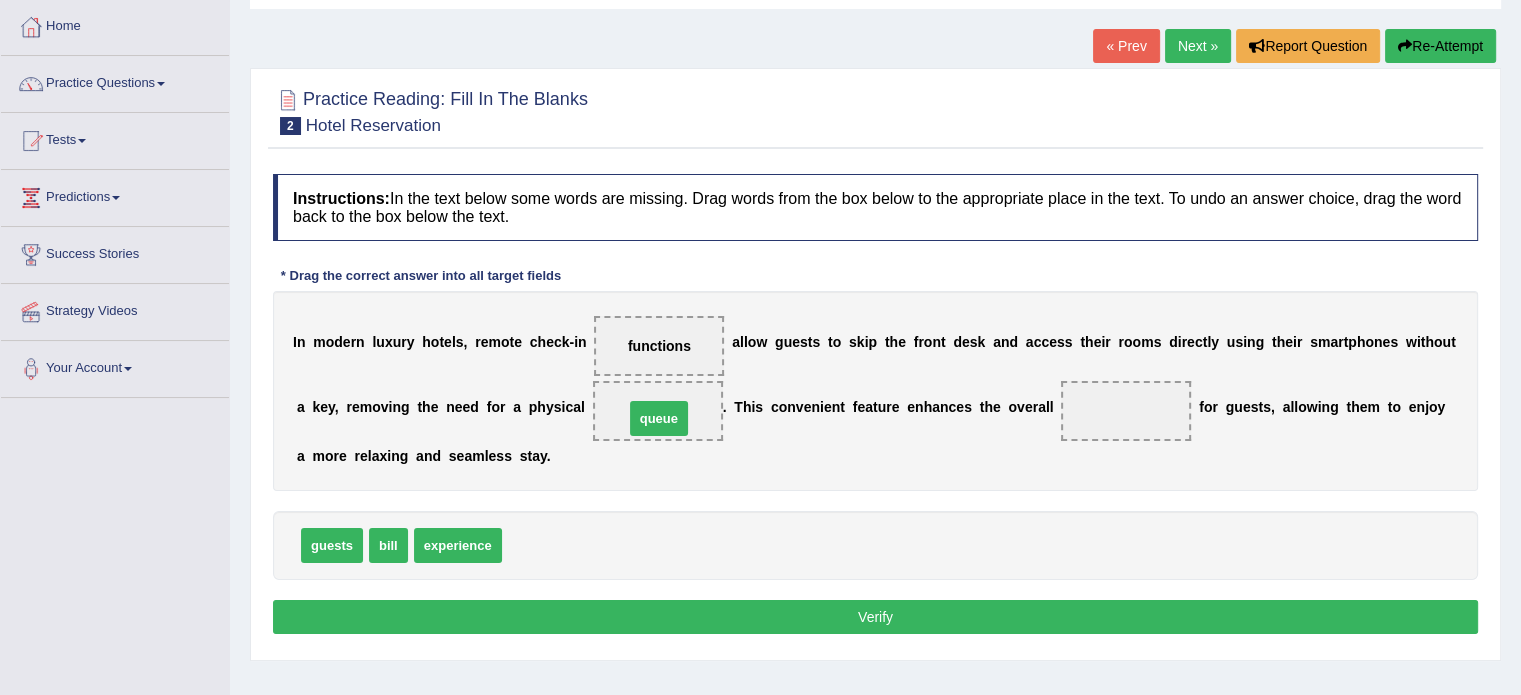 drag, startPoint x: 548, startPoint y: 550, endPoint x: 670, endPoint y: 423, distance: 176.10509 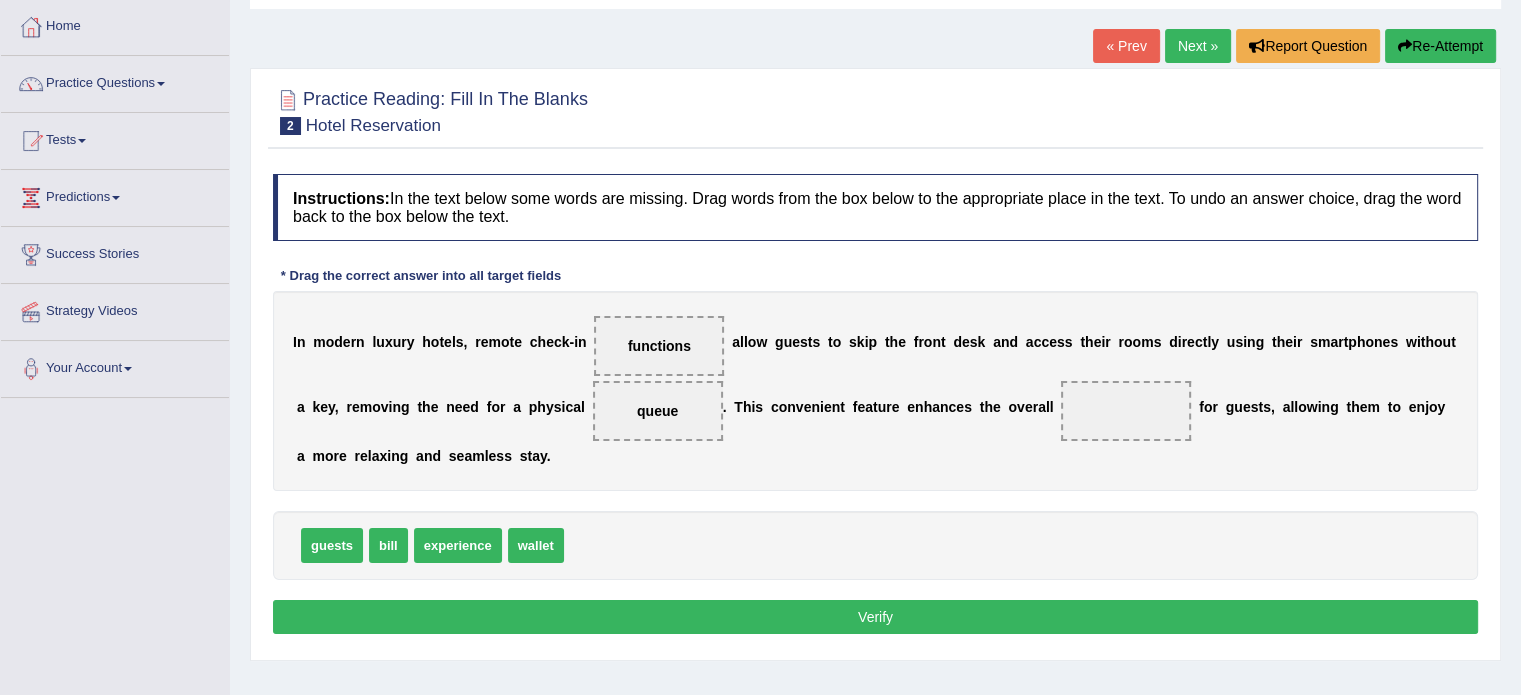 click on "guests bill experience wallet" at bounding box center (875, 545) 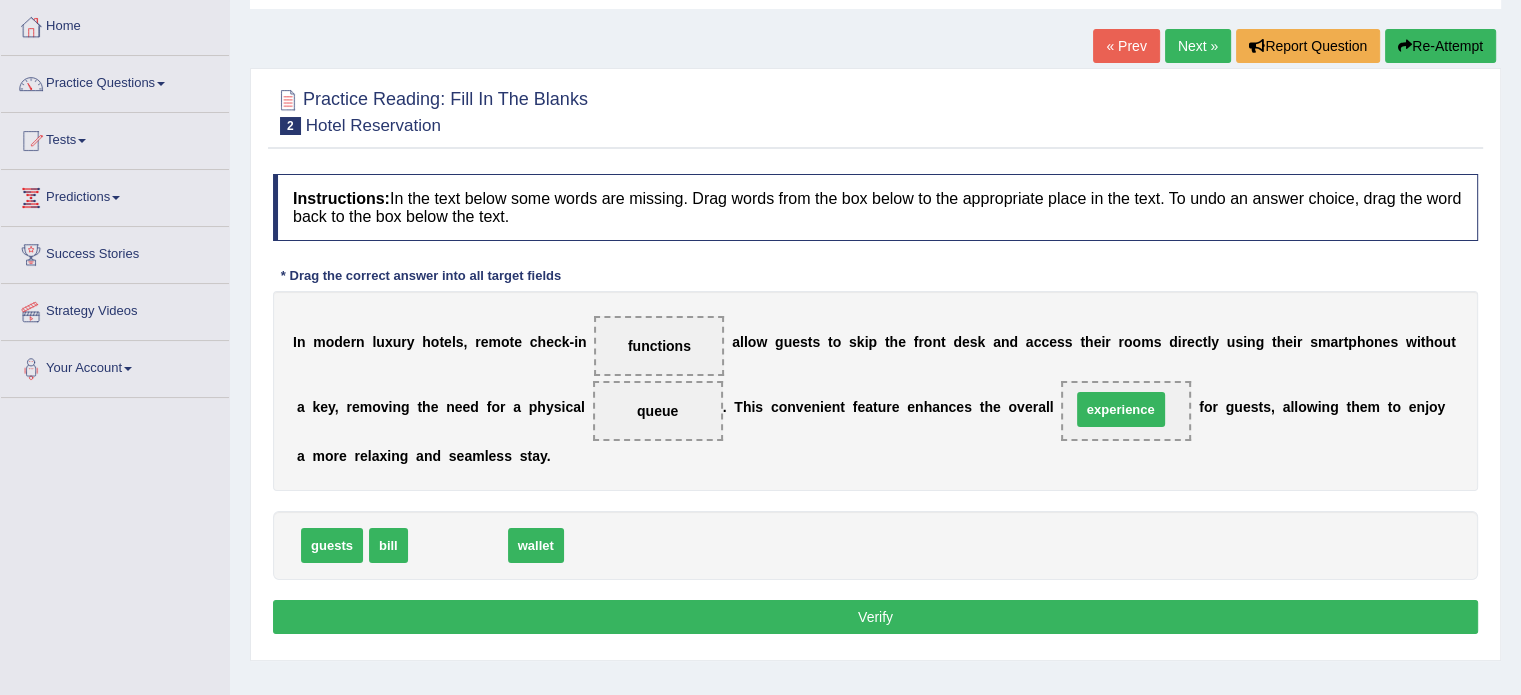 drag, startPoint x: 453, startPoint y: 539, endPoint x: 1134, endPoint y: 402, distance: 694.6438 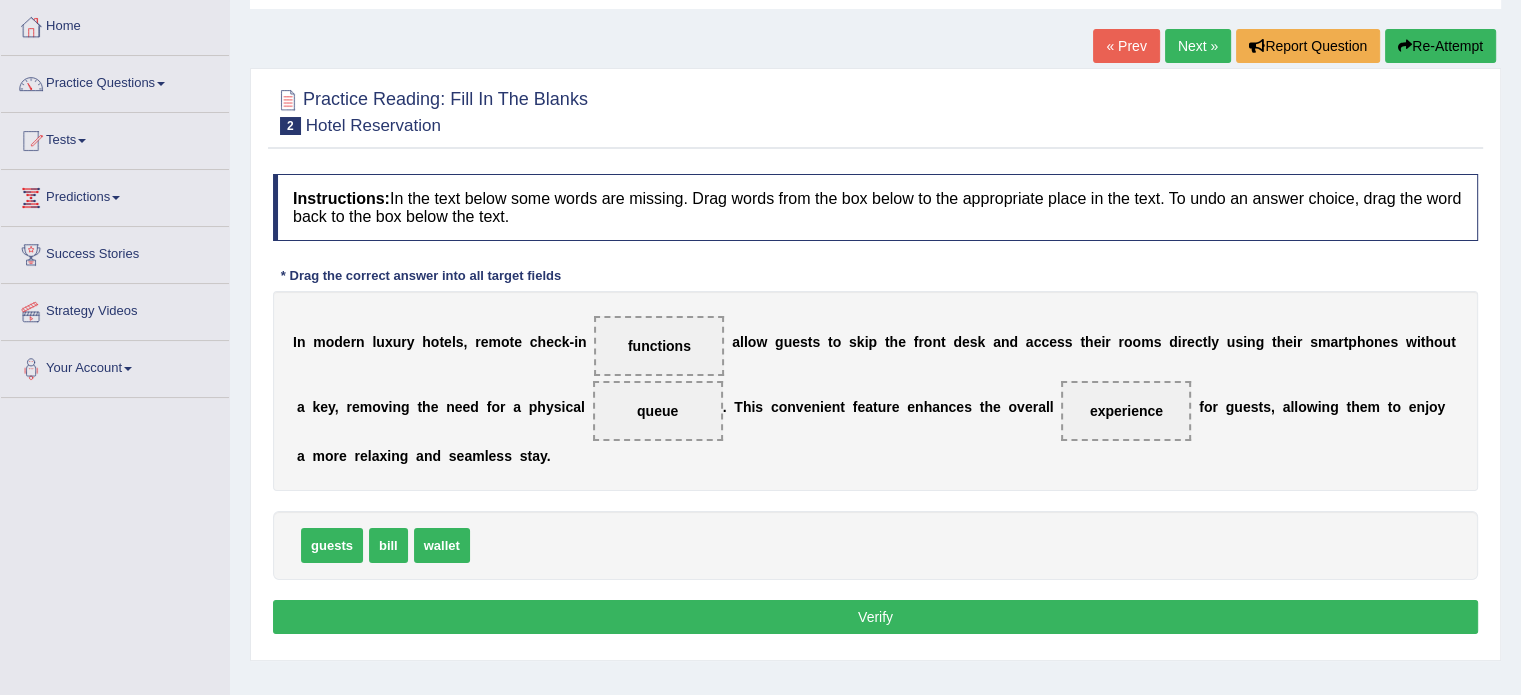 click on "Verify" at bounding box center (875, 617) 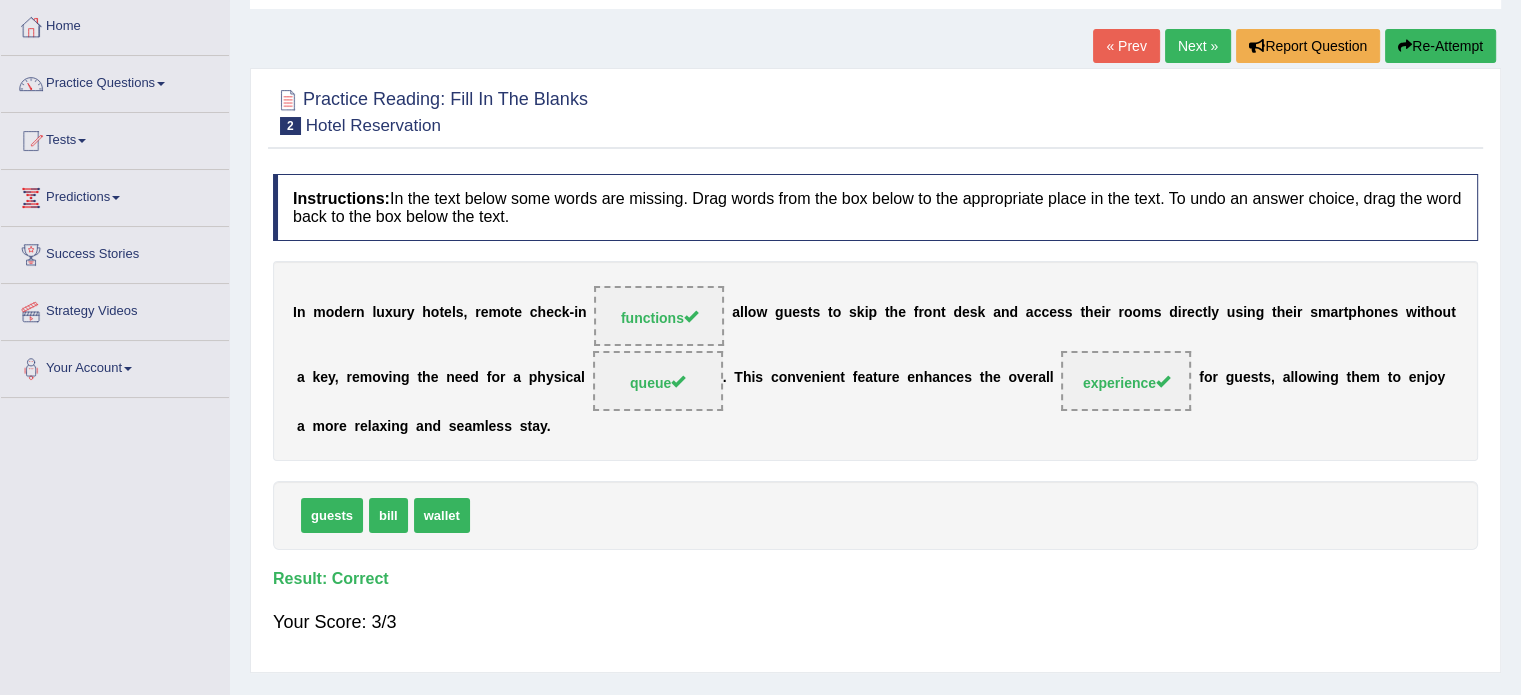 scroll, scrollTop: 0, scrollLeft: 0, axis: both 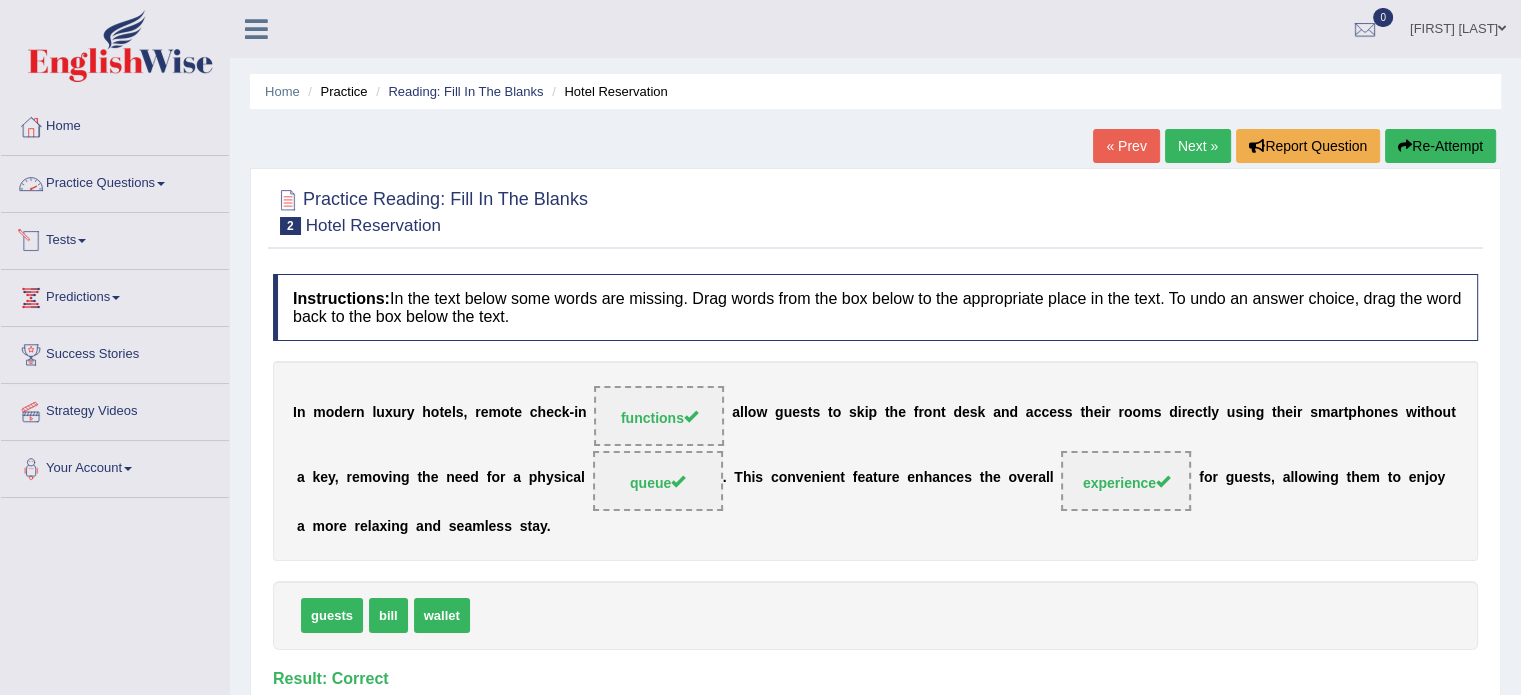 click on "Practice Questions" at bounding box center [115, 181] 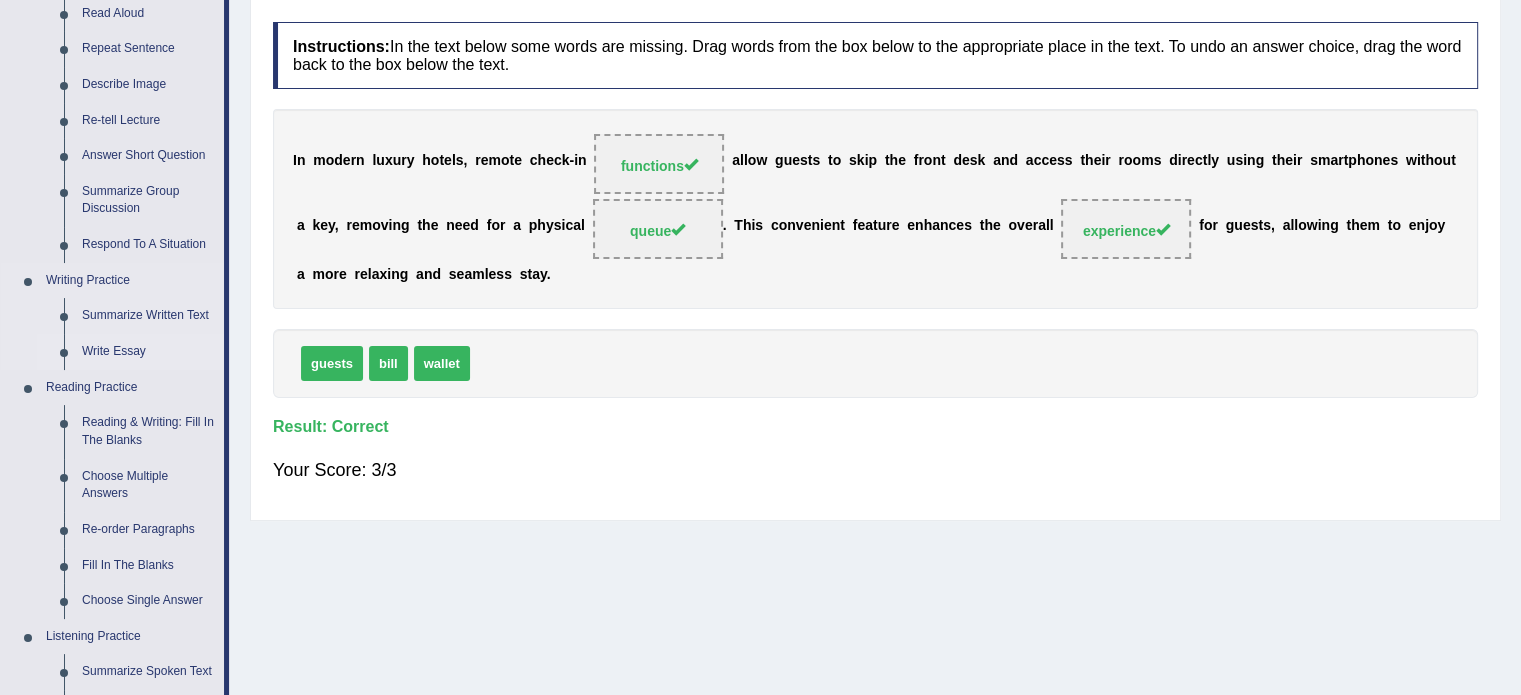 scroll, scrollTop: 300, scrollLeft: 0, axis: vertical 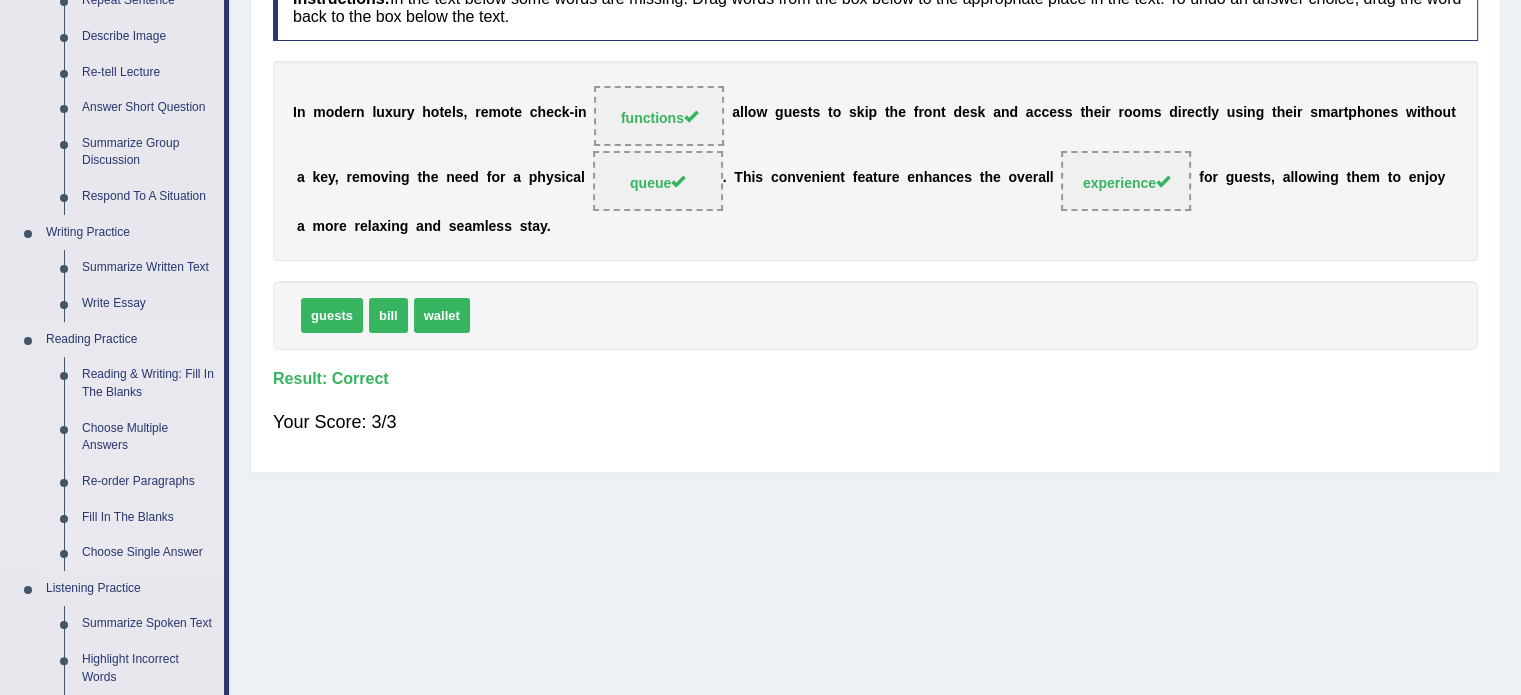 click on "Choose Single Answer" at bounding box center [148, 553] 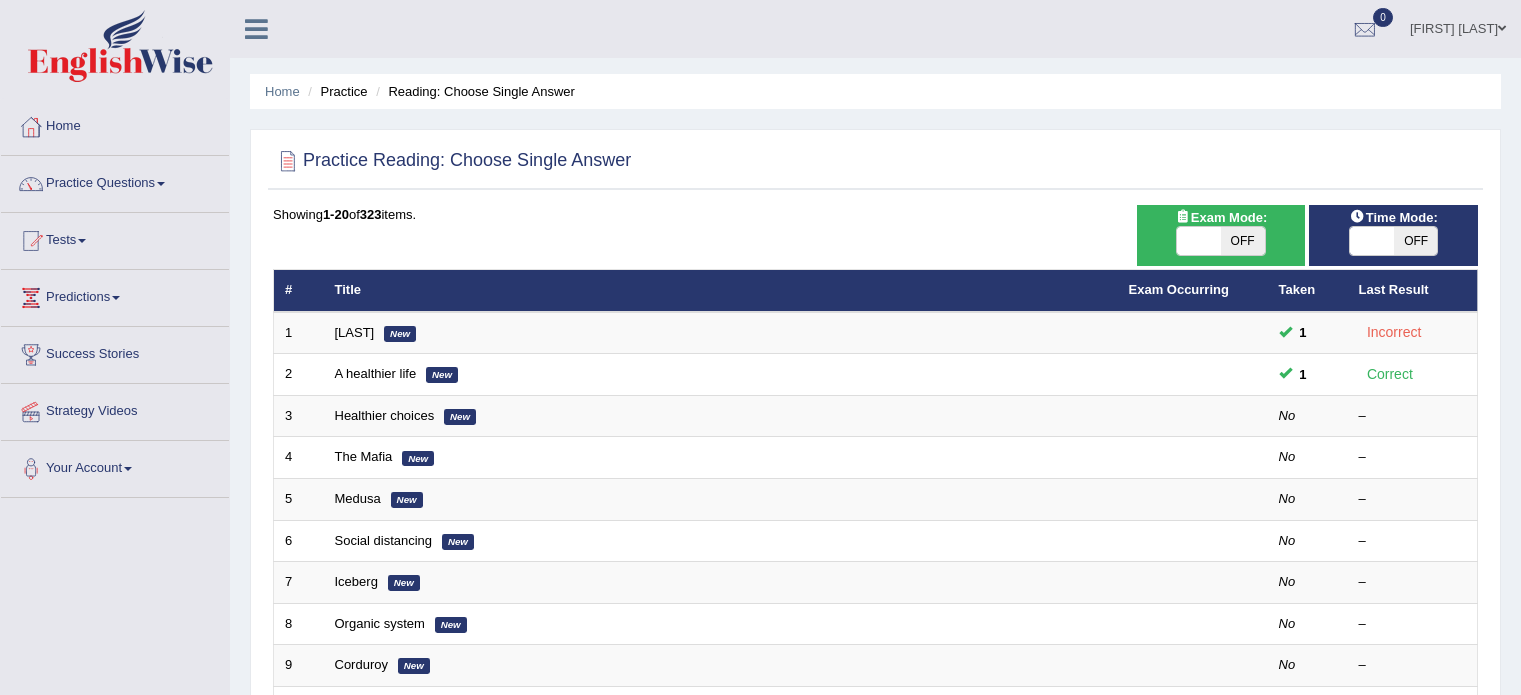 scroll, scrollTop: 0, scrollLeft: 0, axis: both 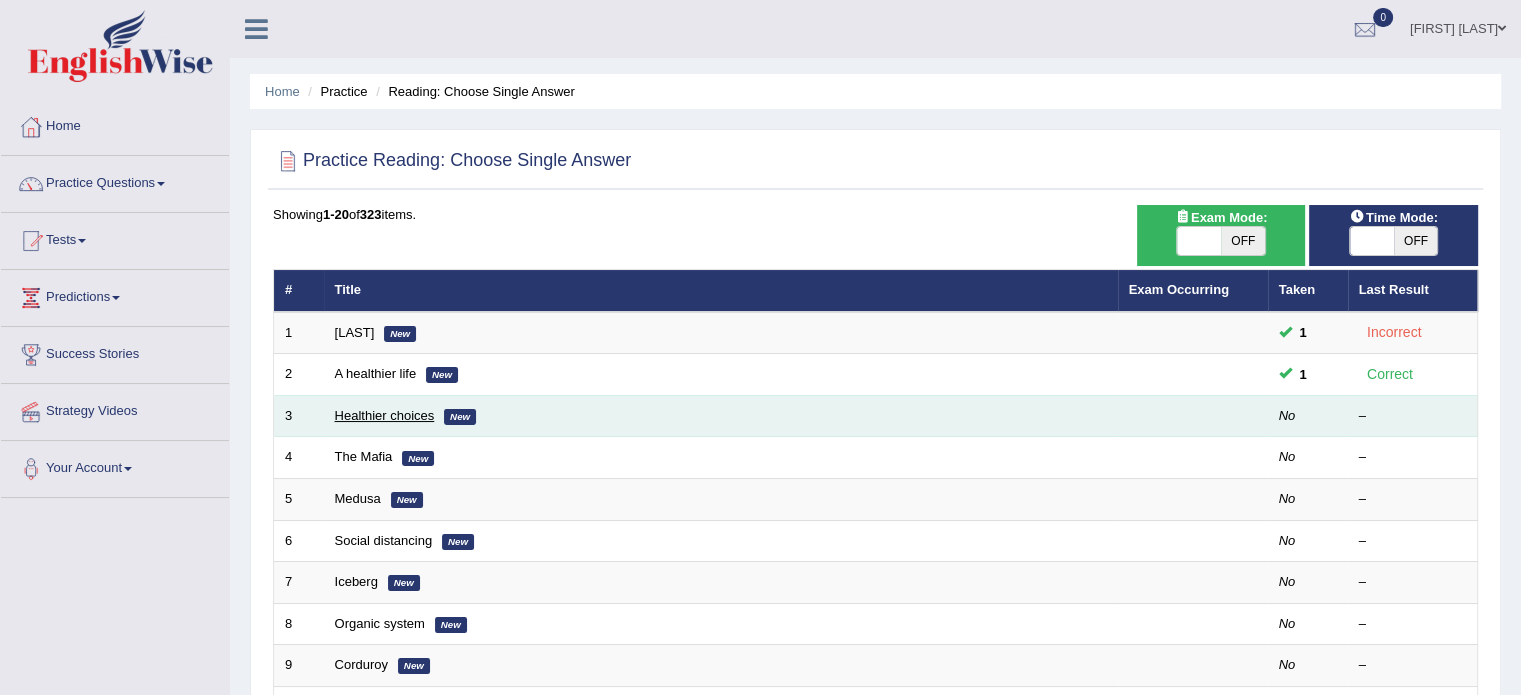 click on "Healthier choices" at bounding box center [385, 415] 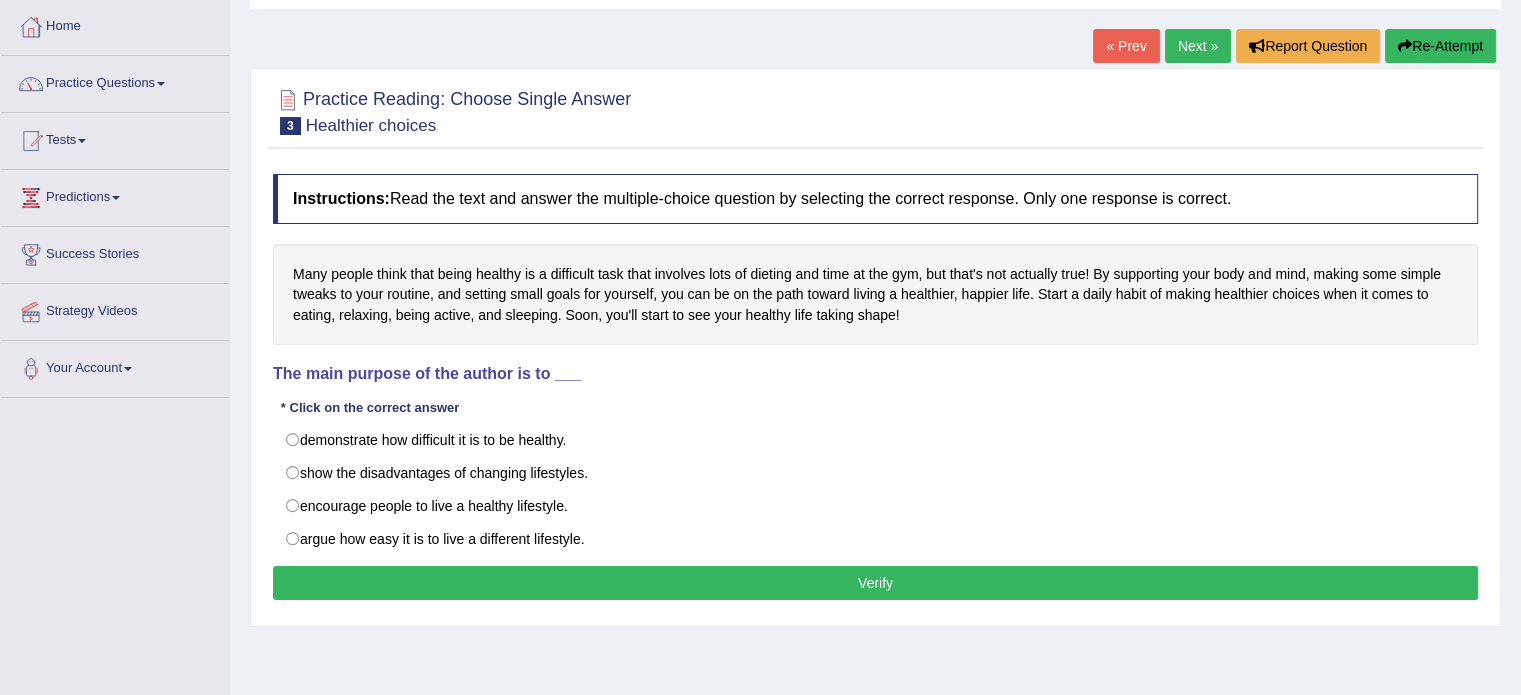 scroll, scrollTop: 0, scrollLeft: 0, axis: both 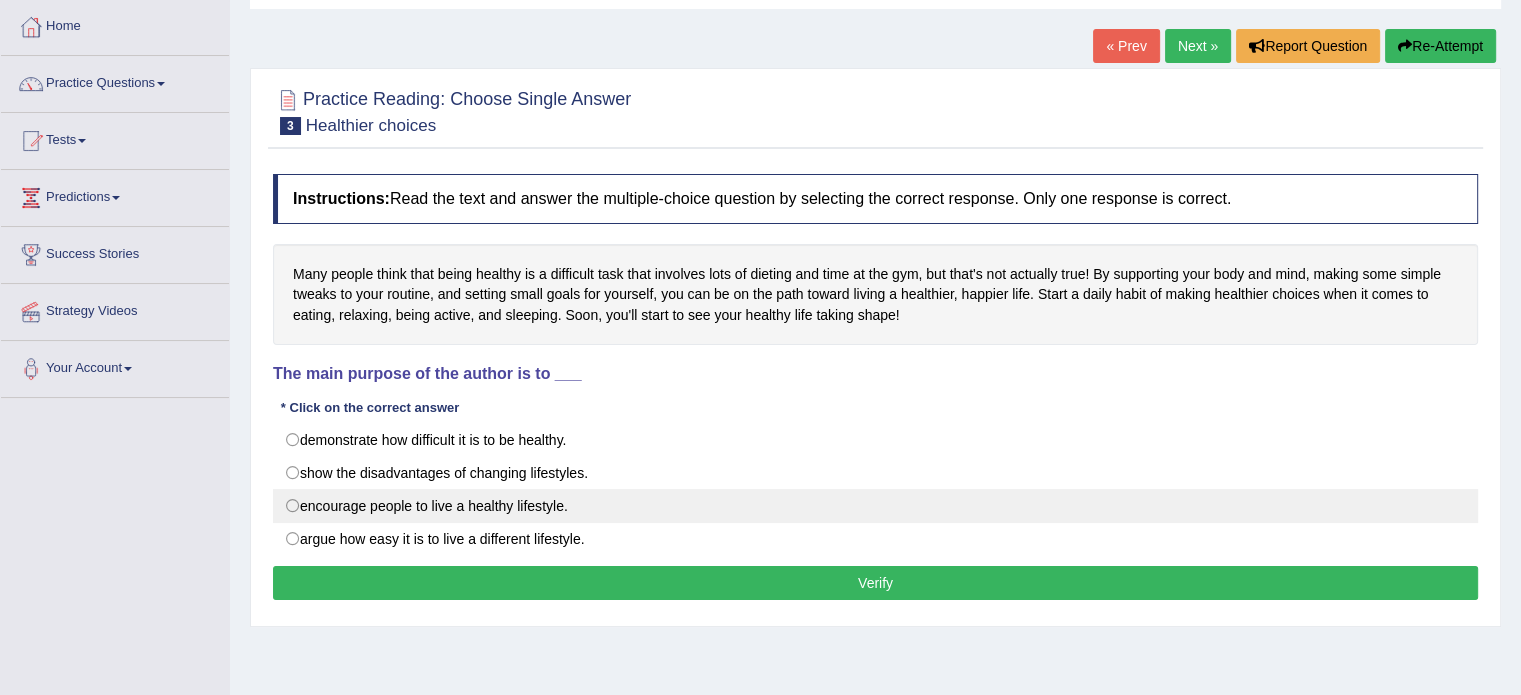 click on "encourage people to live a healthy lifestyle." at bounding box center (875, 506) 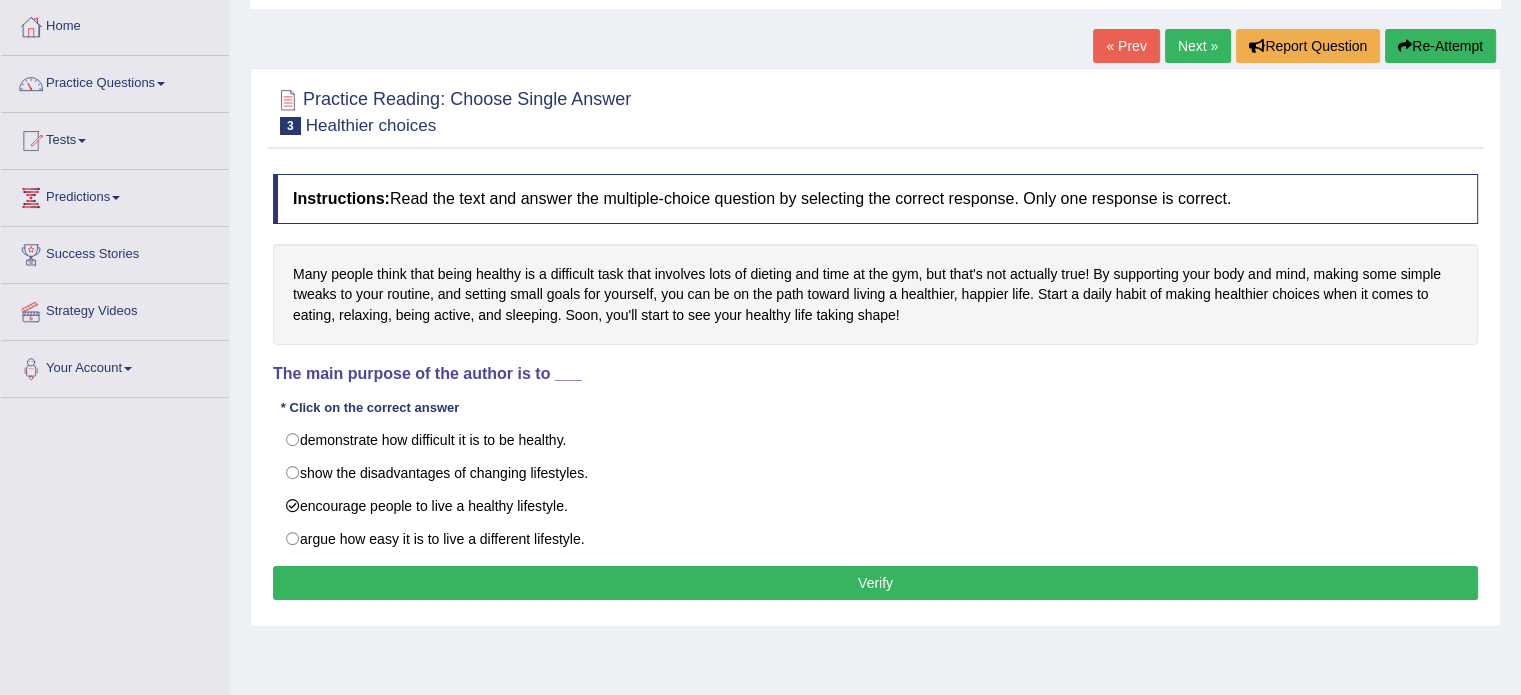 click on "Verify" at bounding box center [875, 583] 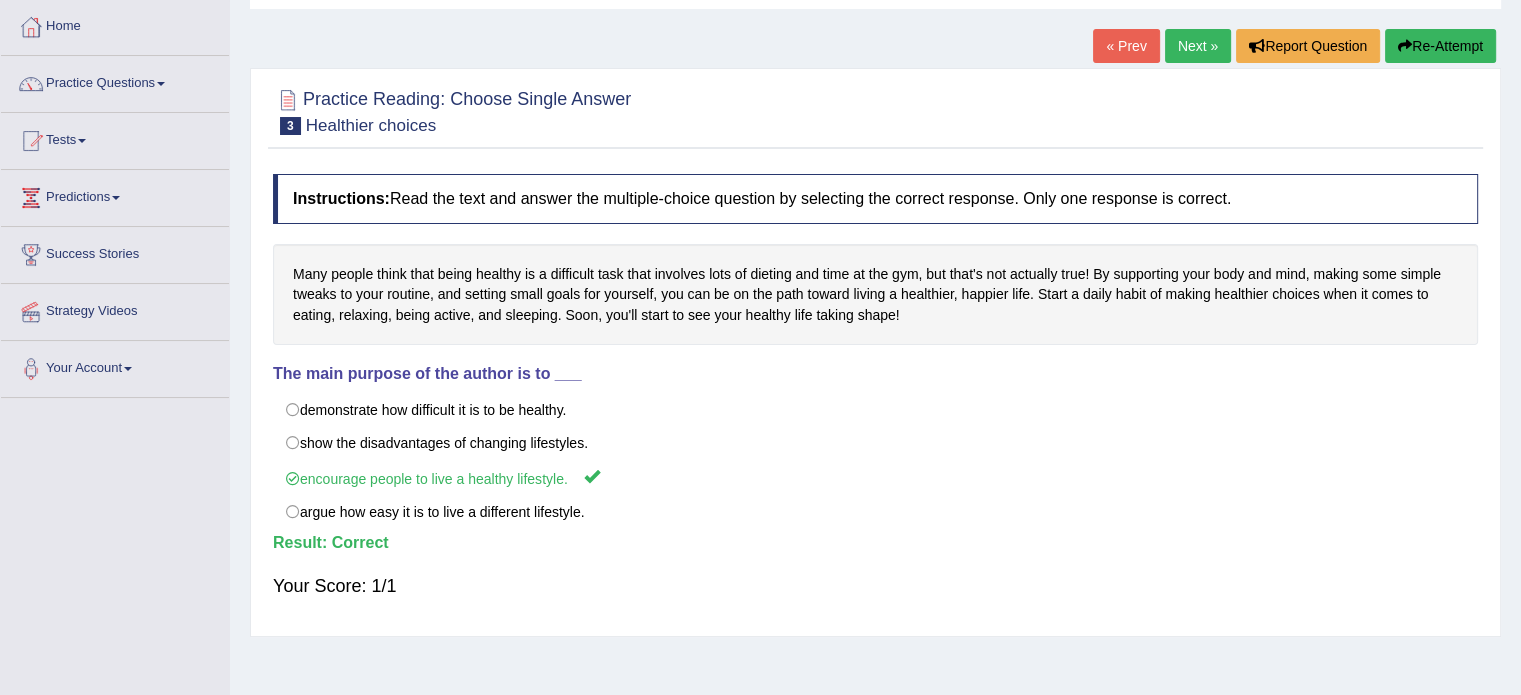 scroll, scrollTop: 0, scrollLeft: 0, axis: both 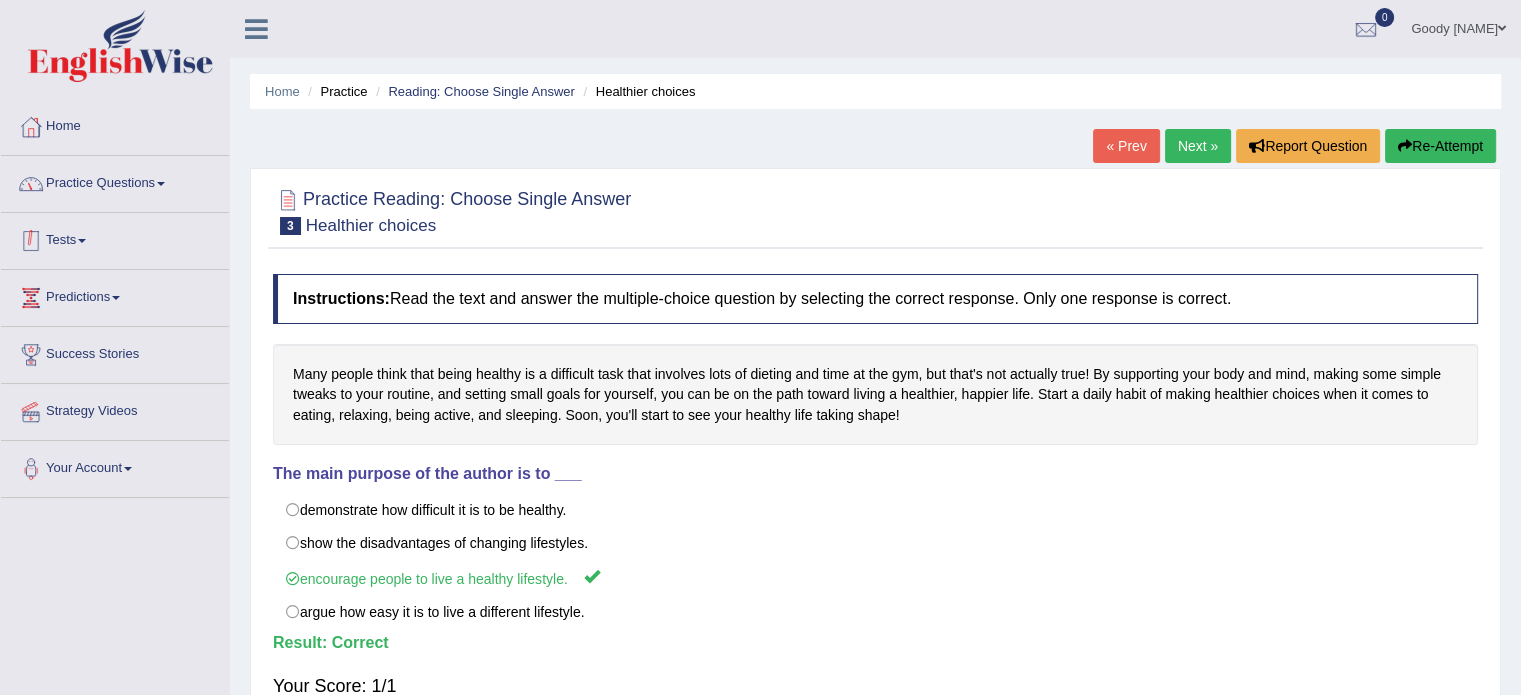 click on "Practice Questions" at bounding box center (115, 181) 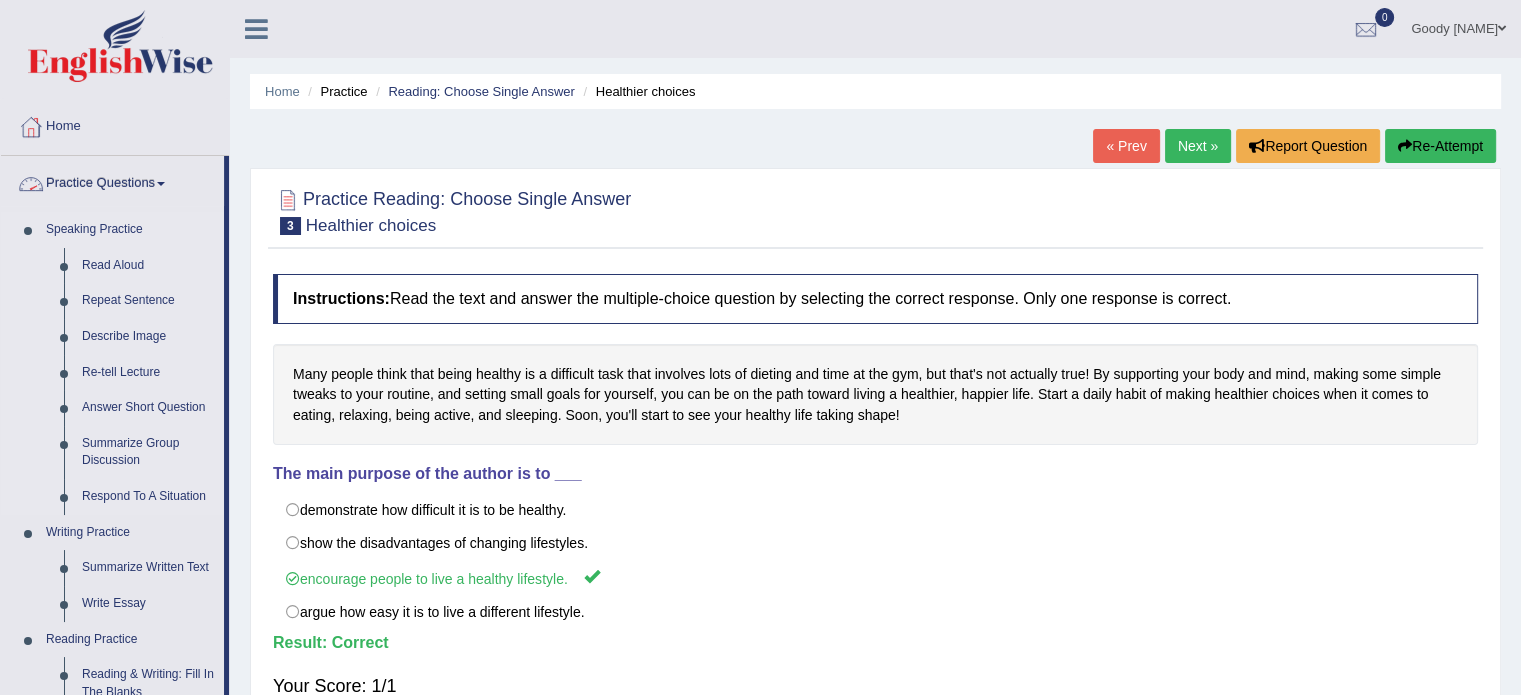 scroll, scrollTop: 300, scrollLeft: 0, axis: vertical 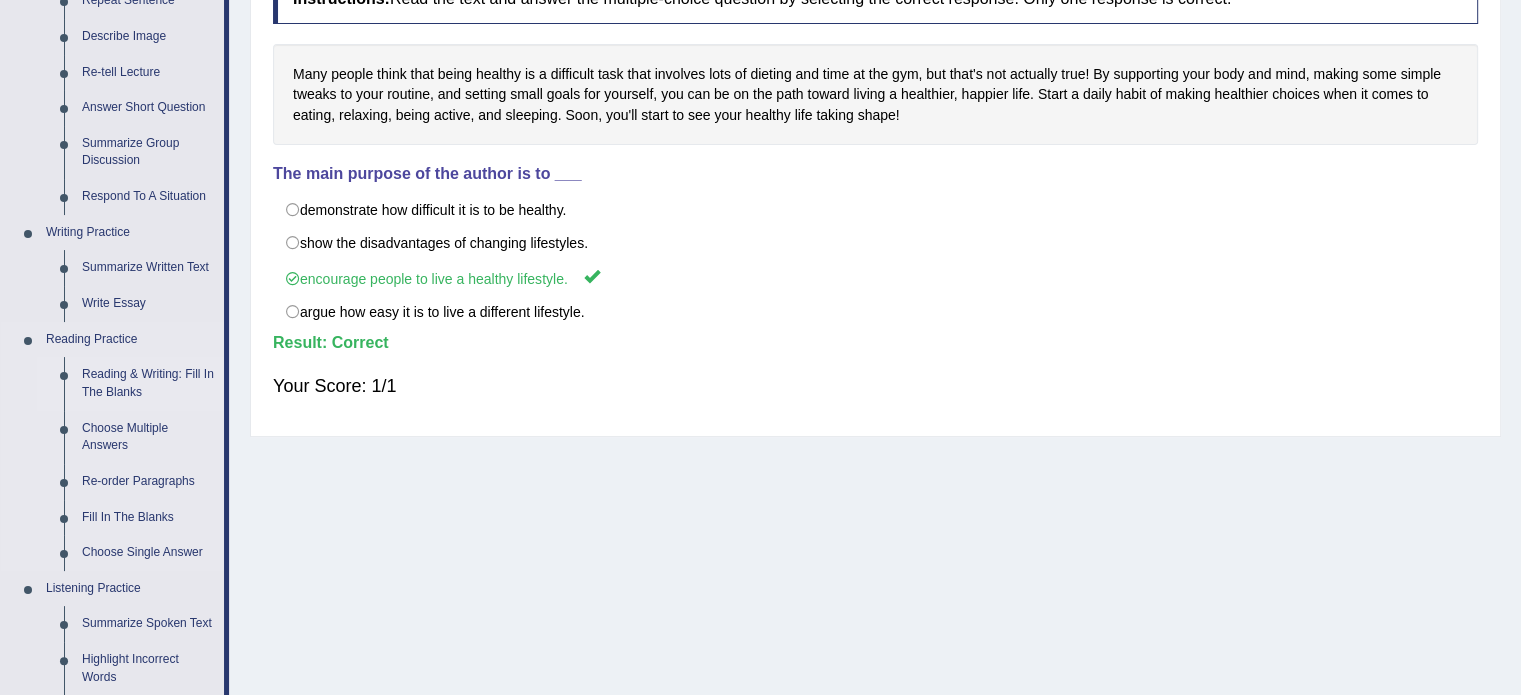 click on "Reading & Writing: Fill In The Blanks" at bounding box center (148, 383) 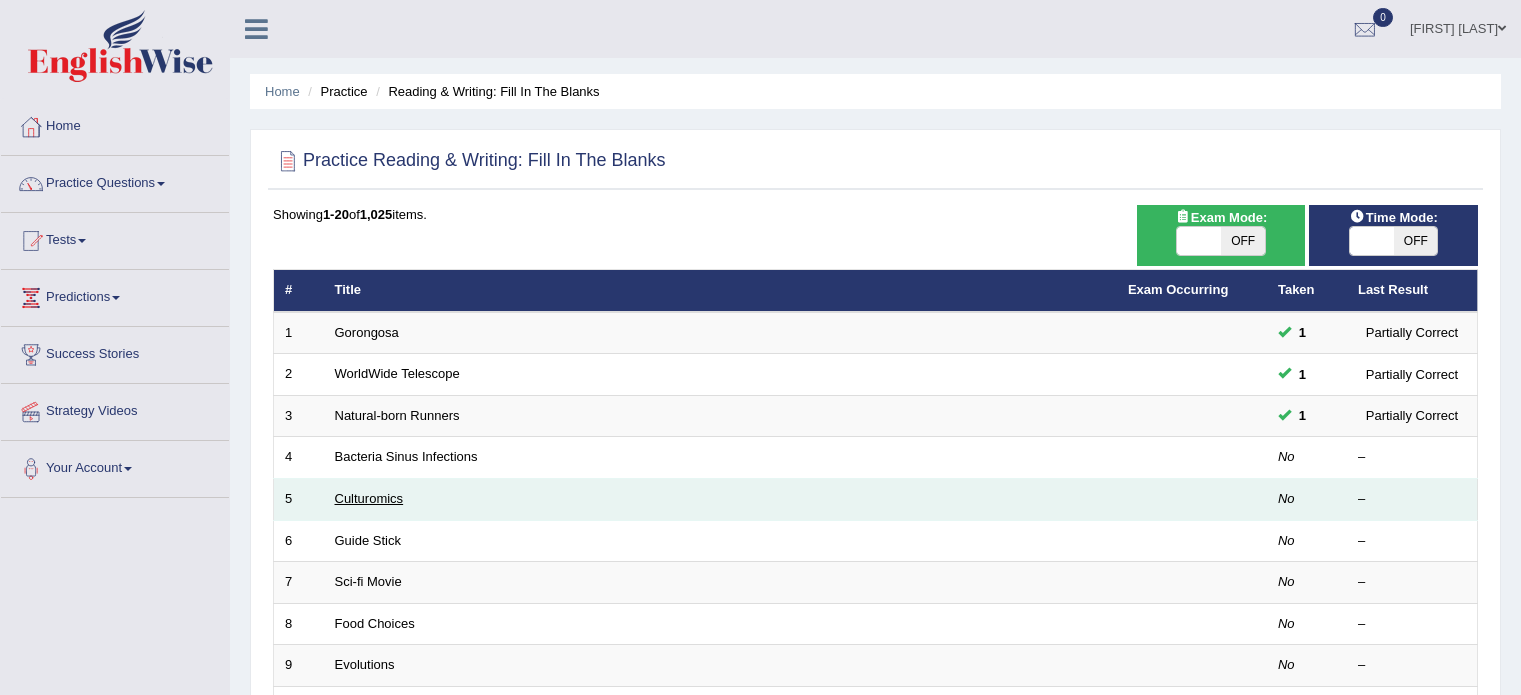 scroll, scrollTop: 0, scrollLeft: 0, axis: both 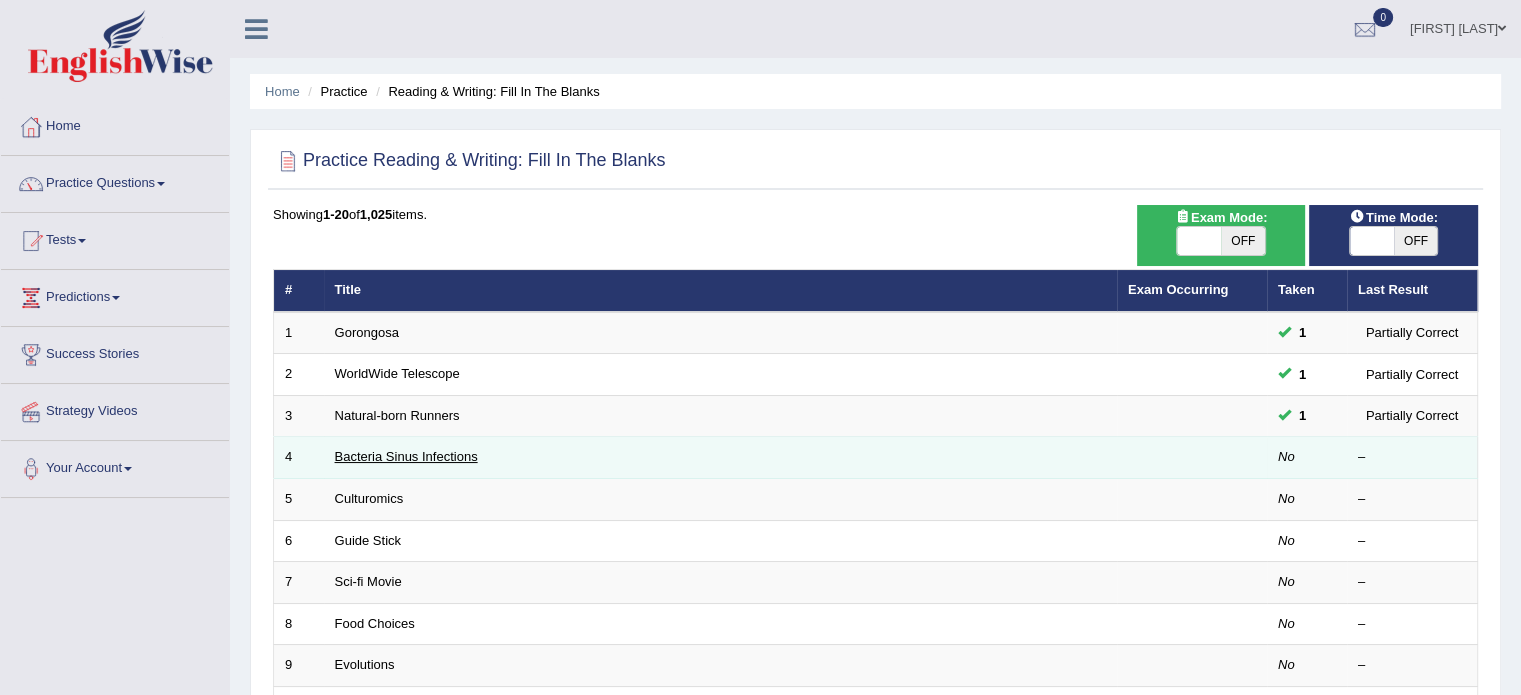 click on "Bacteria Sinus Infections" at bounding box center [406, 456] 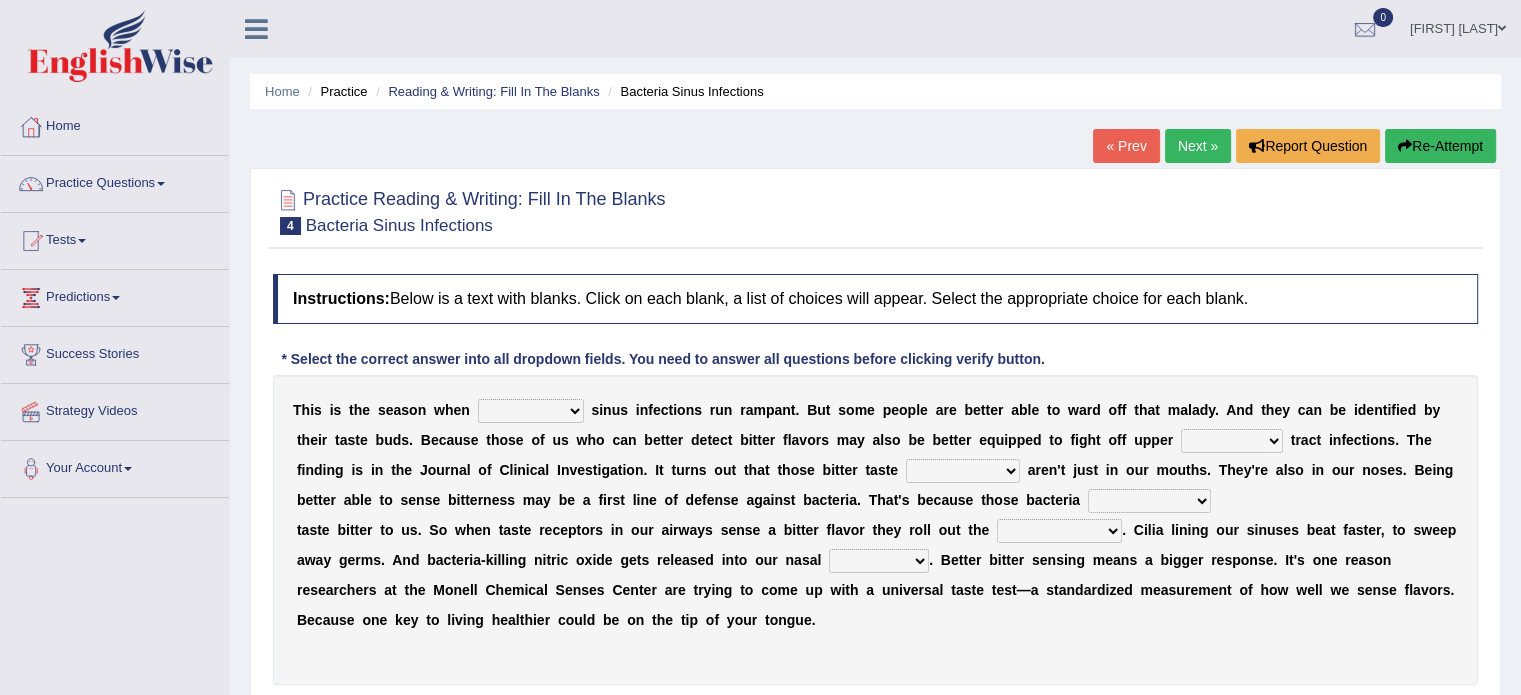 scroll, scrollTop: 88, scrollLeft: 0, axis: vertical 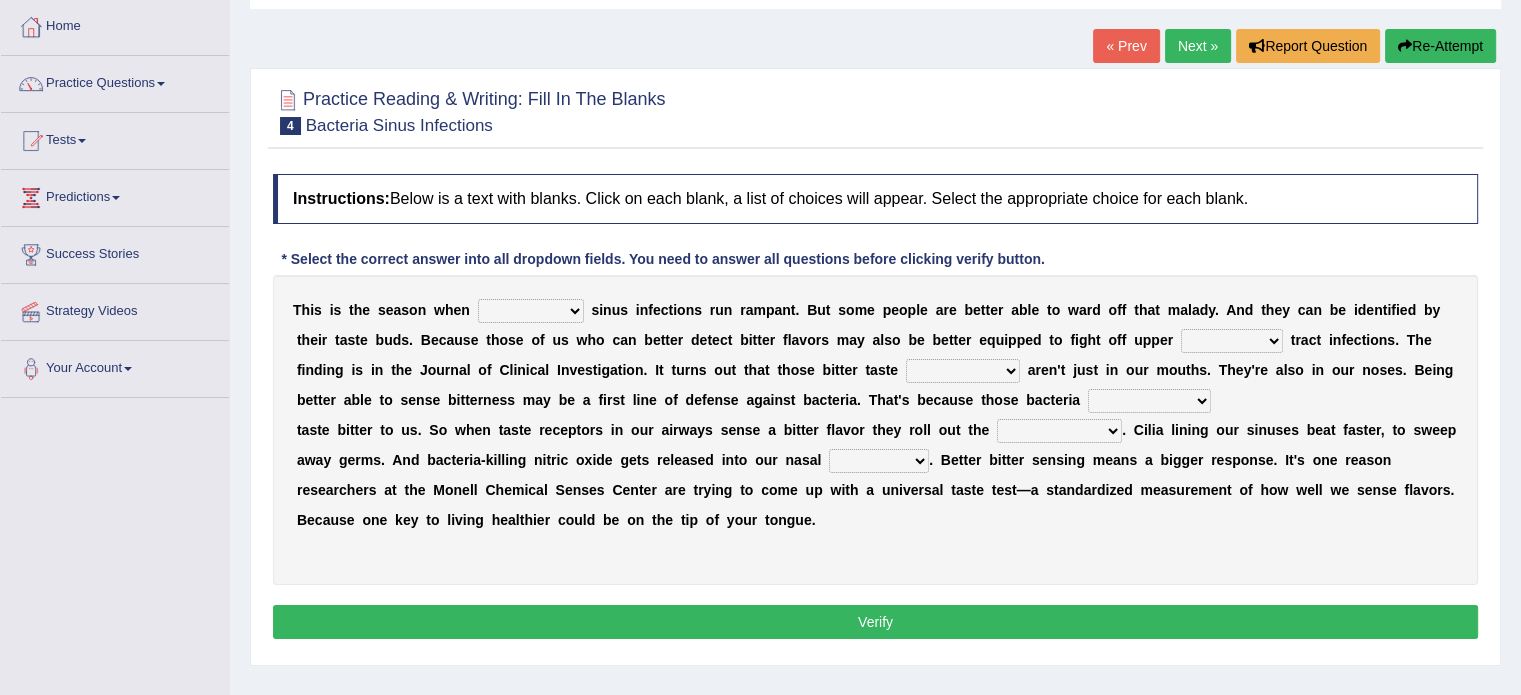 click on "conventicle atheist bacterial prissier" at bounding box center (531, 311) 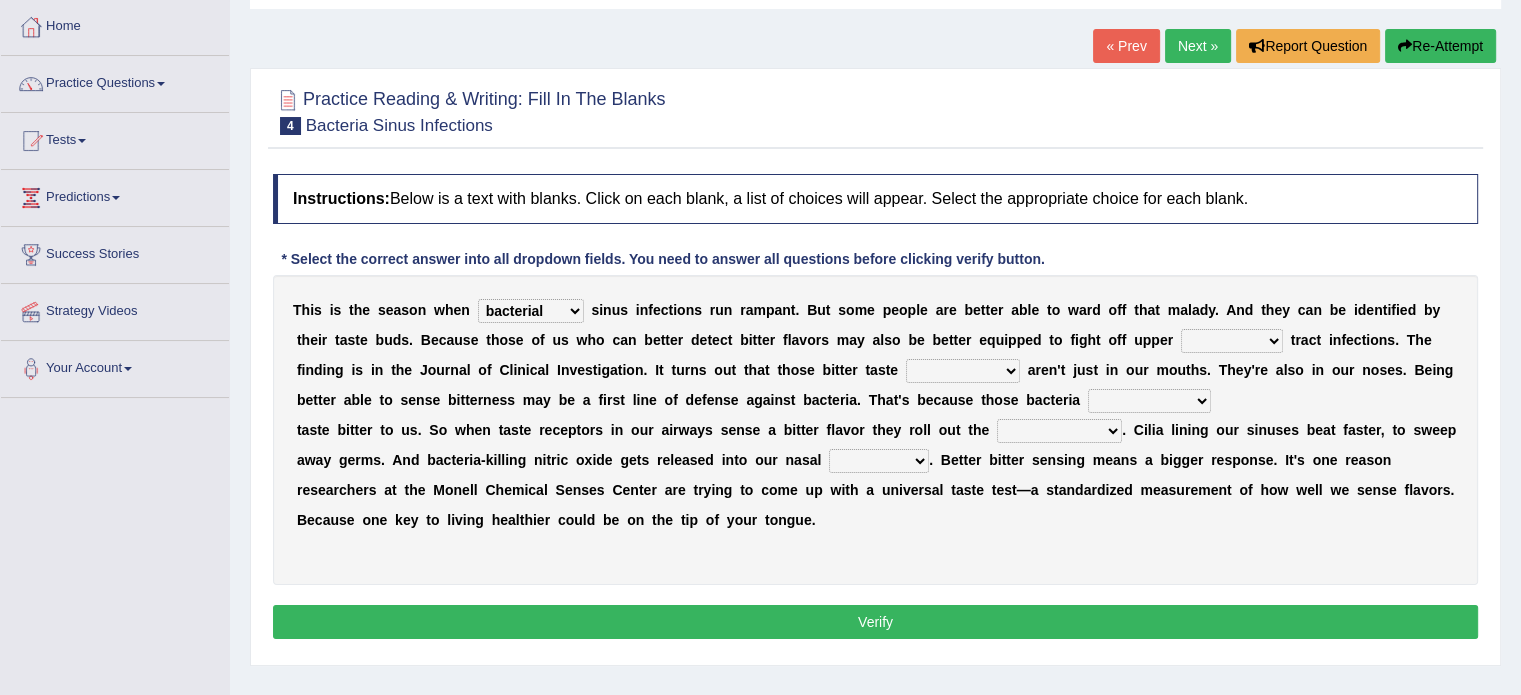 click on "faulty respiratory togae gawky" at bounding box center (1232, 341) 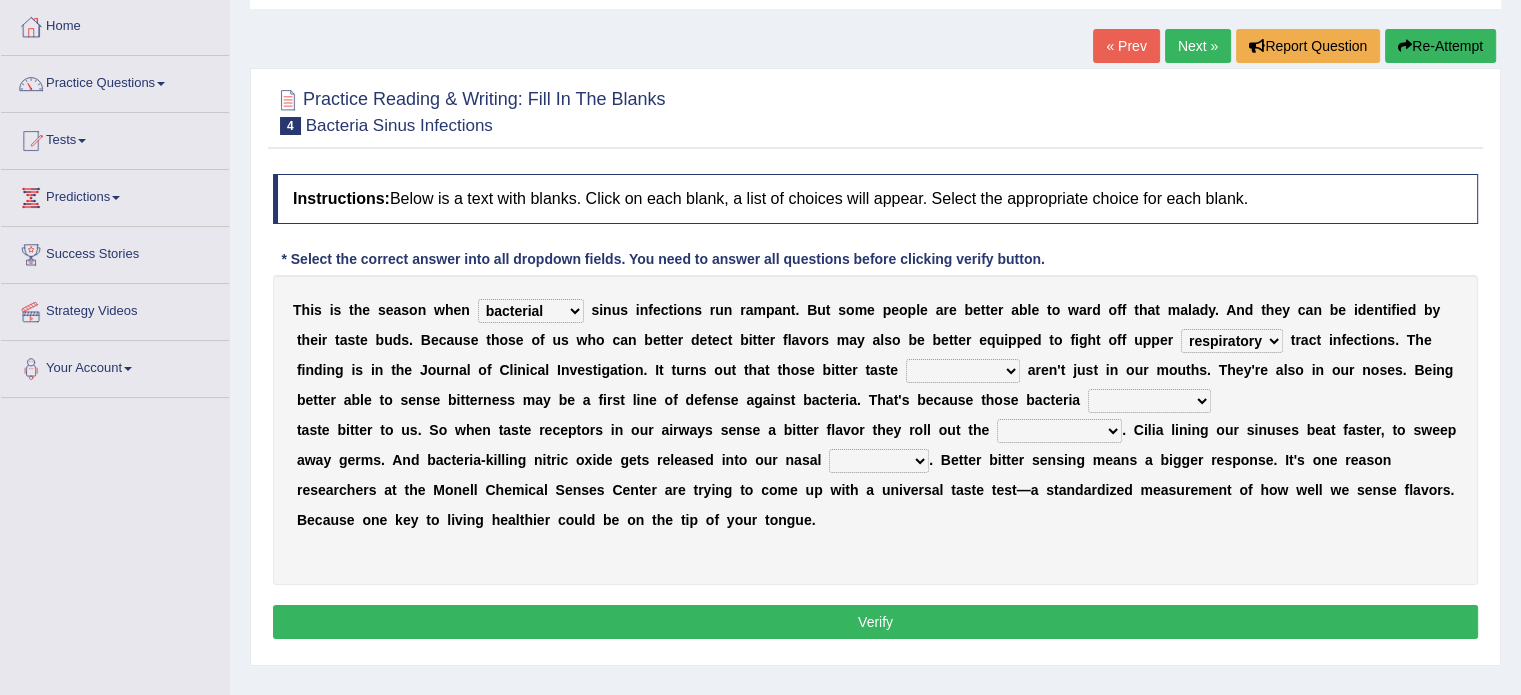 click on "faulty respiratory togae gawky" at bounding box center [1232, 341] 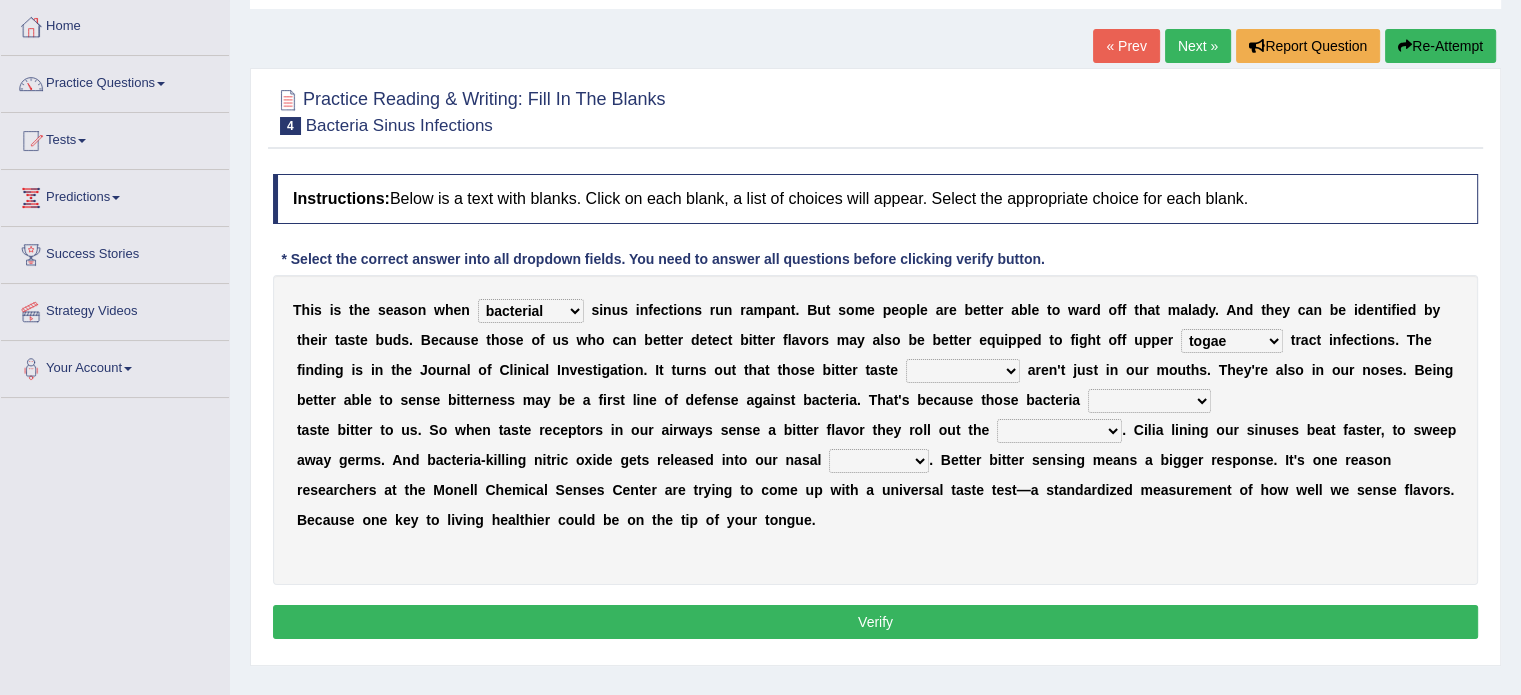 click on "faulty respiratory togae gawky" at bounding box center (1232, 341) 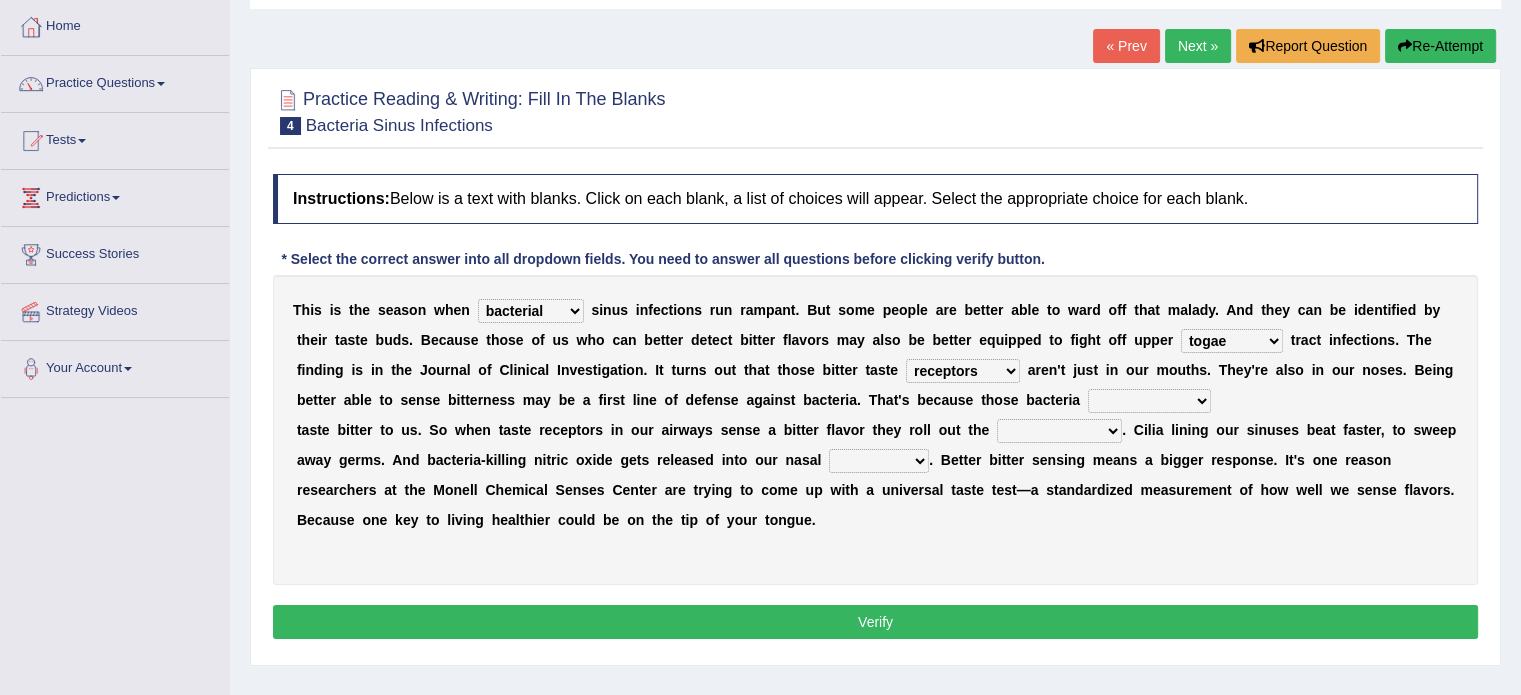 click on "purposelessly actually diagonally providently" at bounding box center (1149, 401) 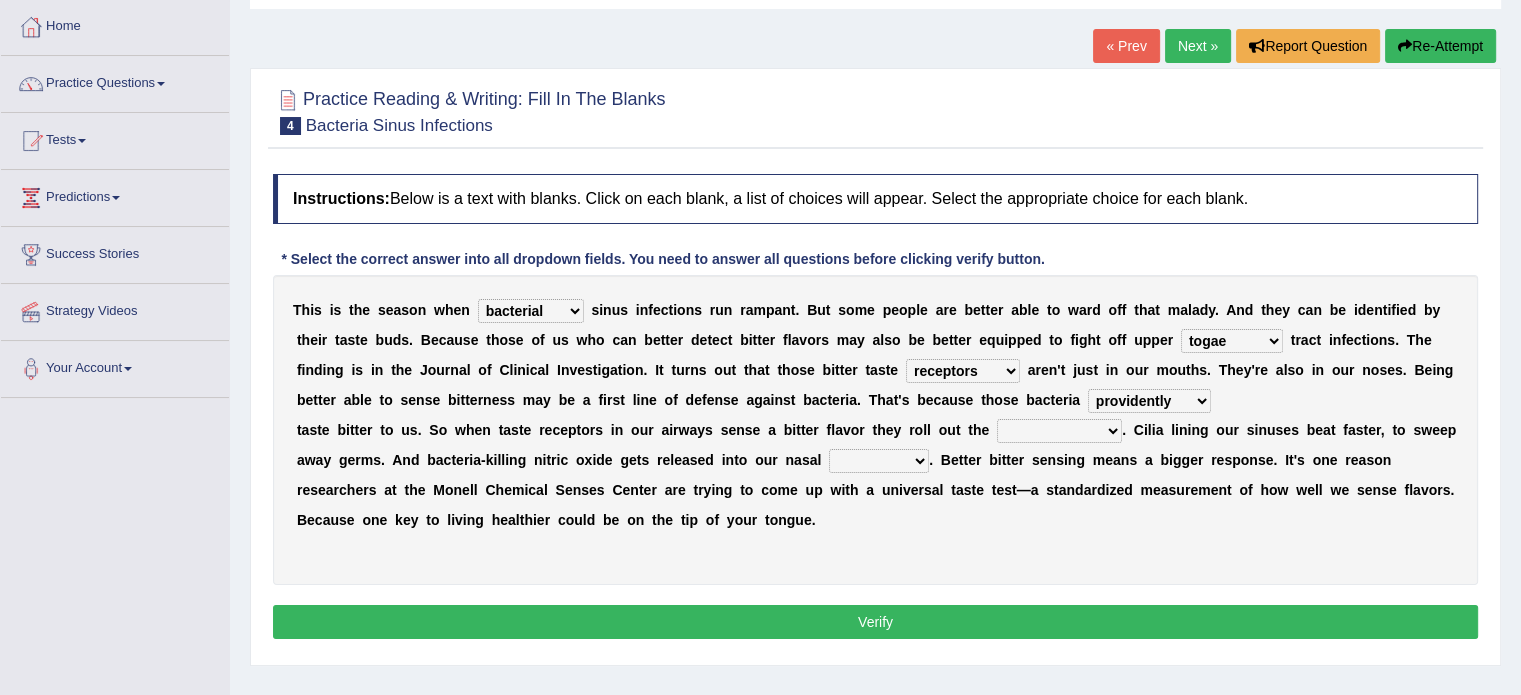 click on "defenses contradictions chestnuts pelvis" at bounding box center (1059, 431) 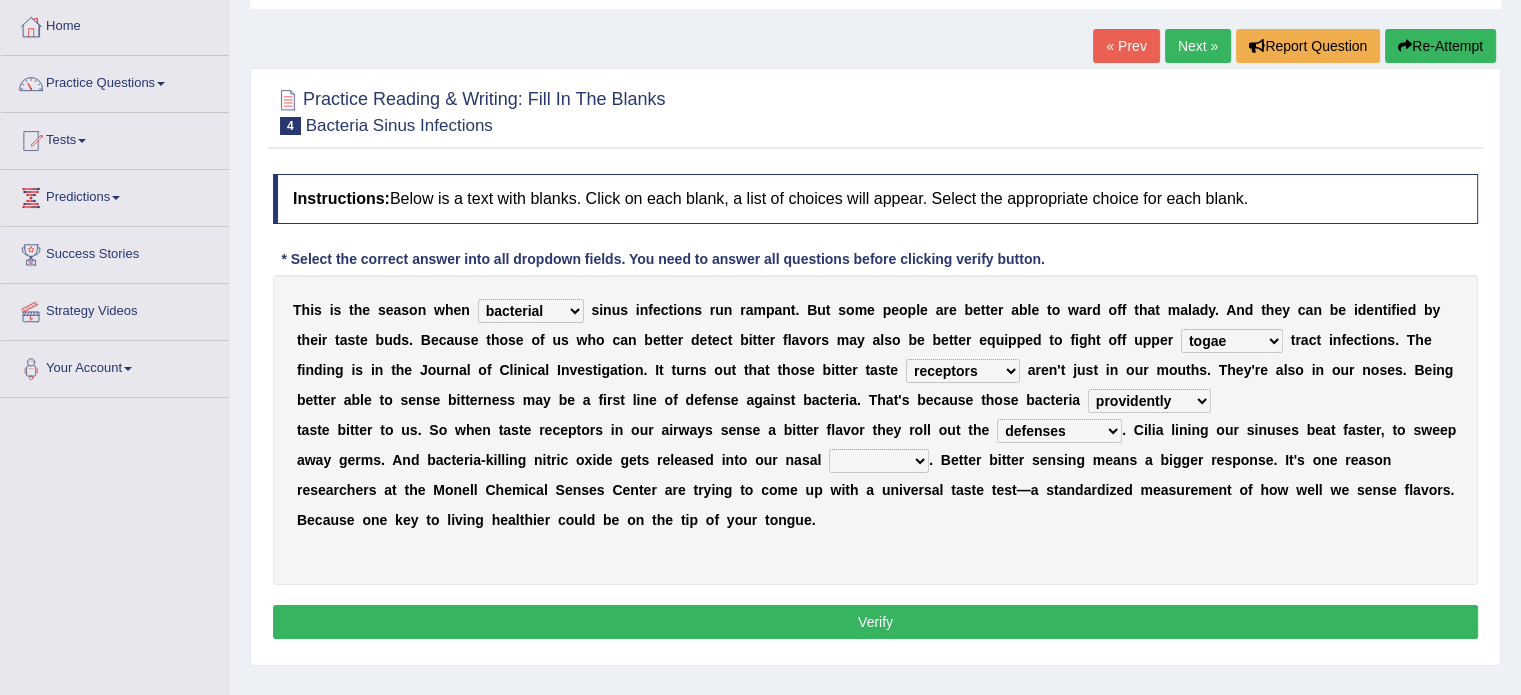 click on "defenses contradictions chestnuts pelvis" at bounding box center (1059, 431) 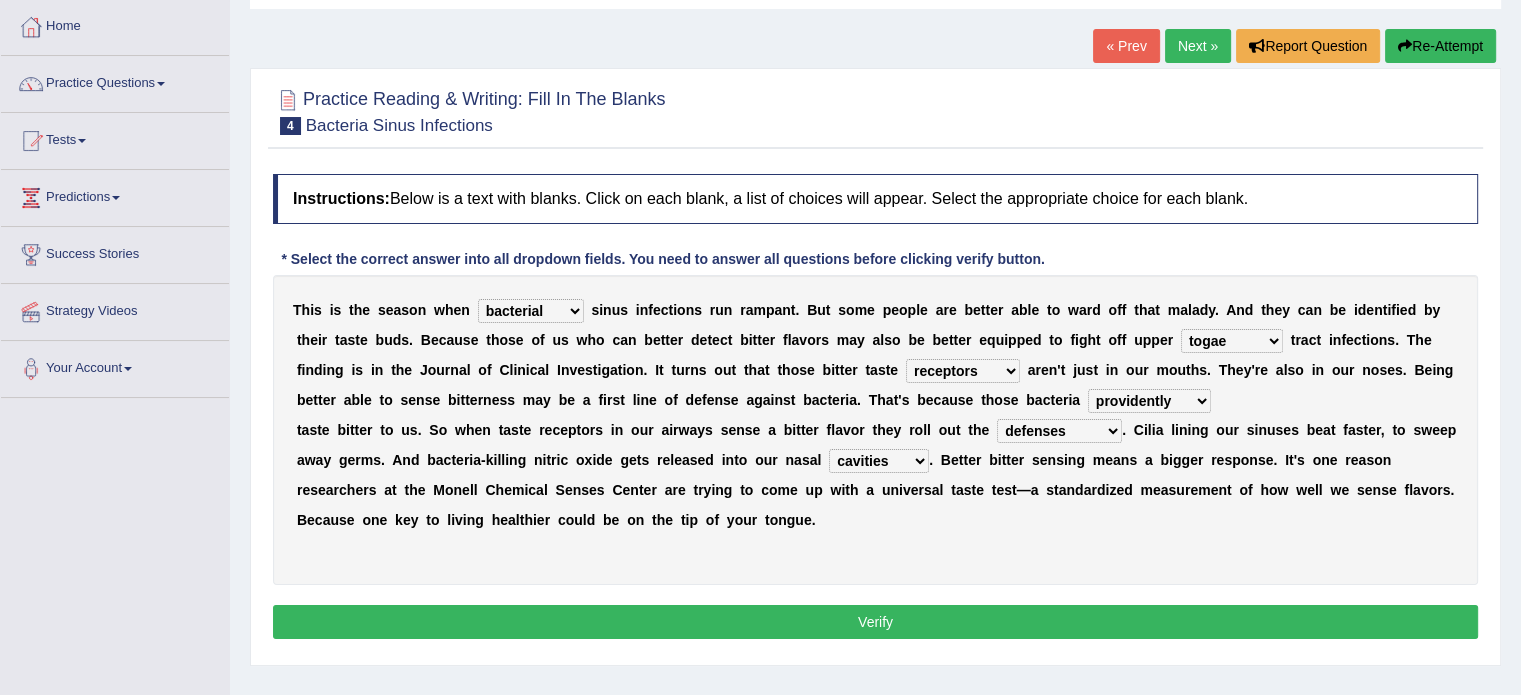 click on "causalities localities infirmities cavities" at bounding box center [879, 461] 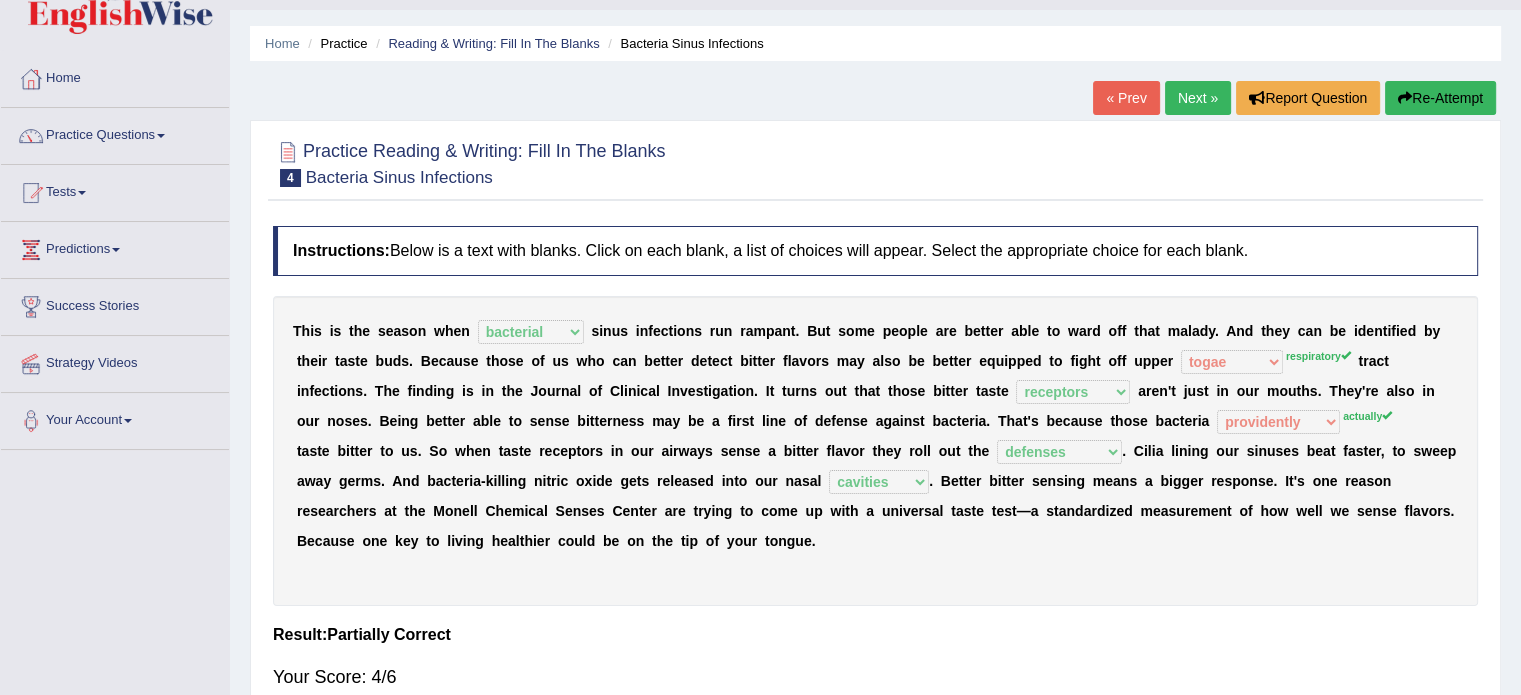 scroll, scrollTop: 0, scrollLeft: 0, axis: both 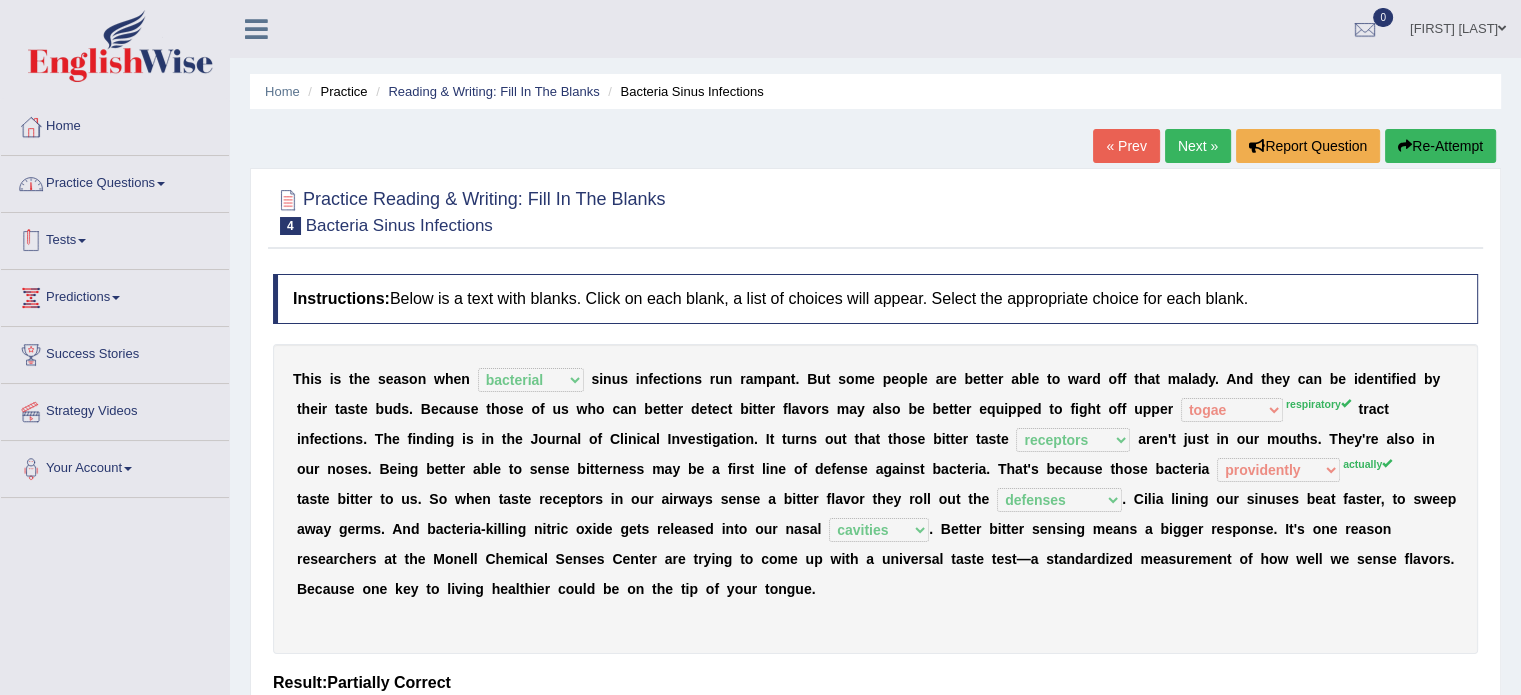 click on "Practice Questions" at bounding box center [115, 181] 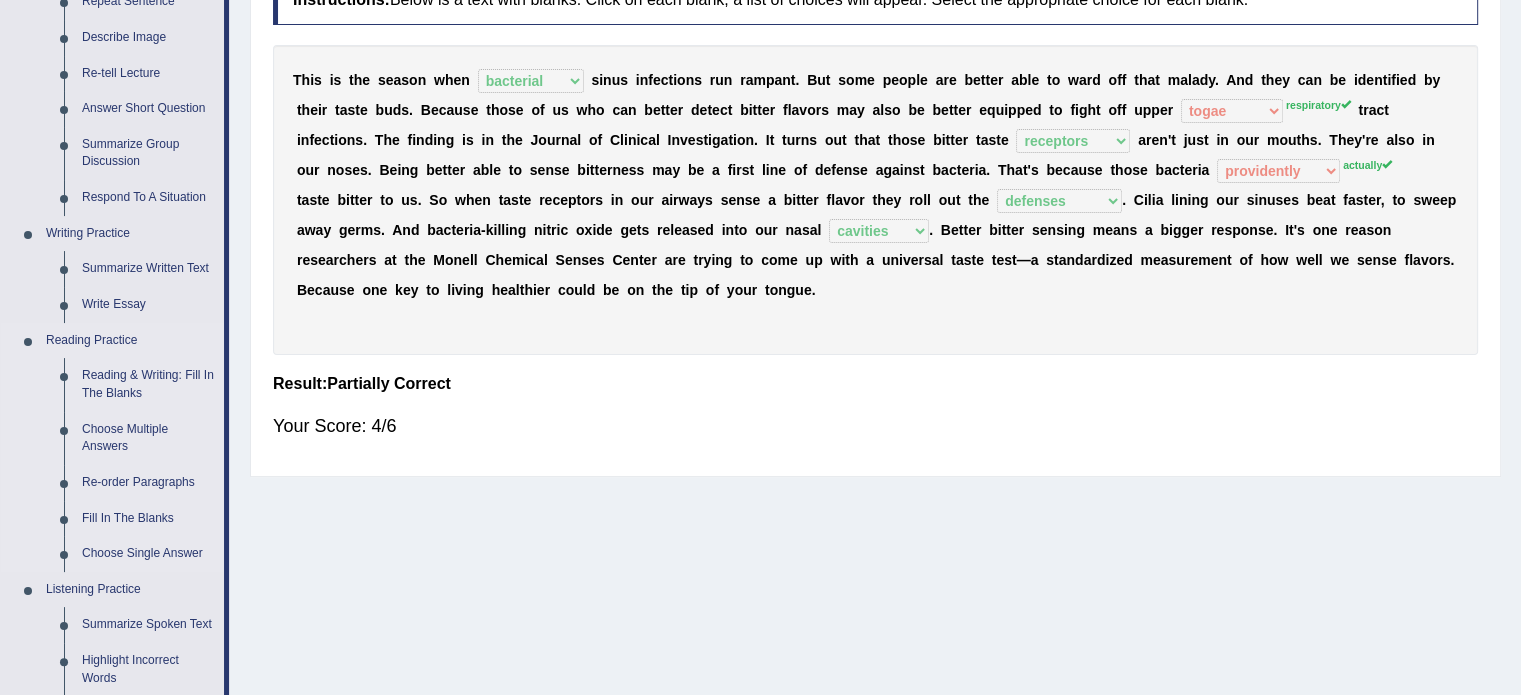 scroll, scrollTop: 300, scrollLeft: 0, axis: vertical 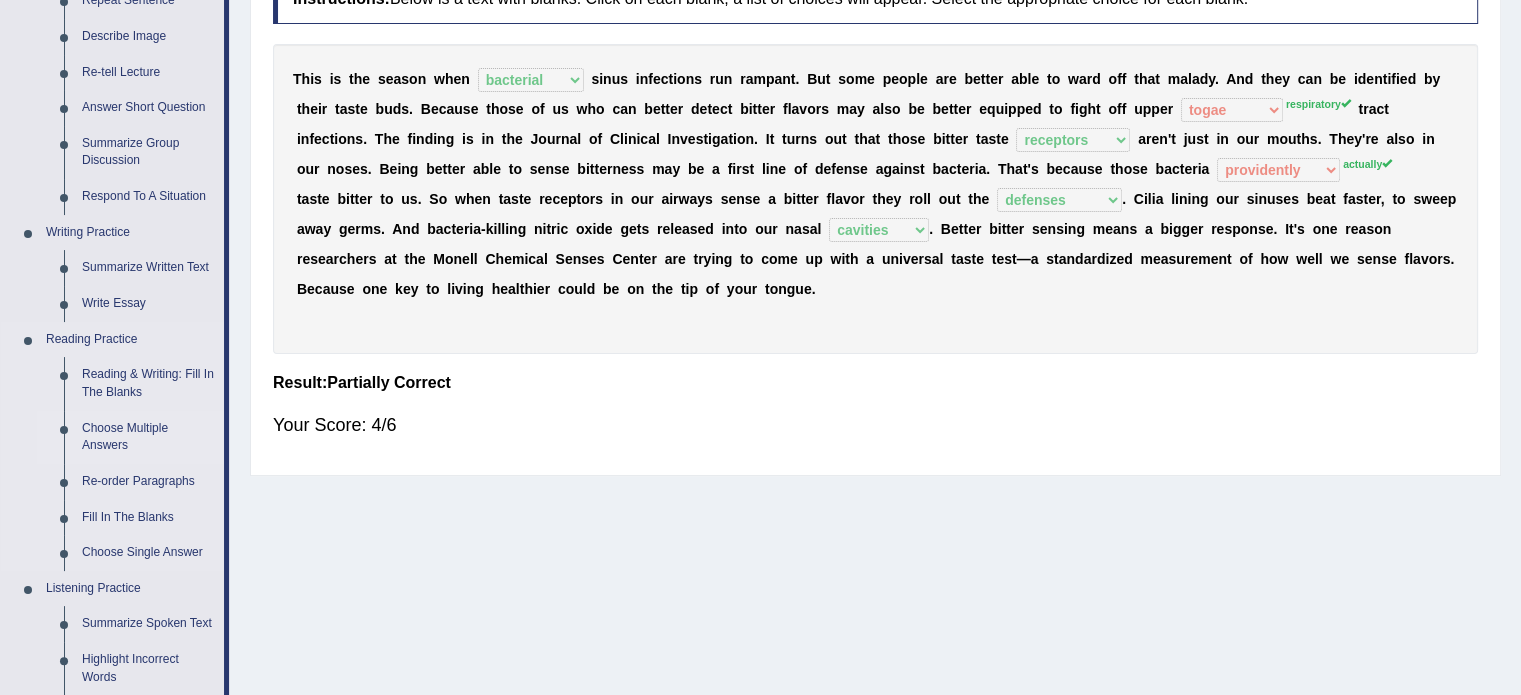 click on "Choose Multiple Answers" at bounding box center (148, 437) 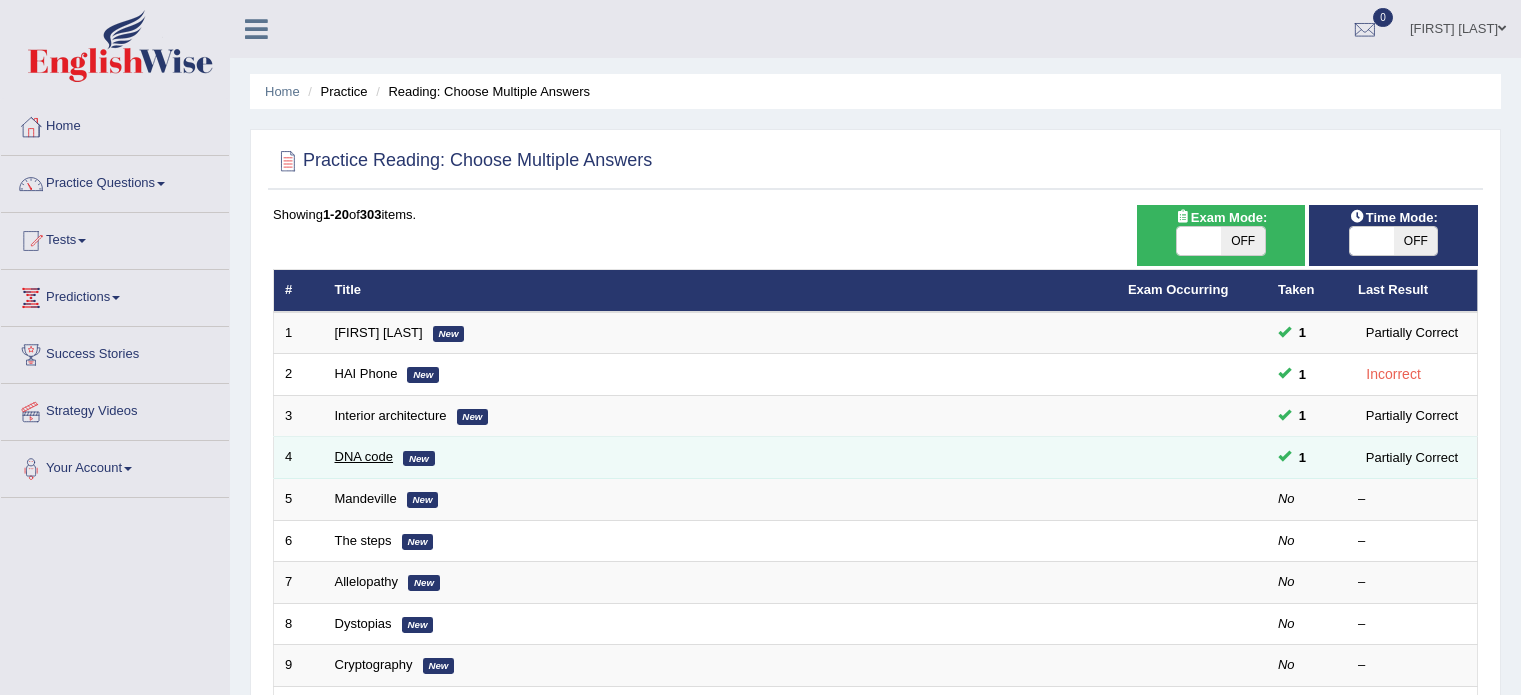 scroll, scrollTop: 0, scrollLeft: 0, axis: both 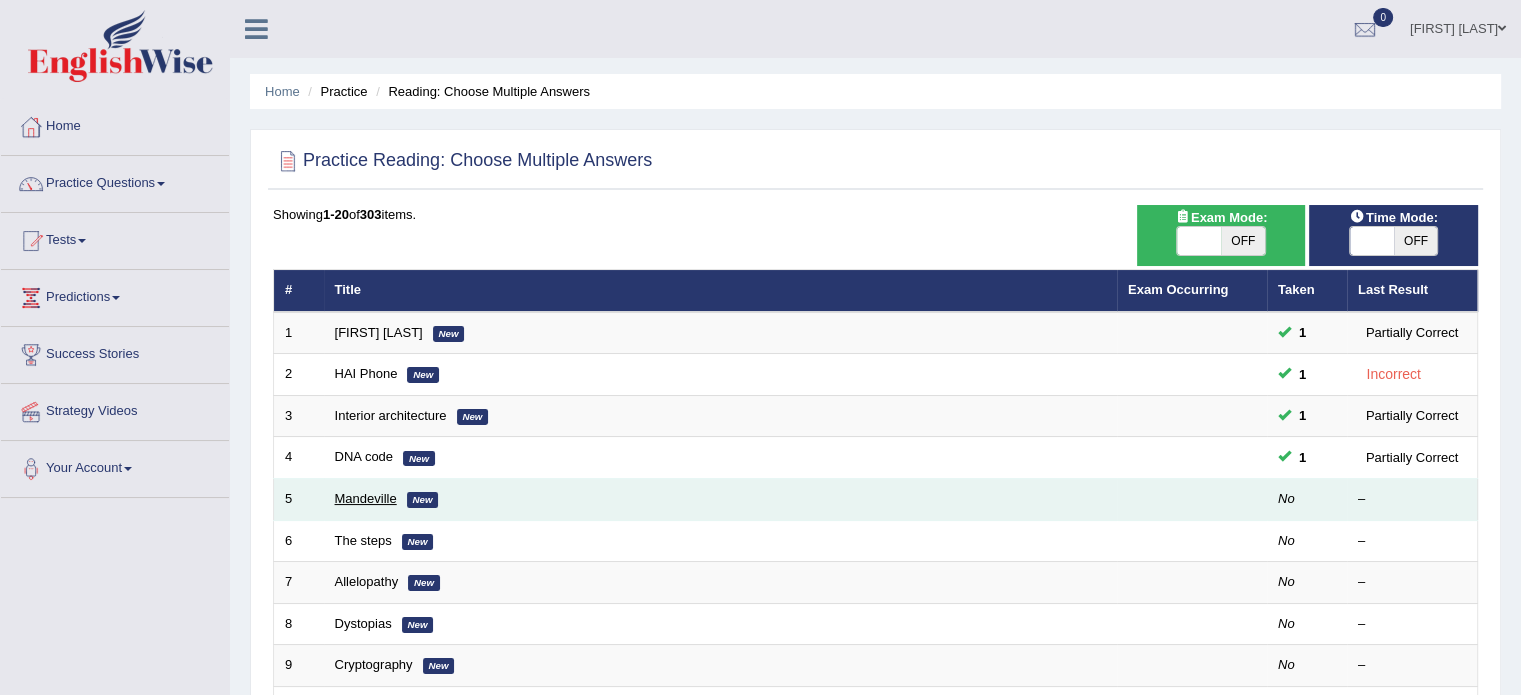 click on "Mandeville" at bounding box center (366, 498) 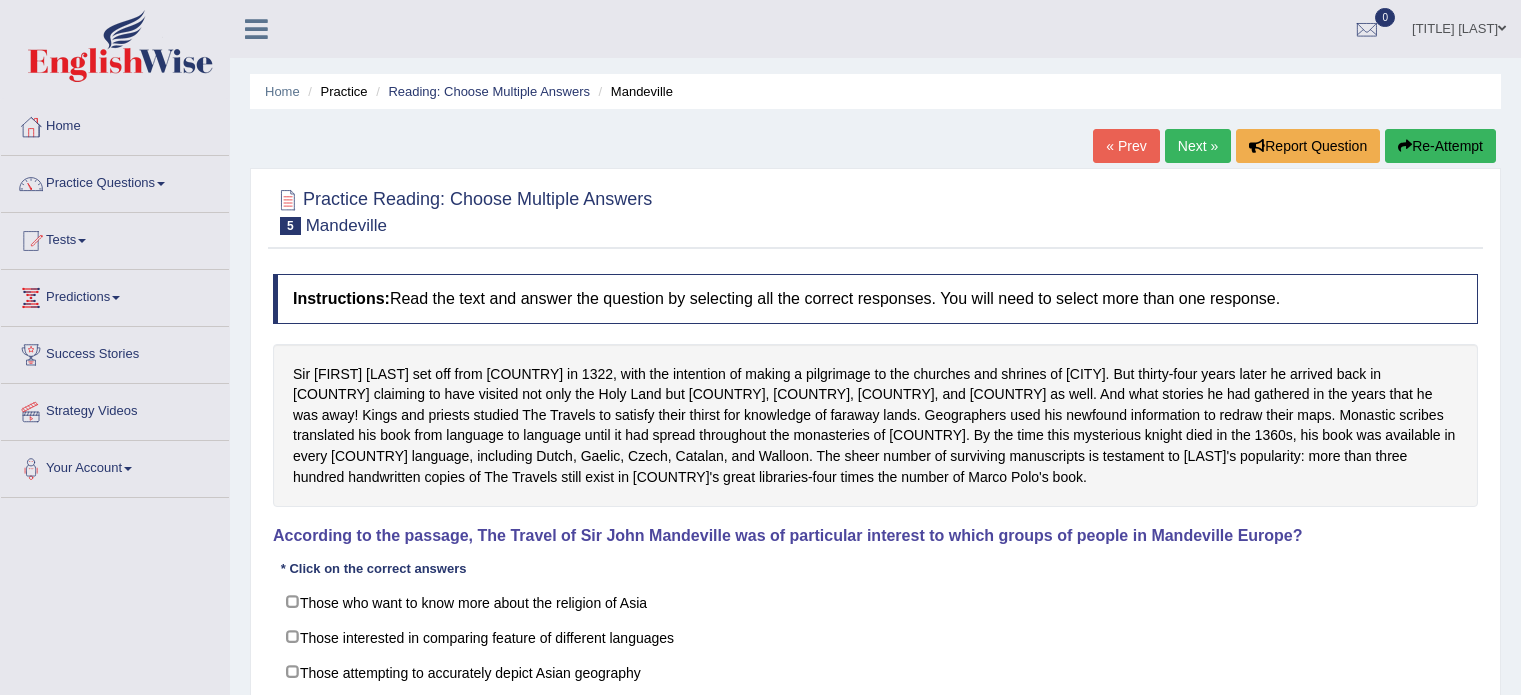 scroll, scrollTop: 0, scrollLeft: 0, axis: both 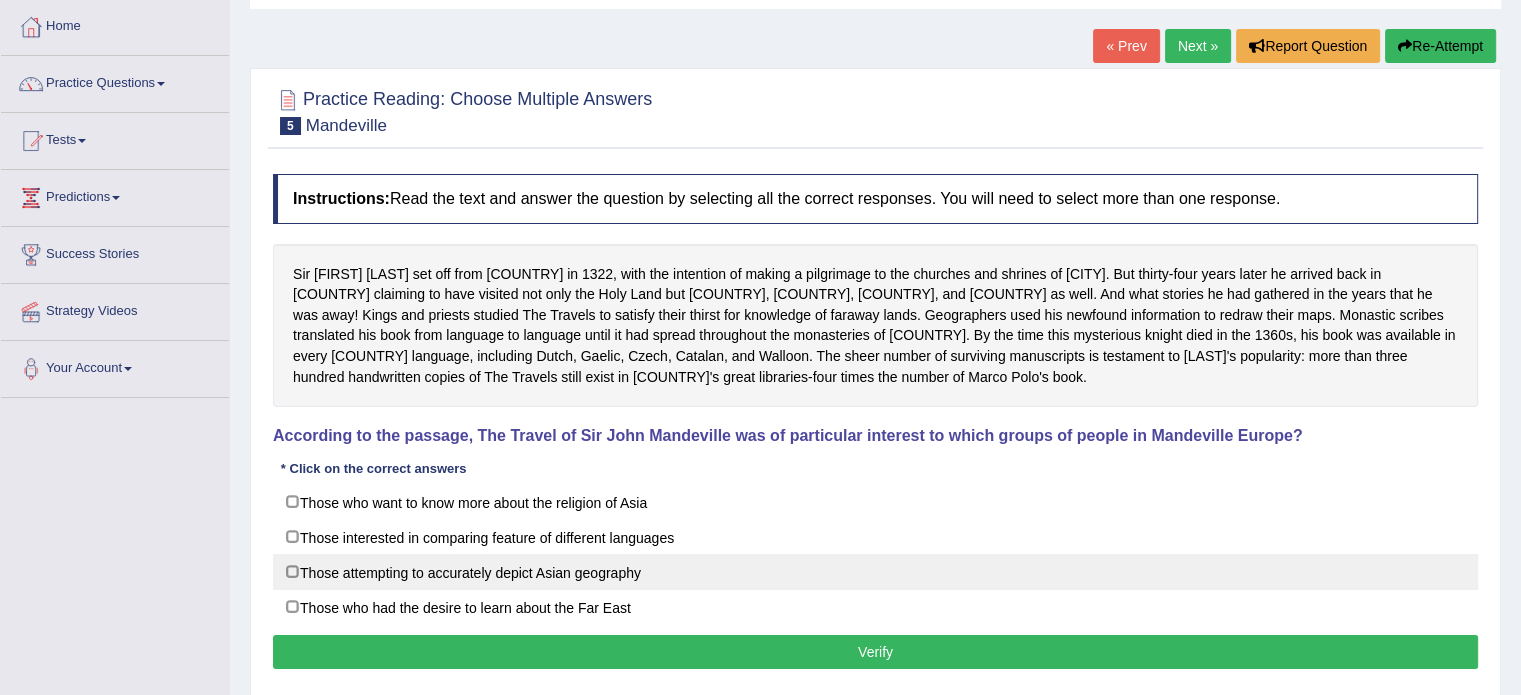 click on "Those attempting to accurately depict Asian geography" at bounding box center (875, 572) 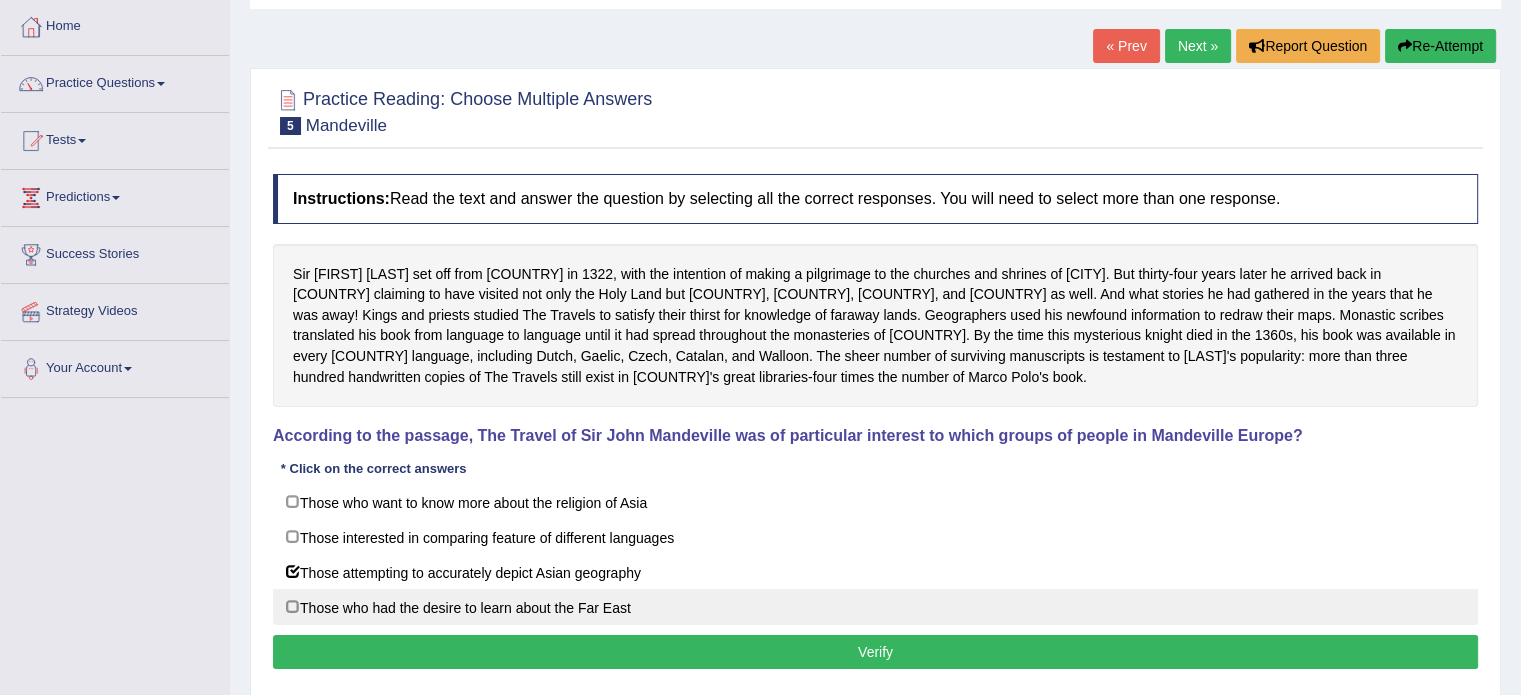 click on "Those who had the desire to learn about the Far East" at bounding box center [875, 607] 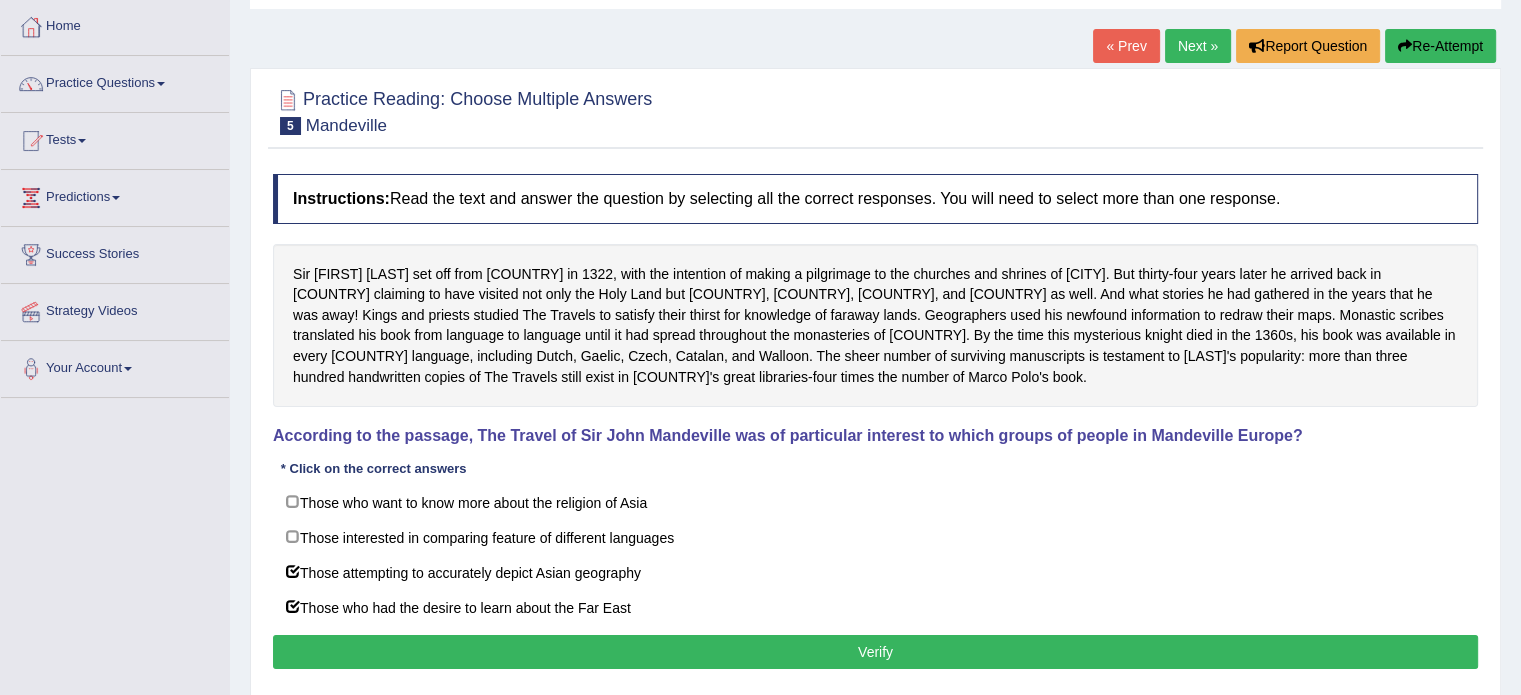 click on "Verify" at bounding box center (875, 652) 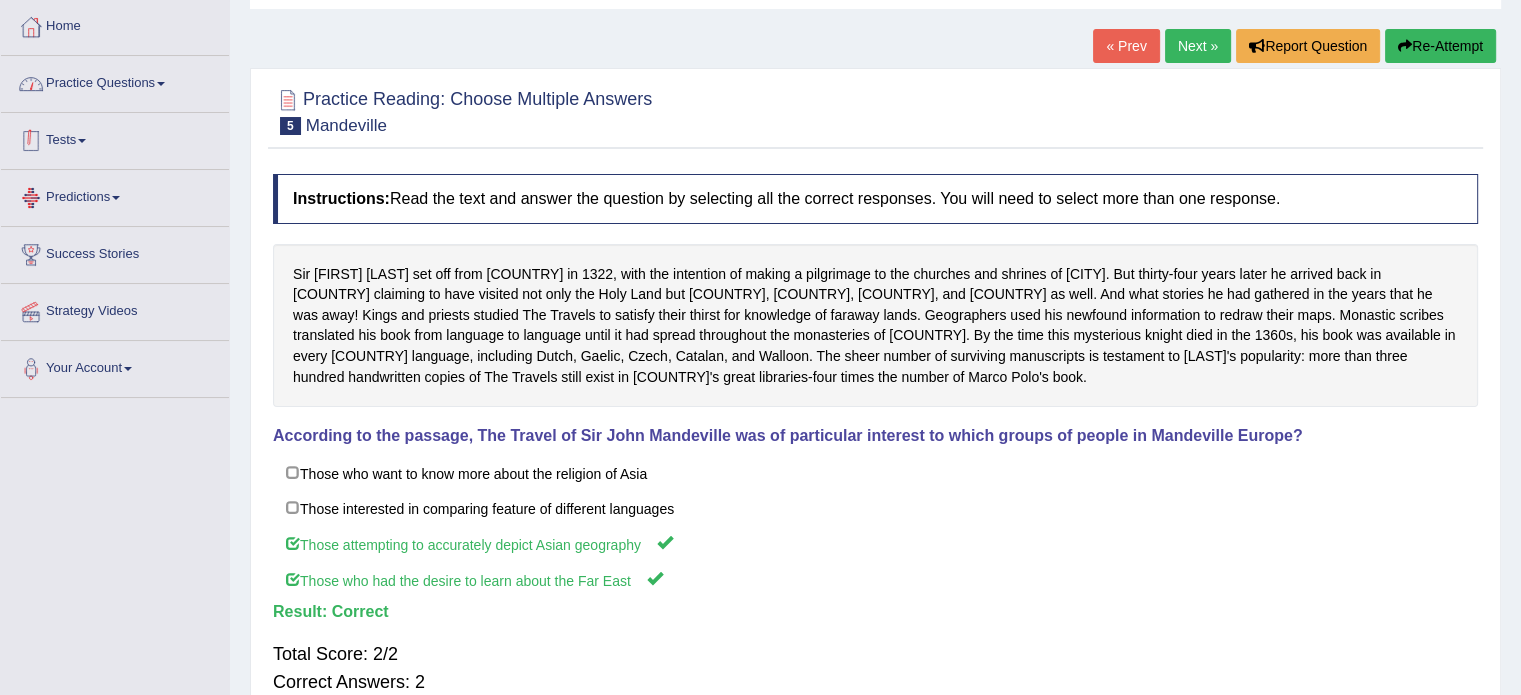 click on "Practice Questions" at bounding box center [115, 81] 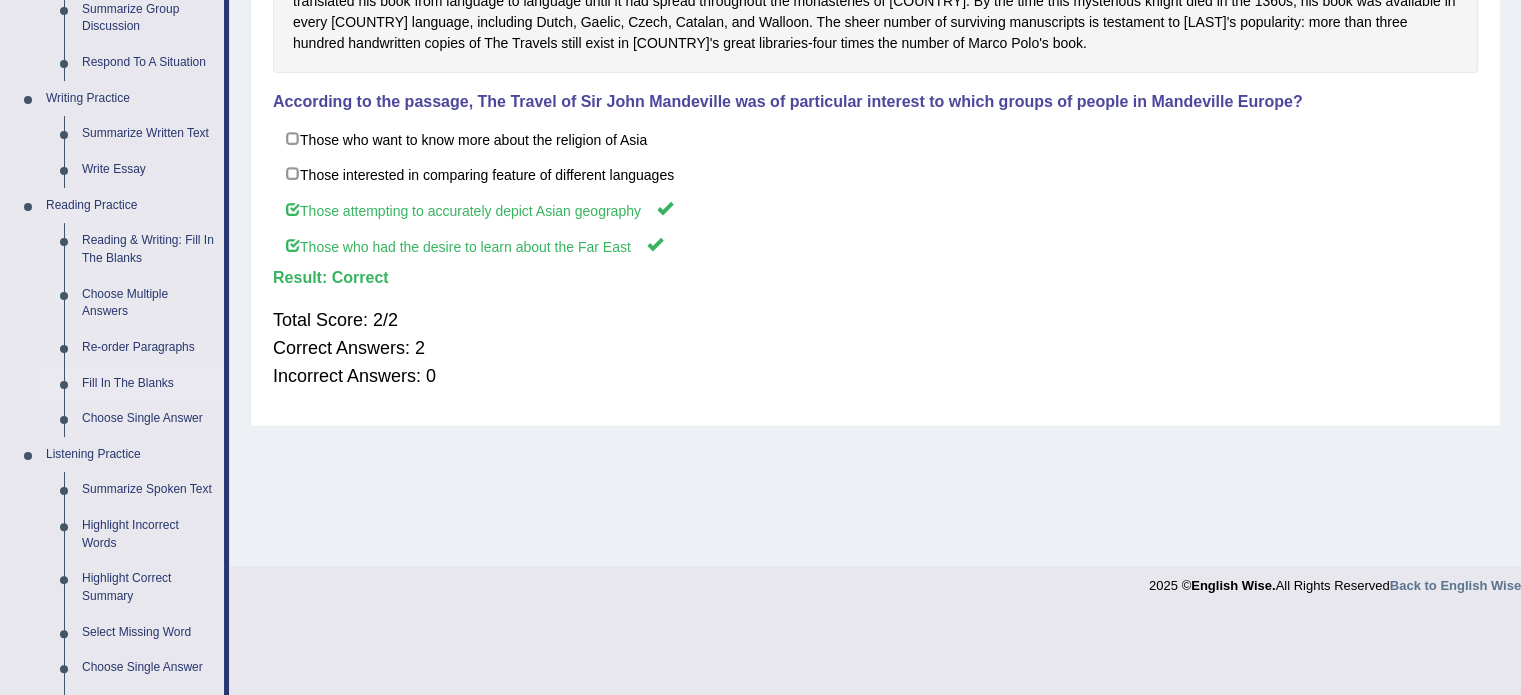 scroll, scrollTop: 400, scrollLeft: 0, axis: vertical 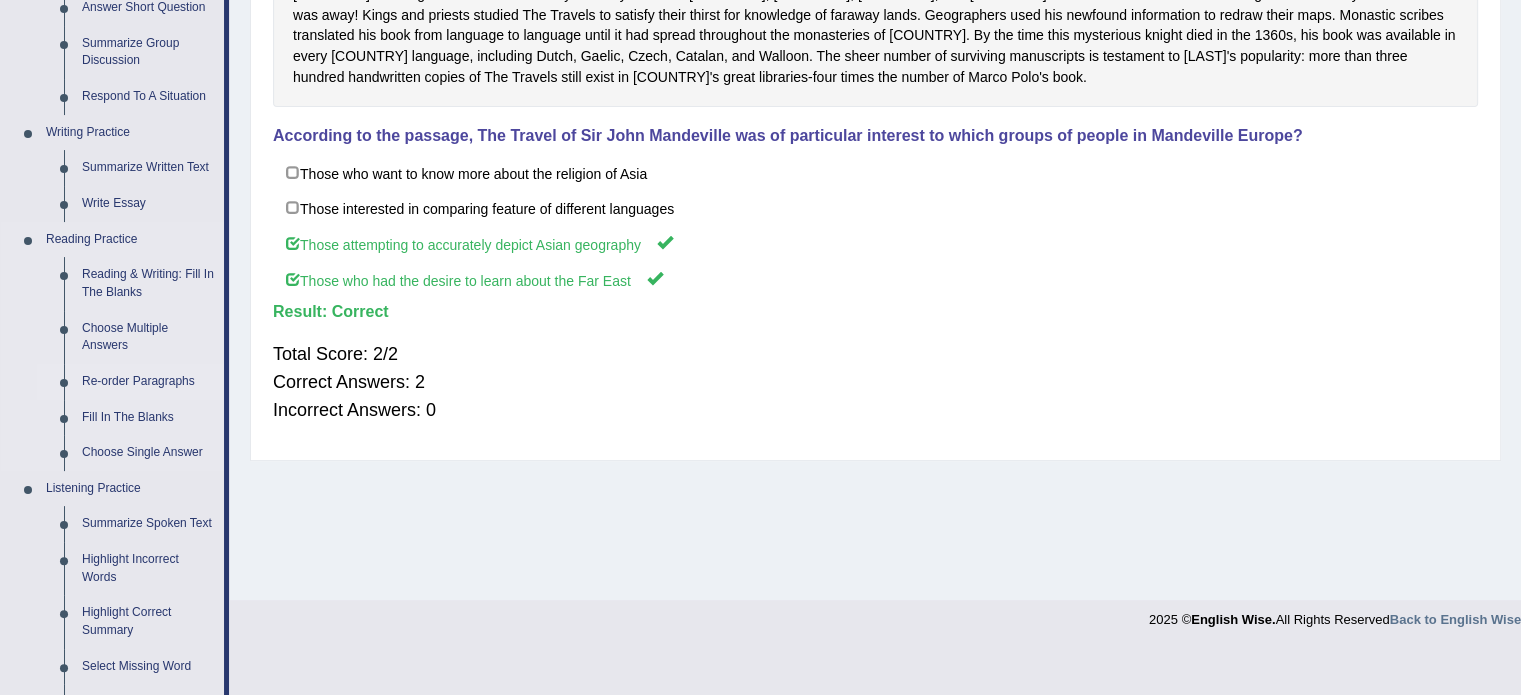 click on "Re-order Paragraphs" at bounding box center [148, 382] 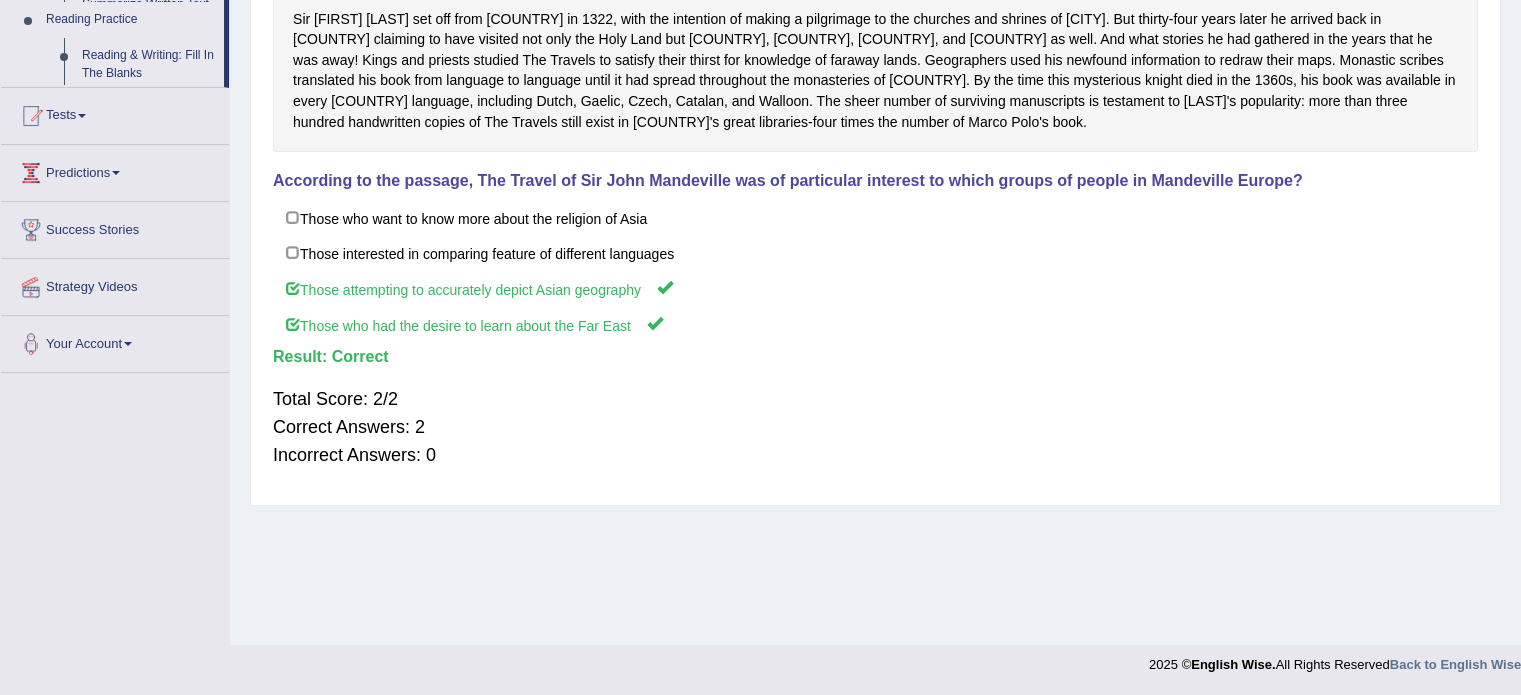 scroll, scrollTop: 355, scrollLeft: 0, axis: vertical 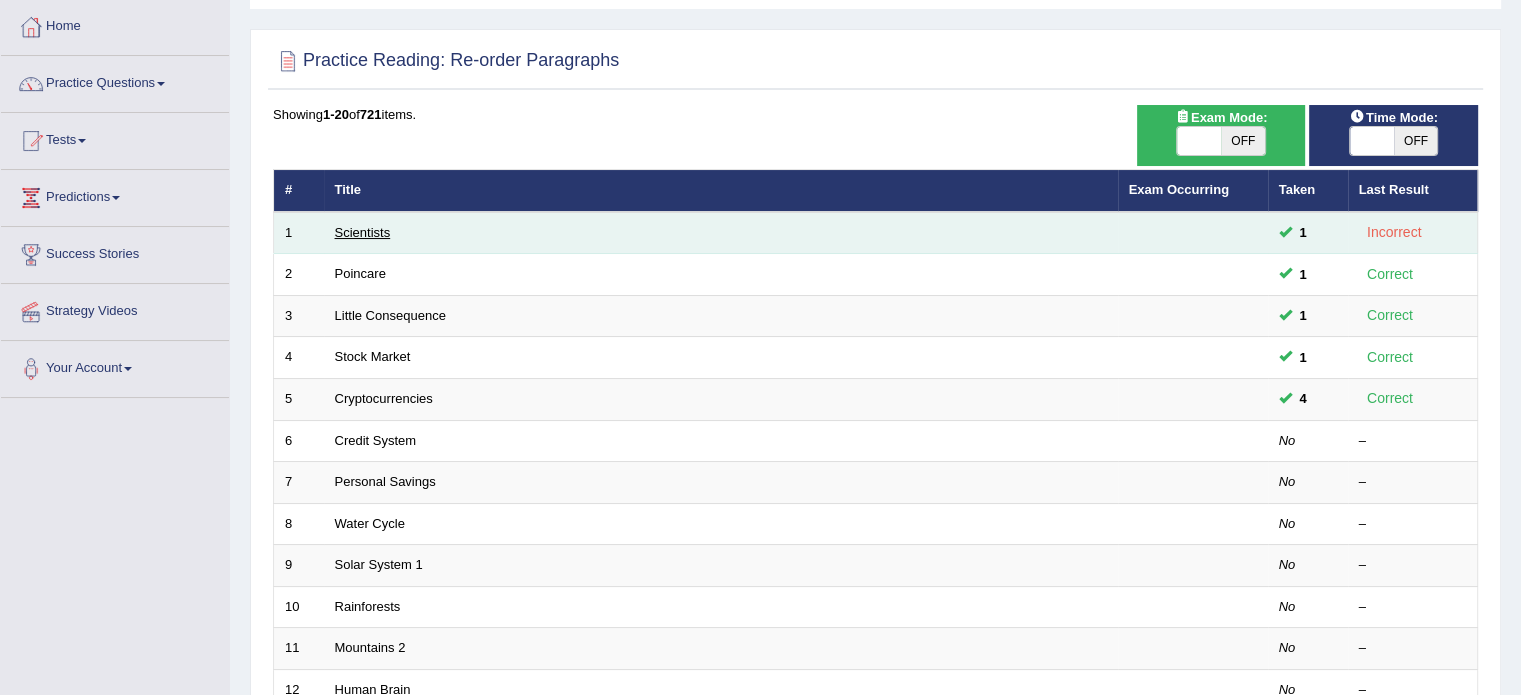 click on "Scientists" at bounding box center (363, 232) 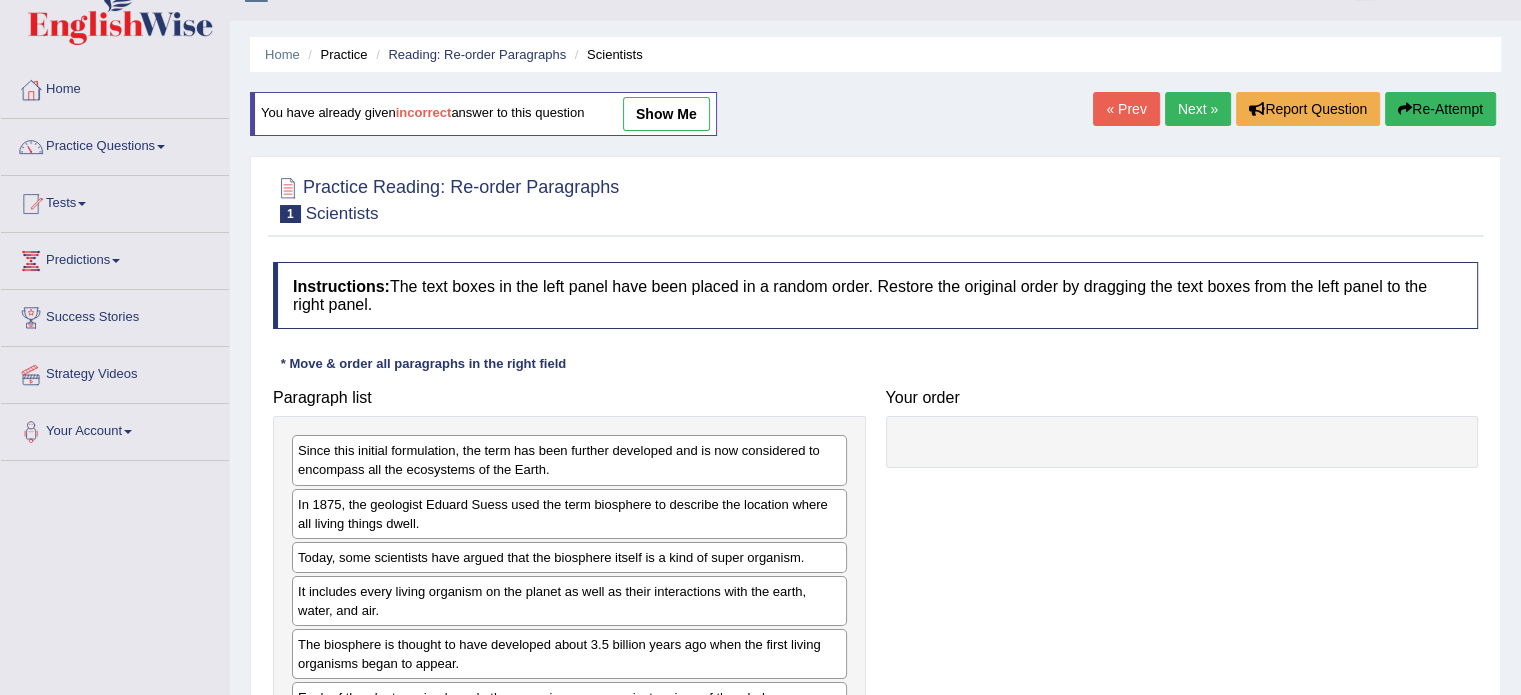 scroll, scrollTop: 0, scrollLeft: 0, axis: both 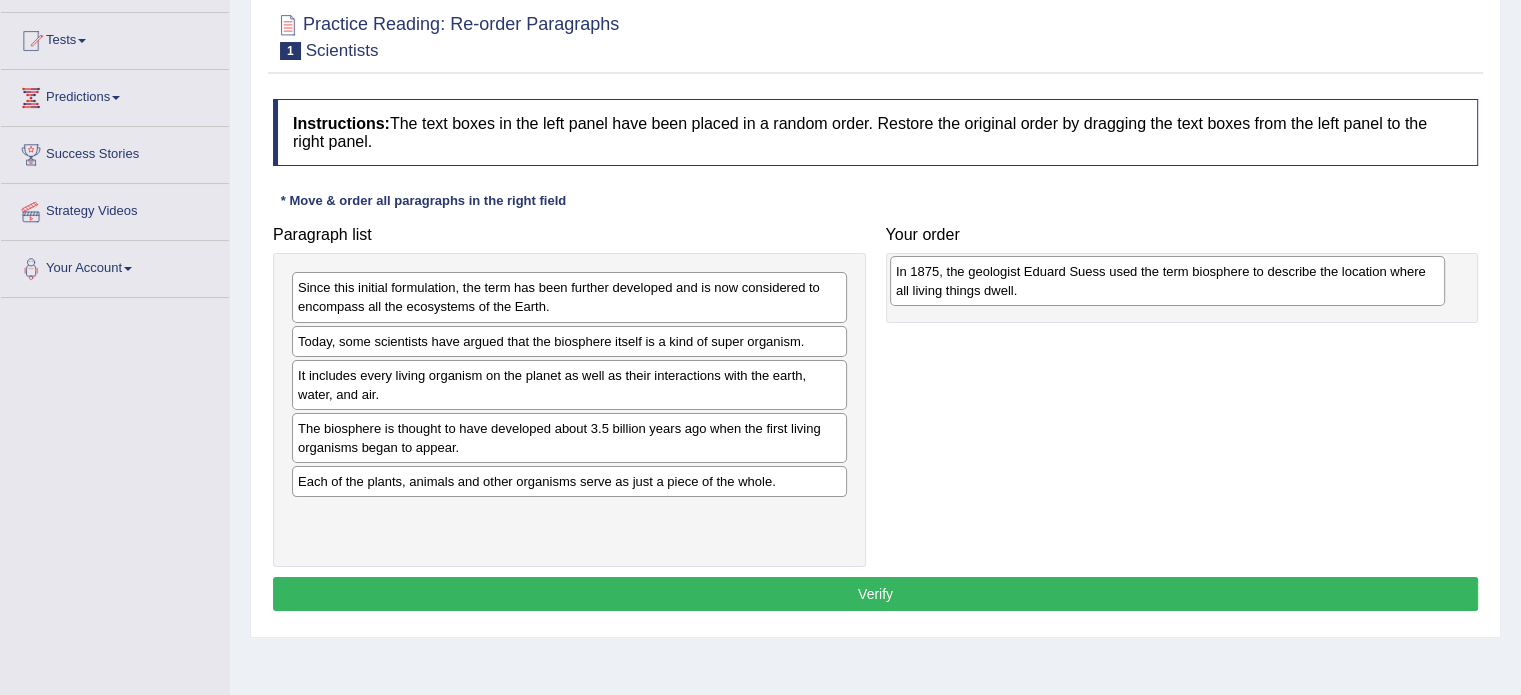 drag, startPoint x: 417, startPoint y: 346, endPoint x: 1015, endPoint y: 277, distance: 601.9676 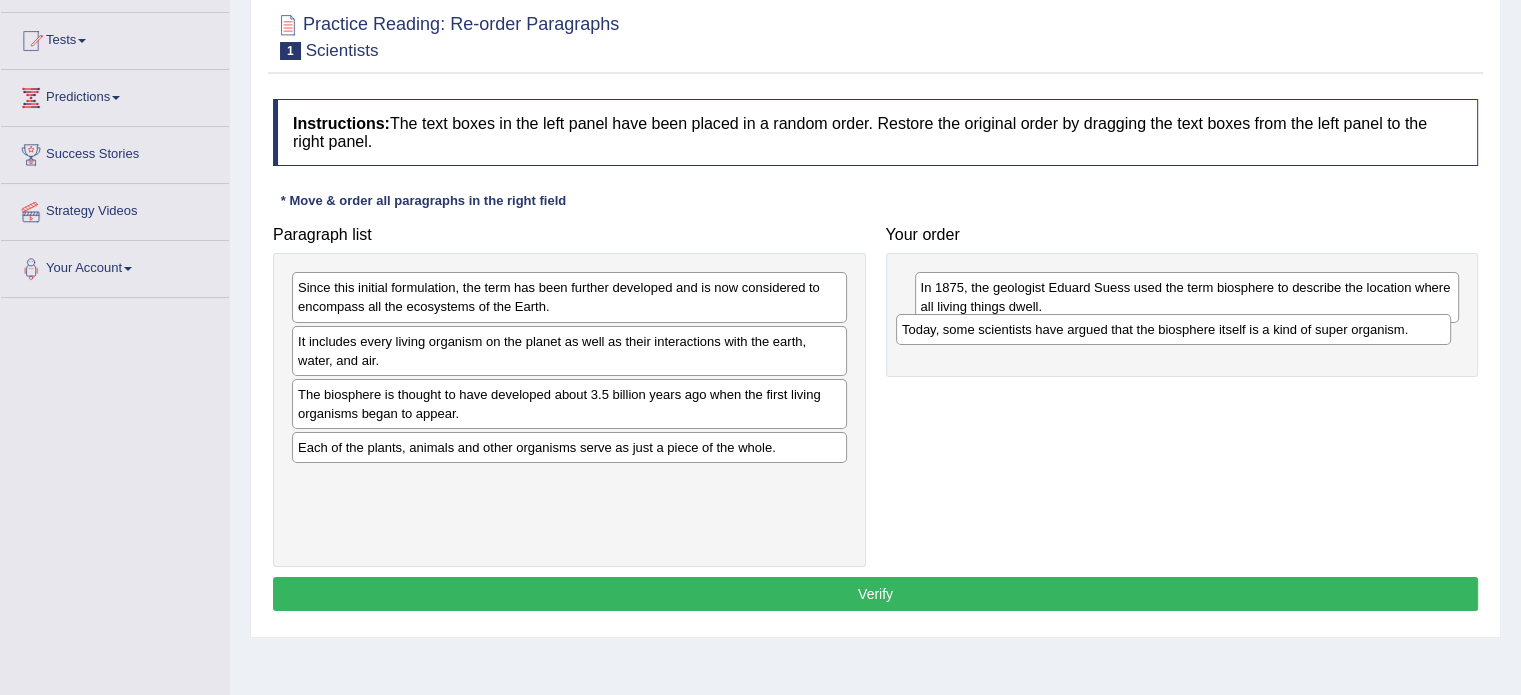 drag, startPoint x: 568, startPoint y: 336, endPoint x: 1172, endPoint y: 325, distance: 604.10016 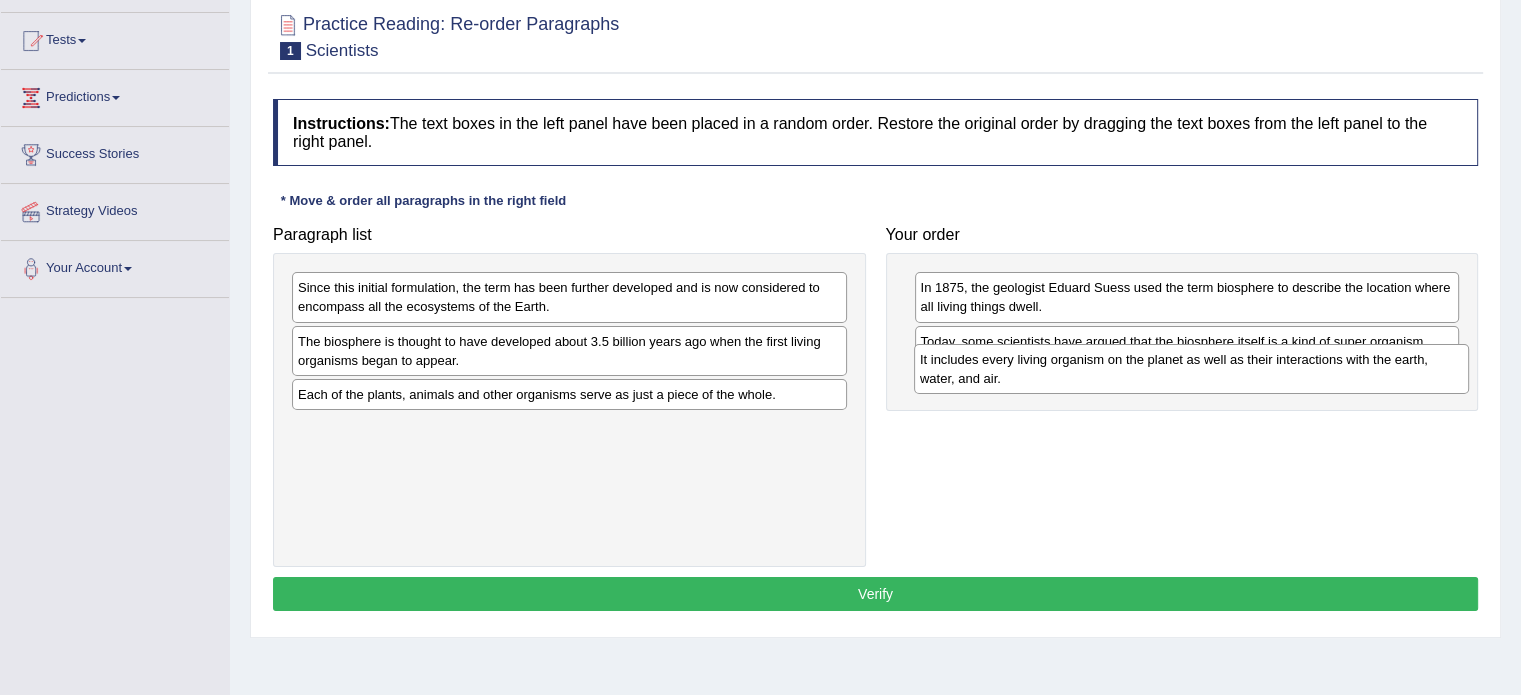 drag, startPoint x: 529, startPoint y: 348, endPoint x: 1152, endPoint y: 367, distance: 623.2897 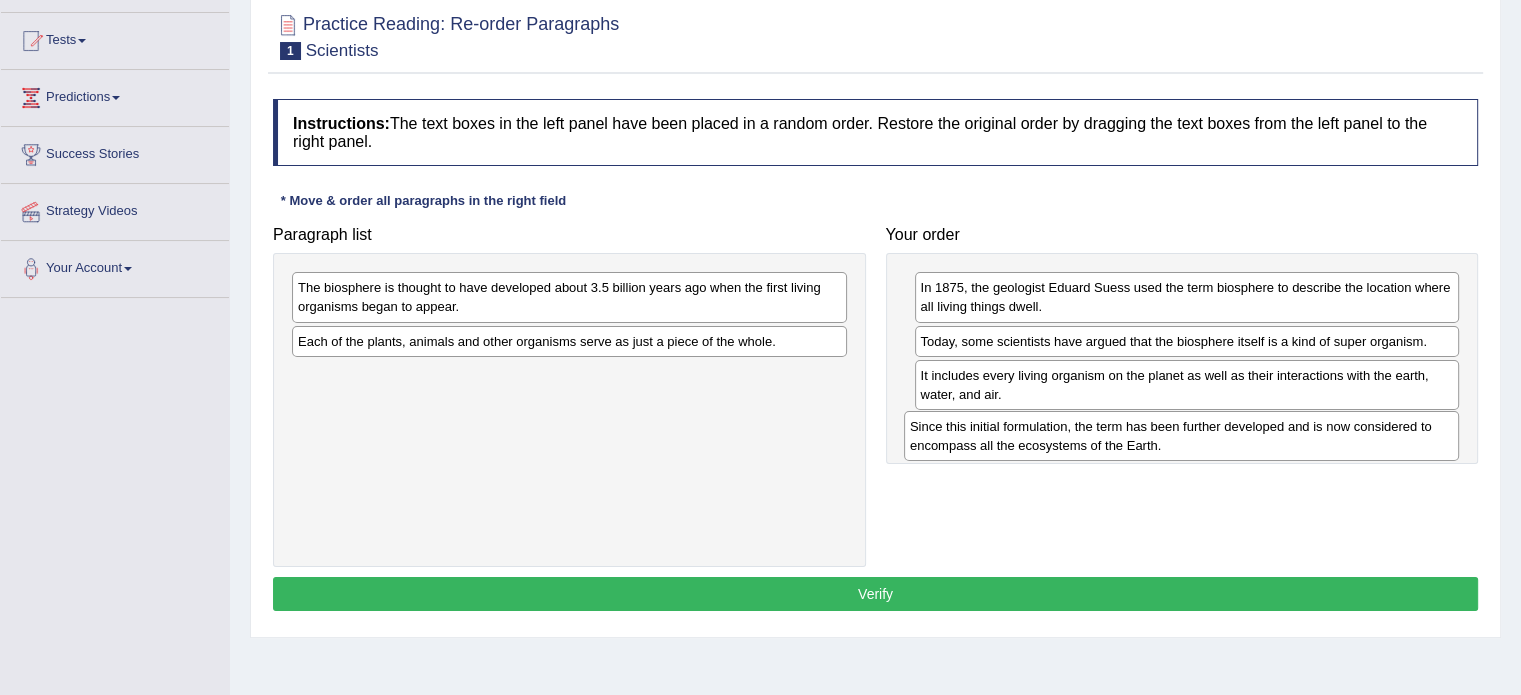 drag, startPoint x: 578, startPoint y: 289, endPoint x: 1190, endPoint y: 428, distance: 627.5867 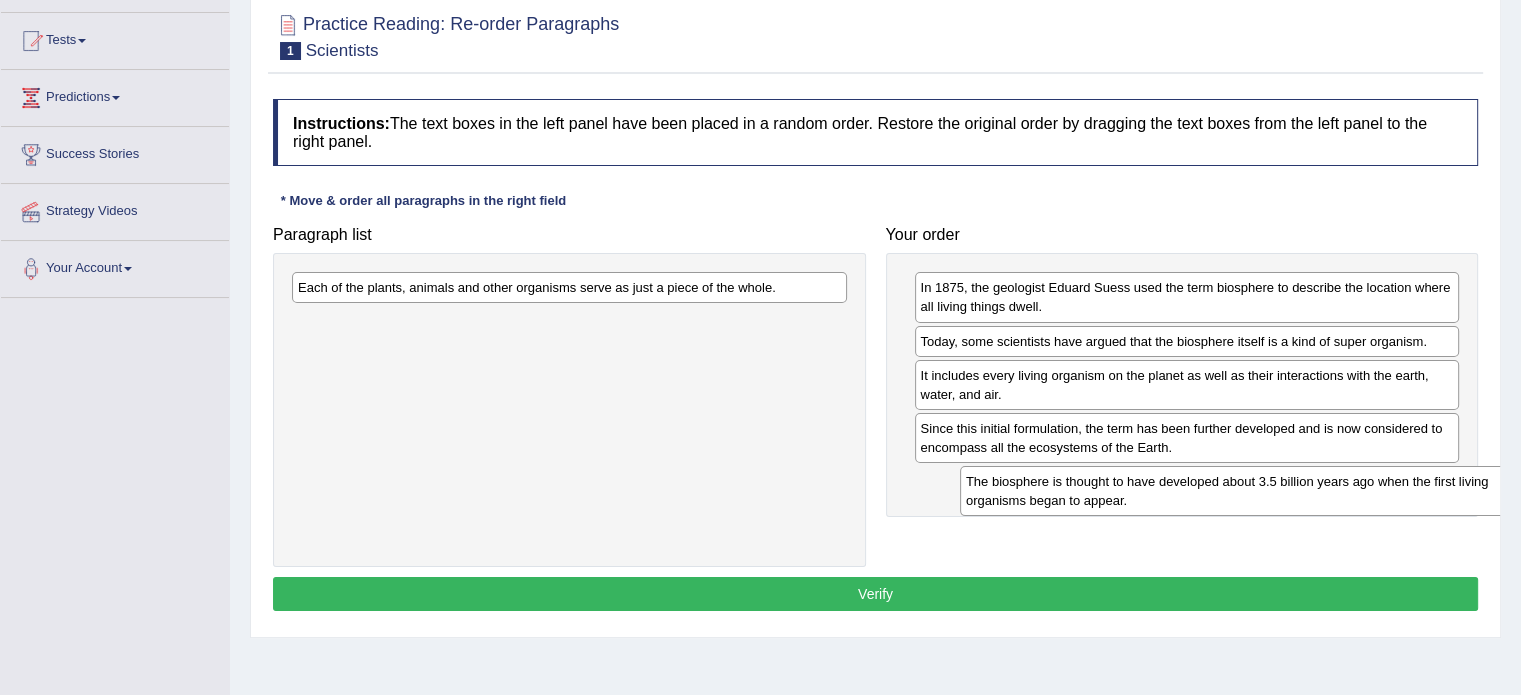 drag, startPoint x: 439, startPoint y: 308, endPoint x: 1107, endPoint y: 502, distance: 695.60046 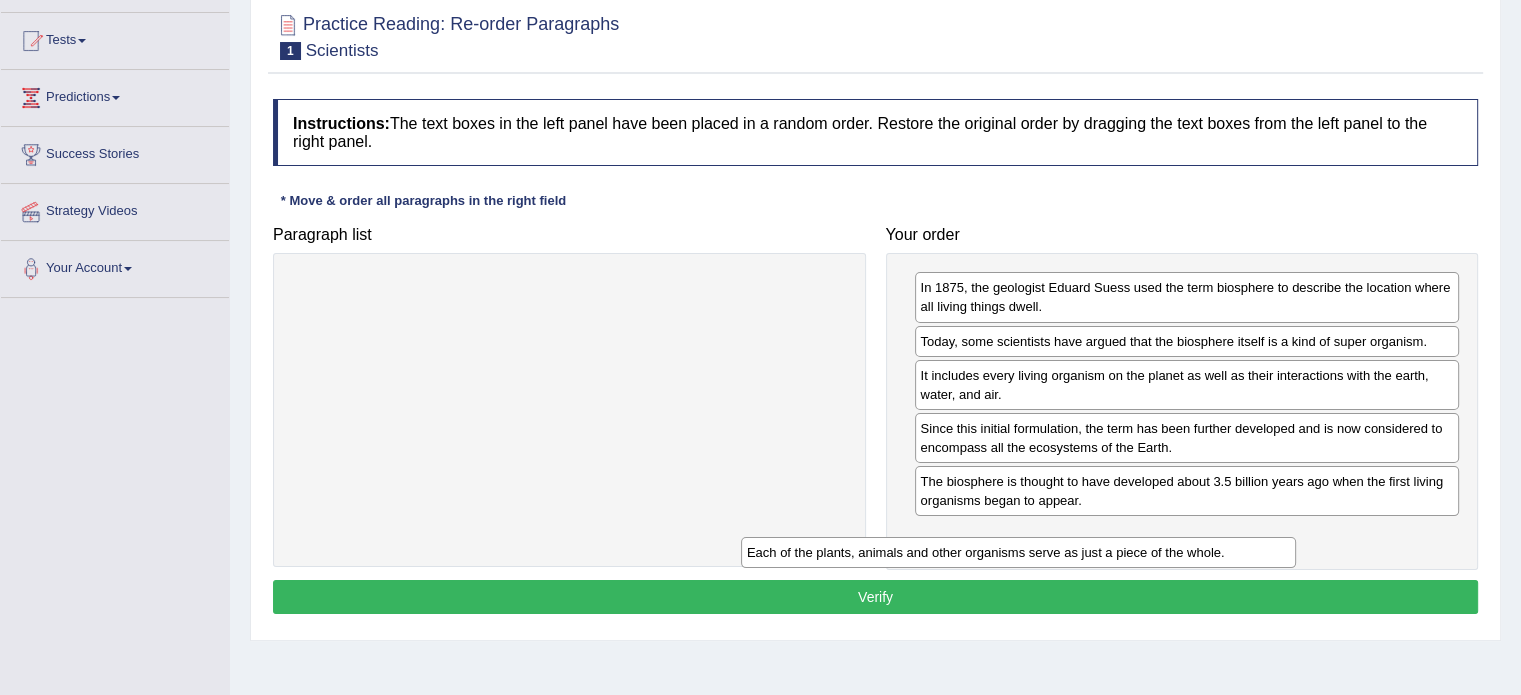 drag, startPoint x: 564, startPoint y: 279, endPoint x: 1121, endPoint y: 532, distance: 611.7663 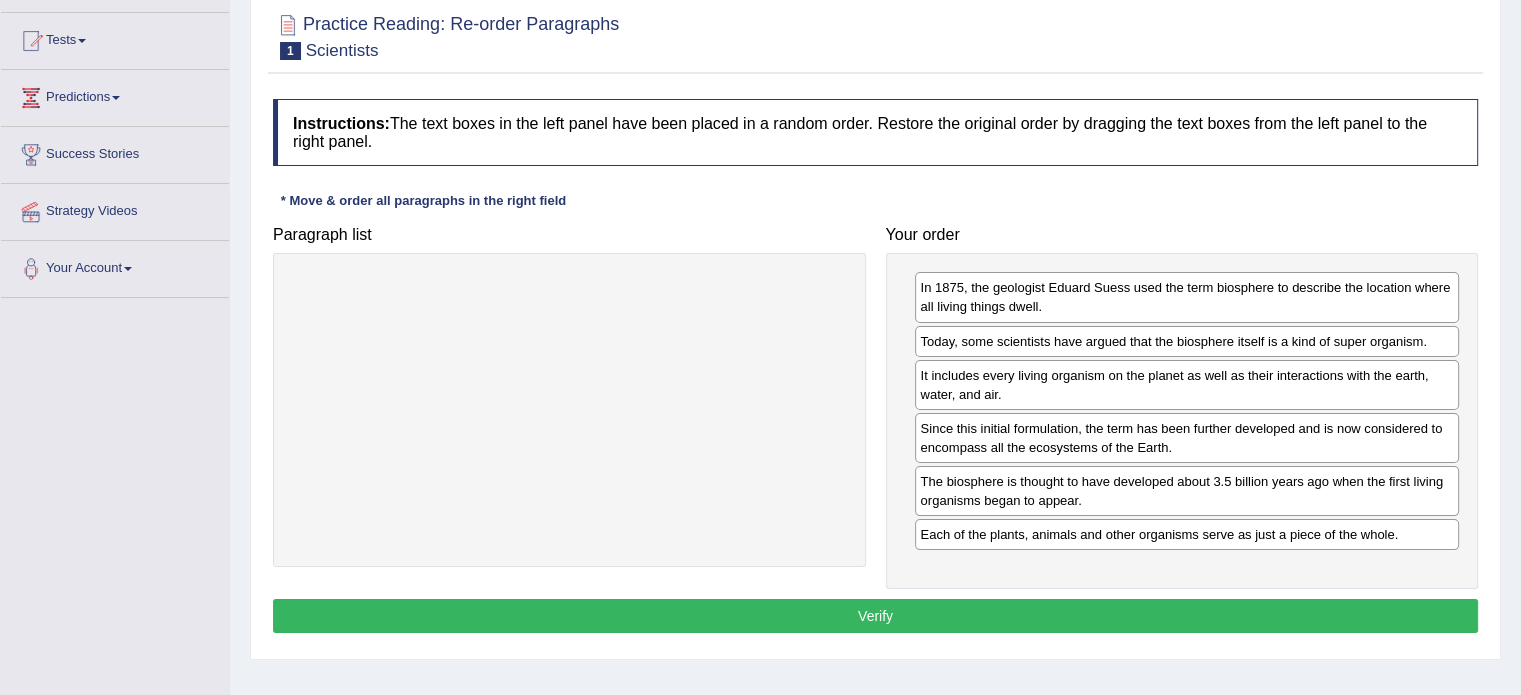click on "Verify" at bounding box center (875, 616) 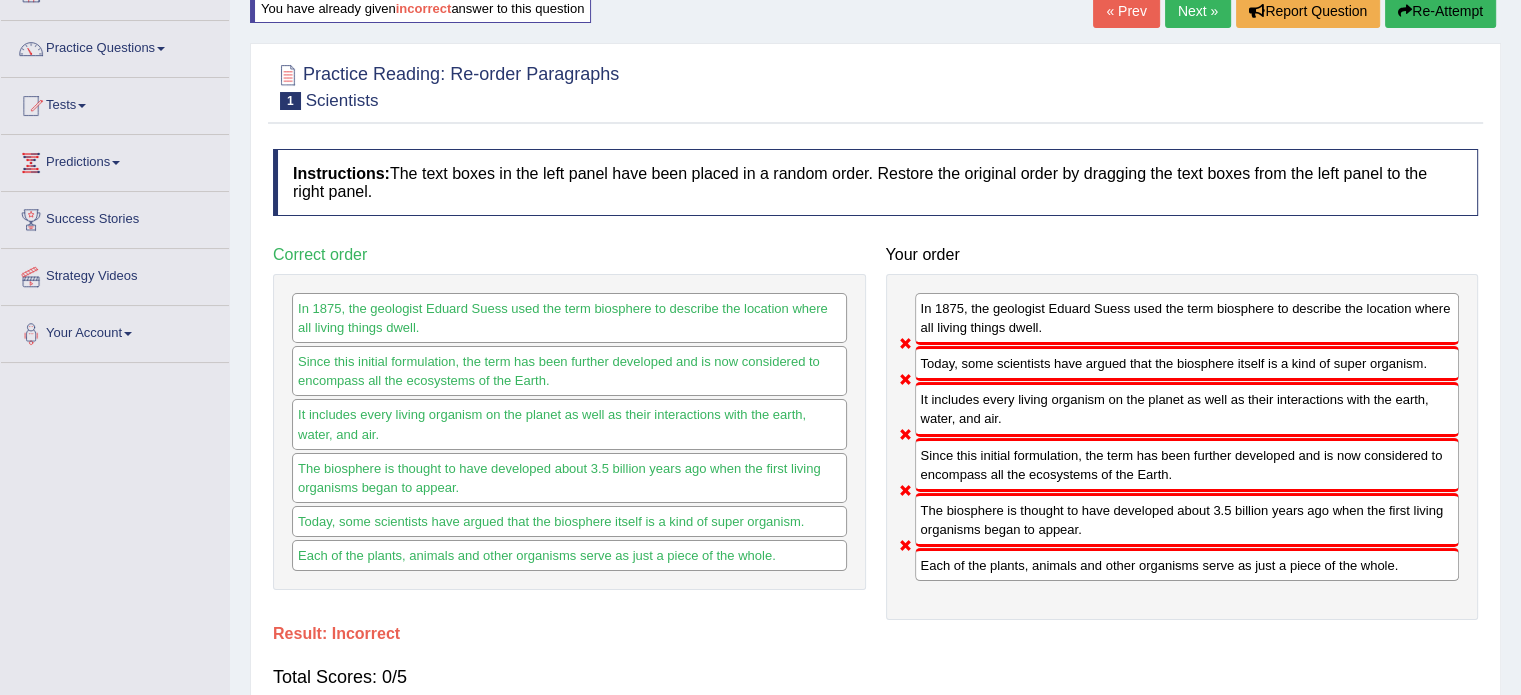scroll, scrollTop: 100, scrollLeft: 0, axis: vertical 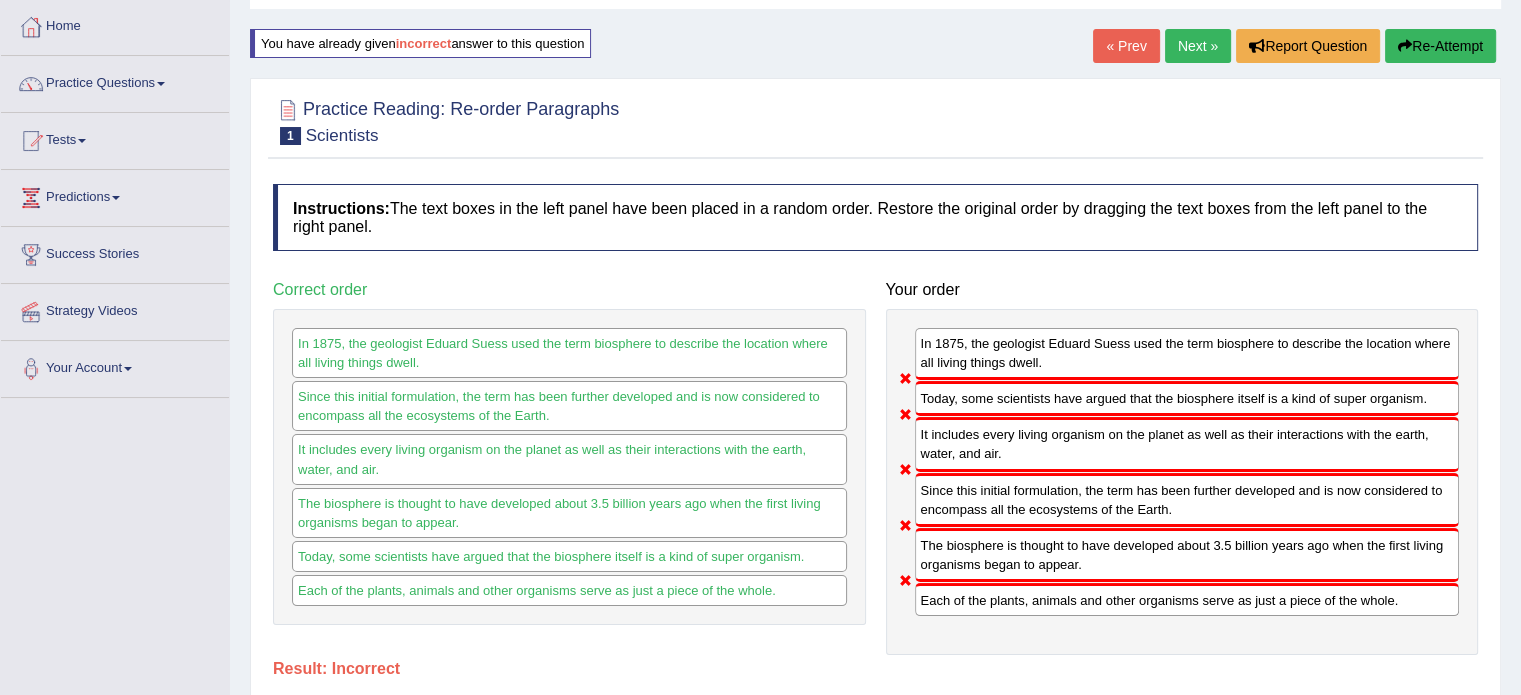 click on "« Prev Next »  Report Question  Re-Attempt" at bounding box center (1297, 48) 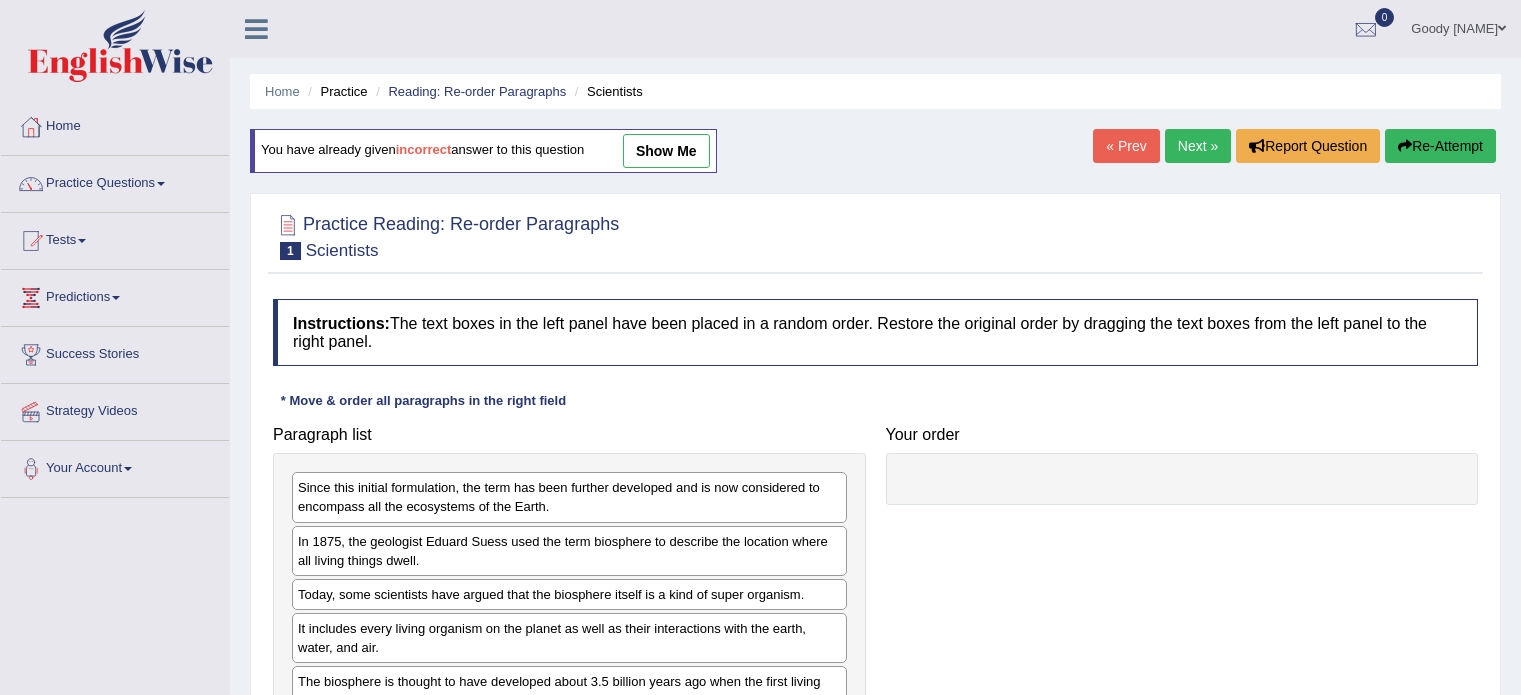 scroll, scrollTop: 100, scrollLeft: 0, axis: vertical 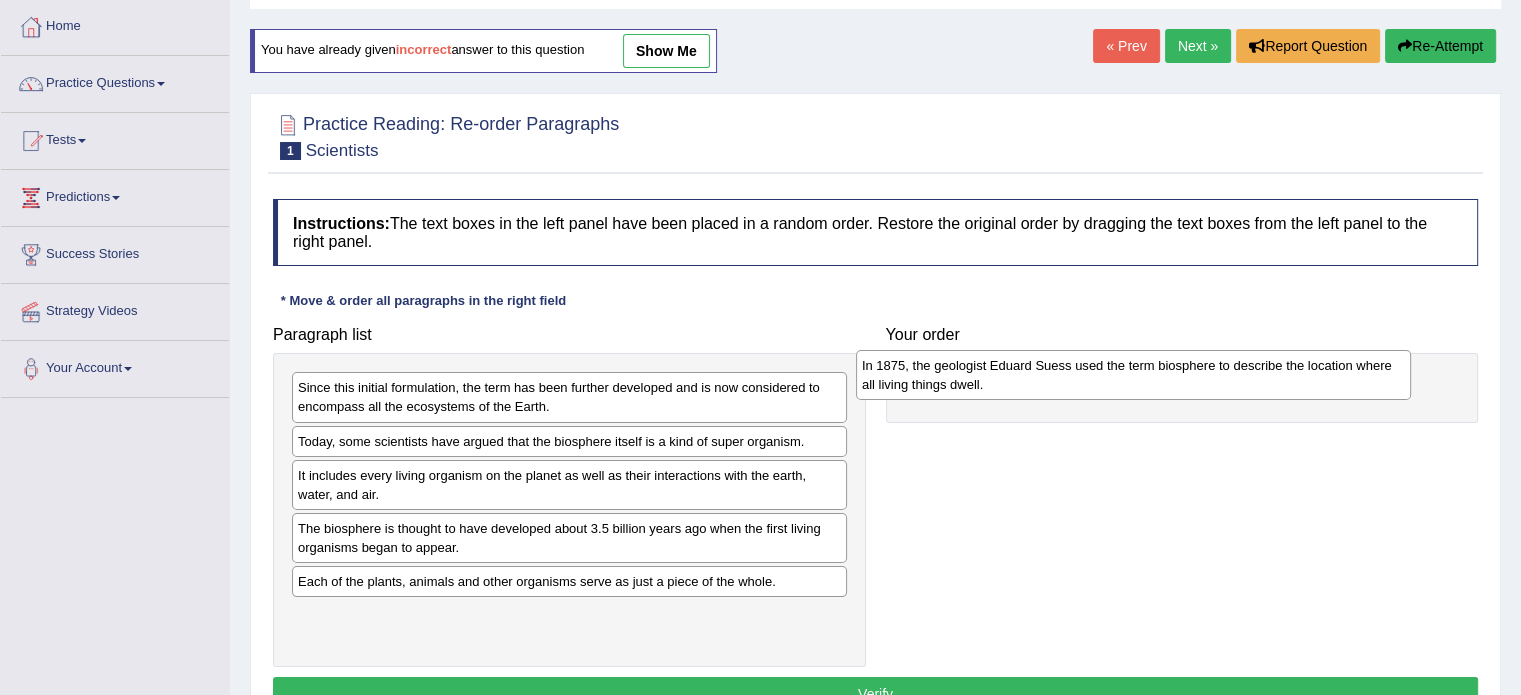 drag, startPoint x: 432, startPoint y: 450, endPoint x: 996, endPoint y: 375, distance: 568.96484 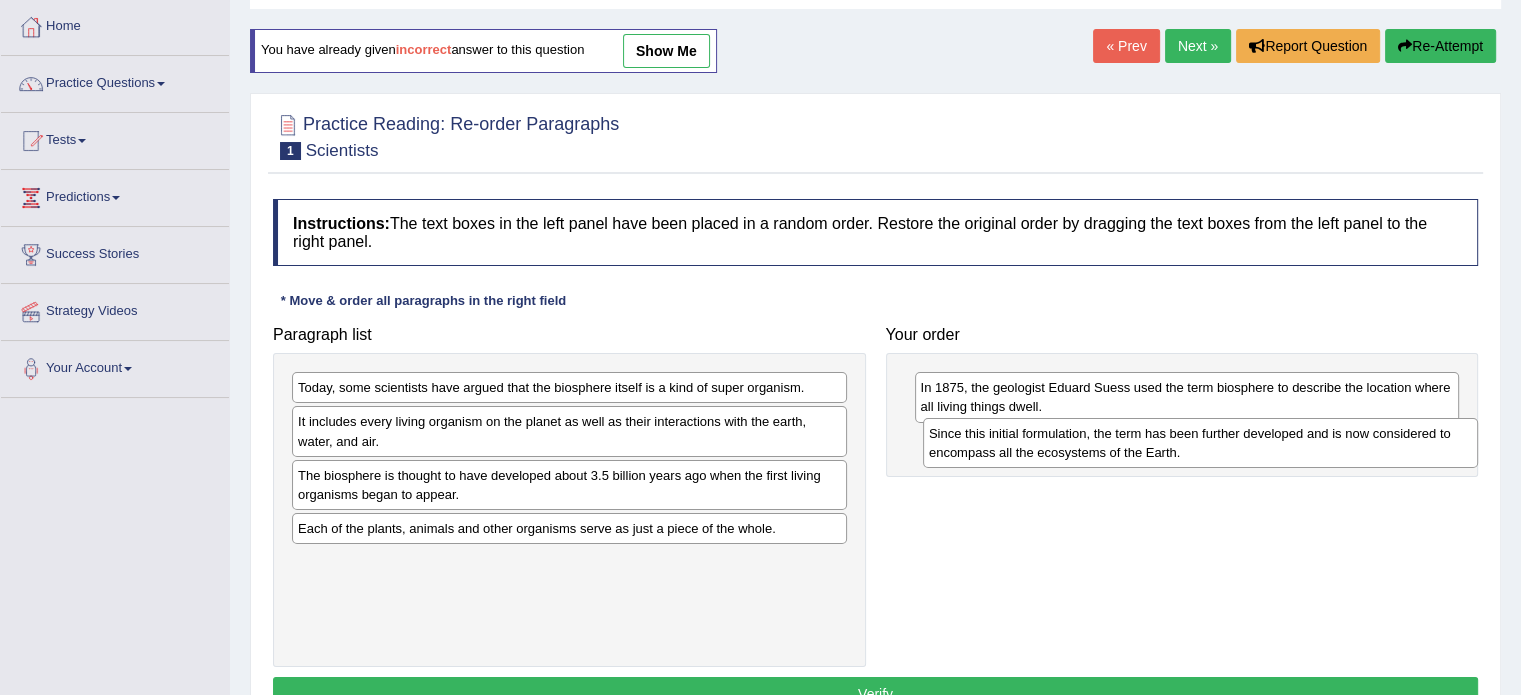 drag, startPoint x: 459, startPoint y: 392, endPoint x: 1092, endPoint y: 434, distance: 634.39185 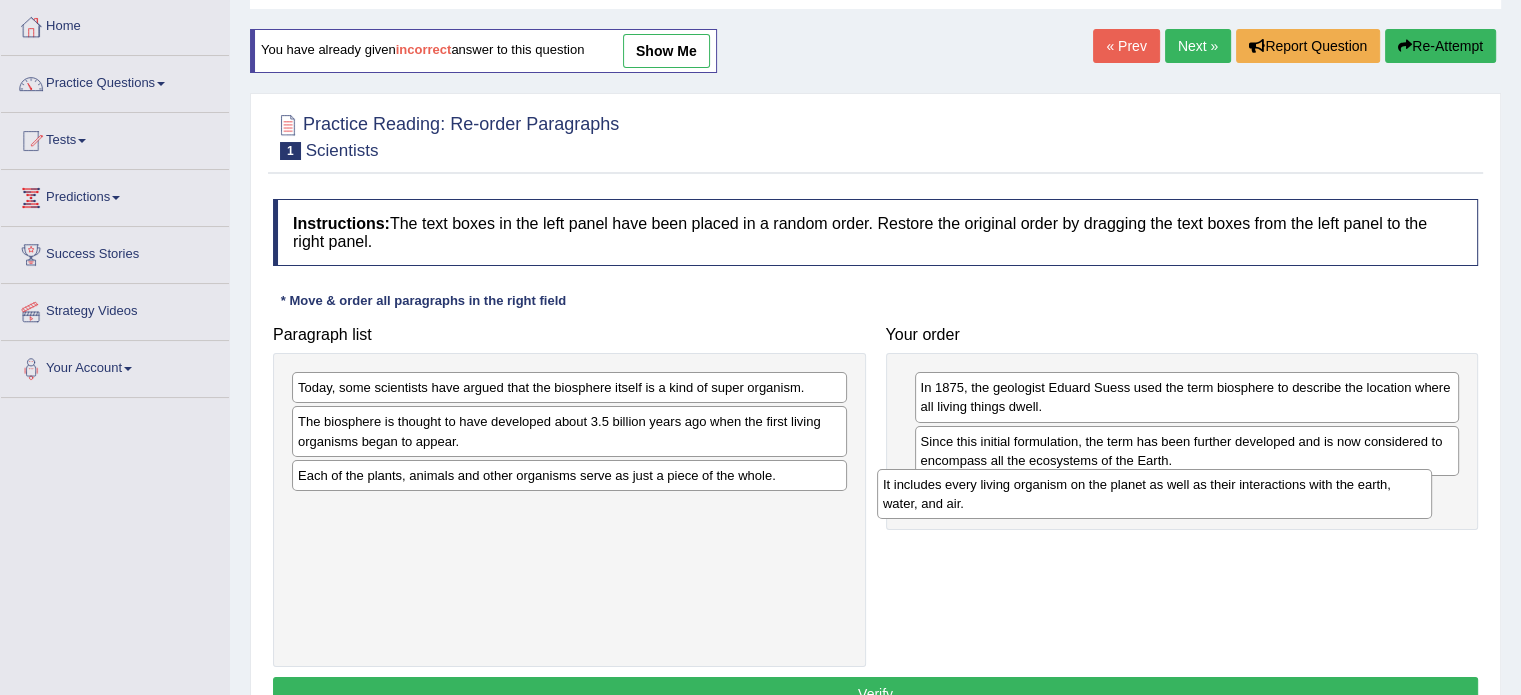 drag, startPoint x: 618, startPoint y: 419, endPoint x: 1203, endPoint y: 482, distance: 588.3825 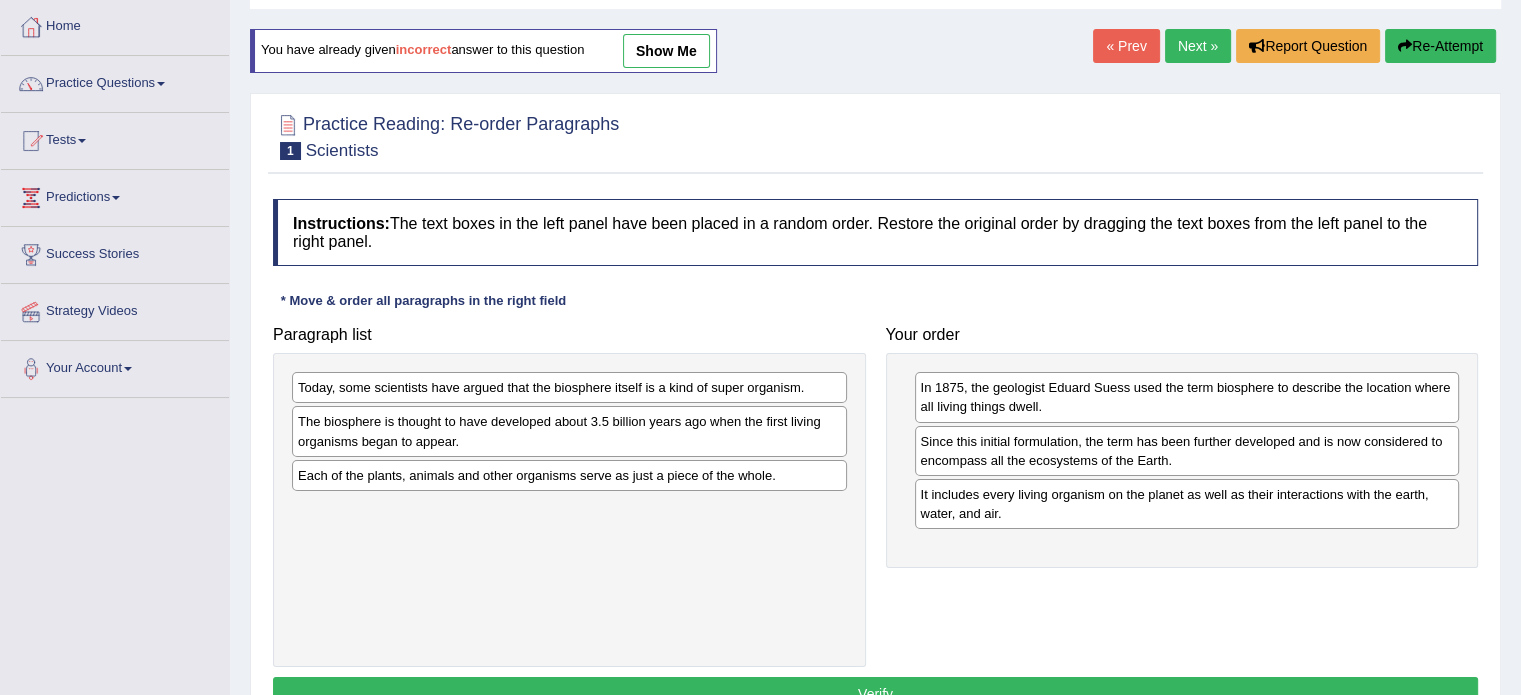 scroll, scrollTop: 200, scrollLeft: 0, axis: vertical 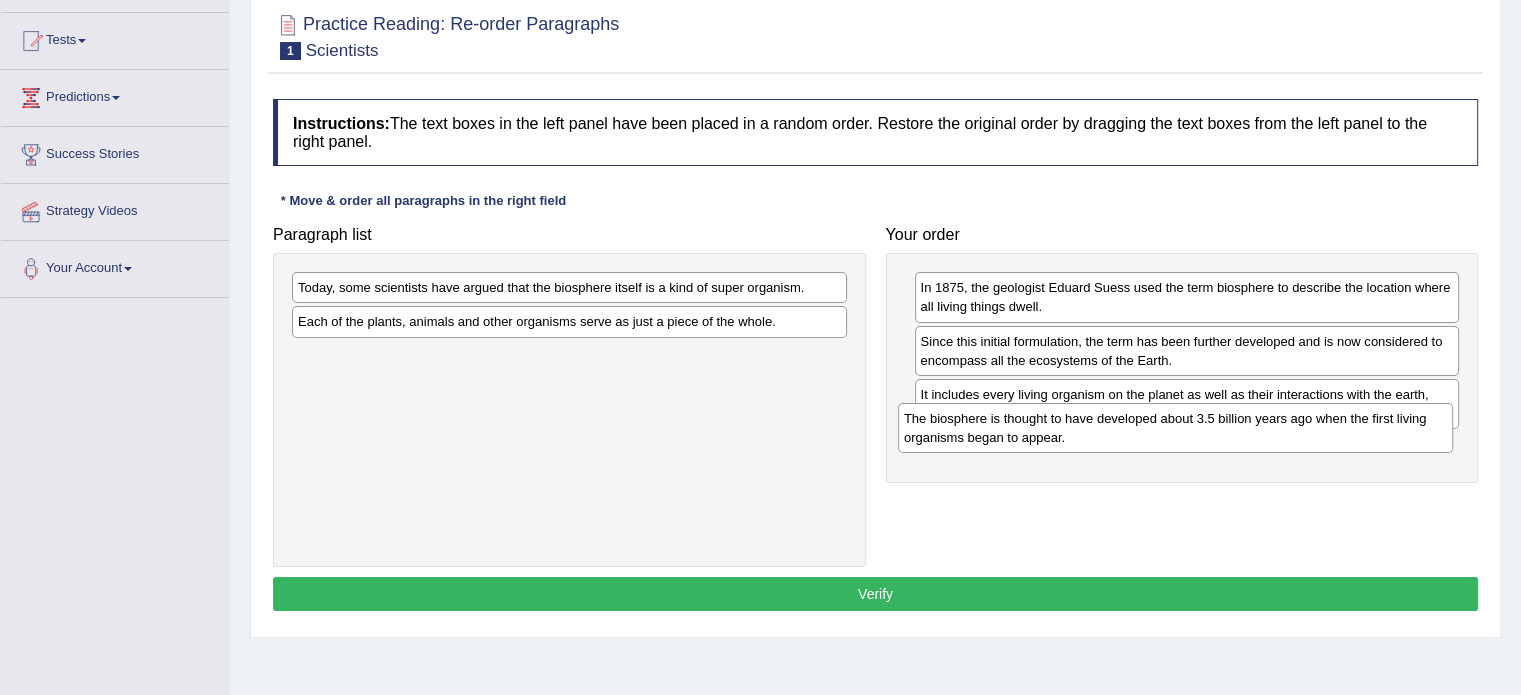 drag, startPoint x: 596, startPoint y: 327, endPoint x: 1208, endPoint y: 431, distance: 620.7737 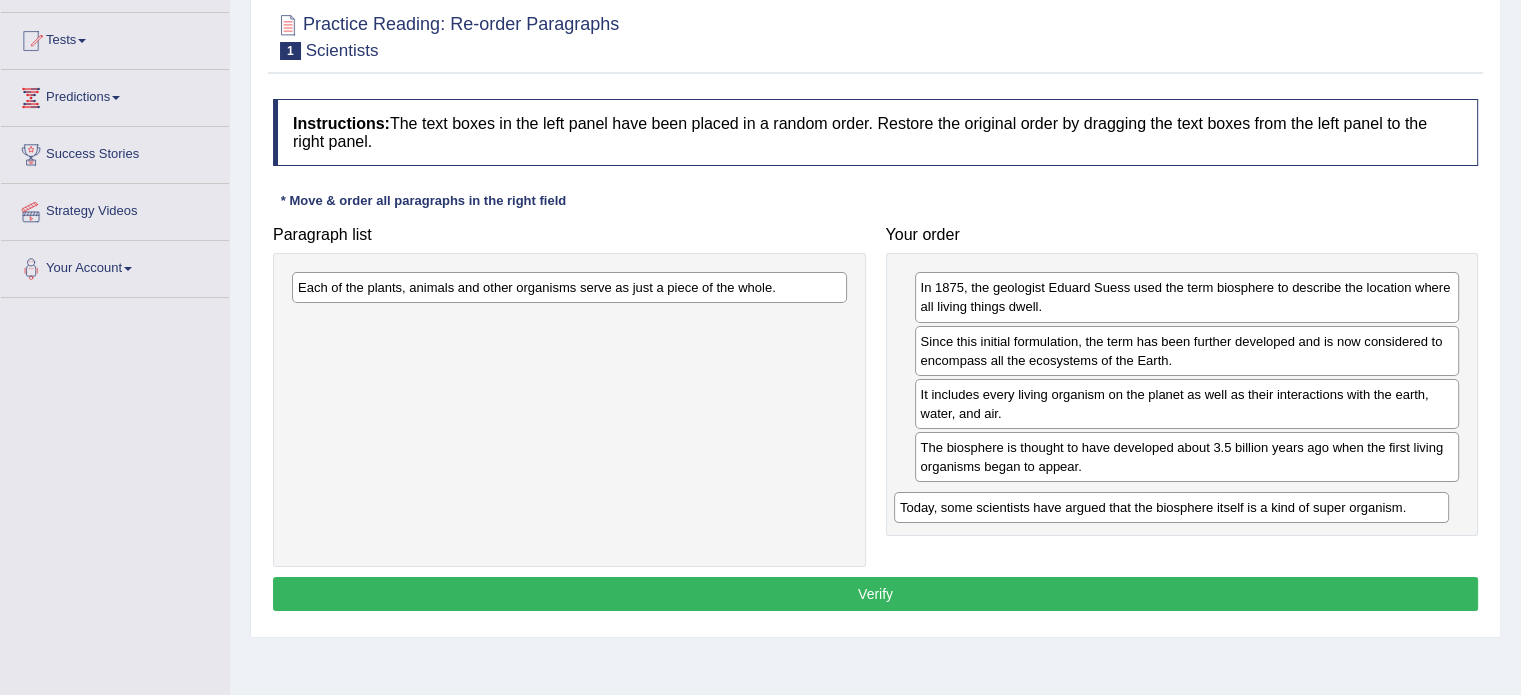 drag, startPoint x: 678, startPoint y: 291, endPoint x: 1281, endPoint y: 507, distance: 640.51935 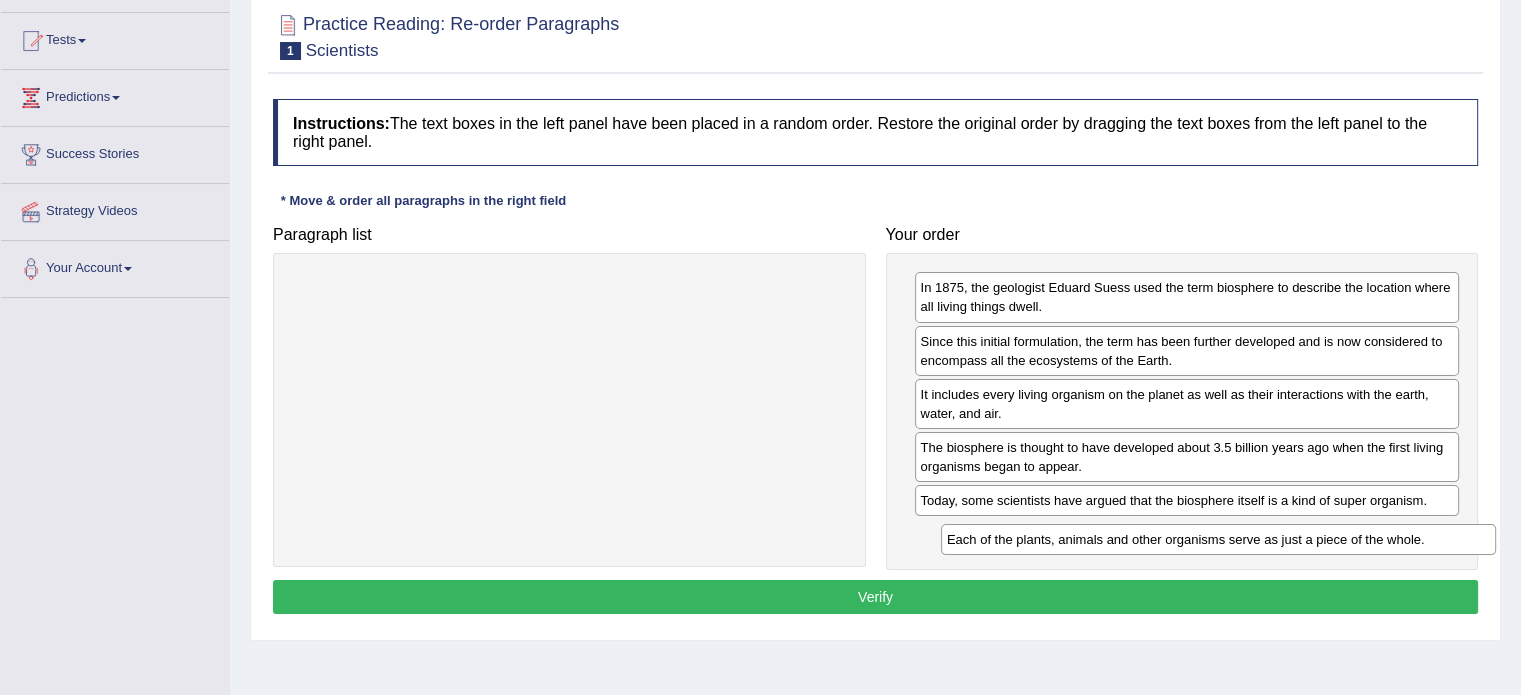 drag, startPoint x: 628, startPoint y: 307, endPoint x: 1252, endPoint y: 543, distance: 667.13715 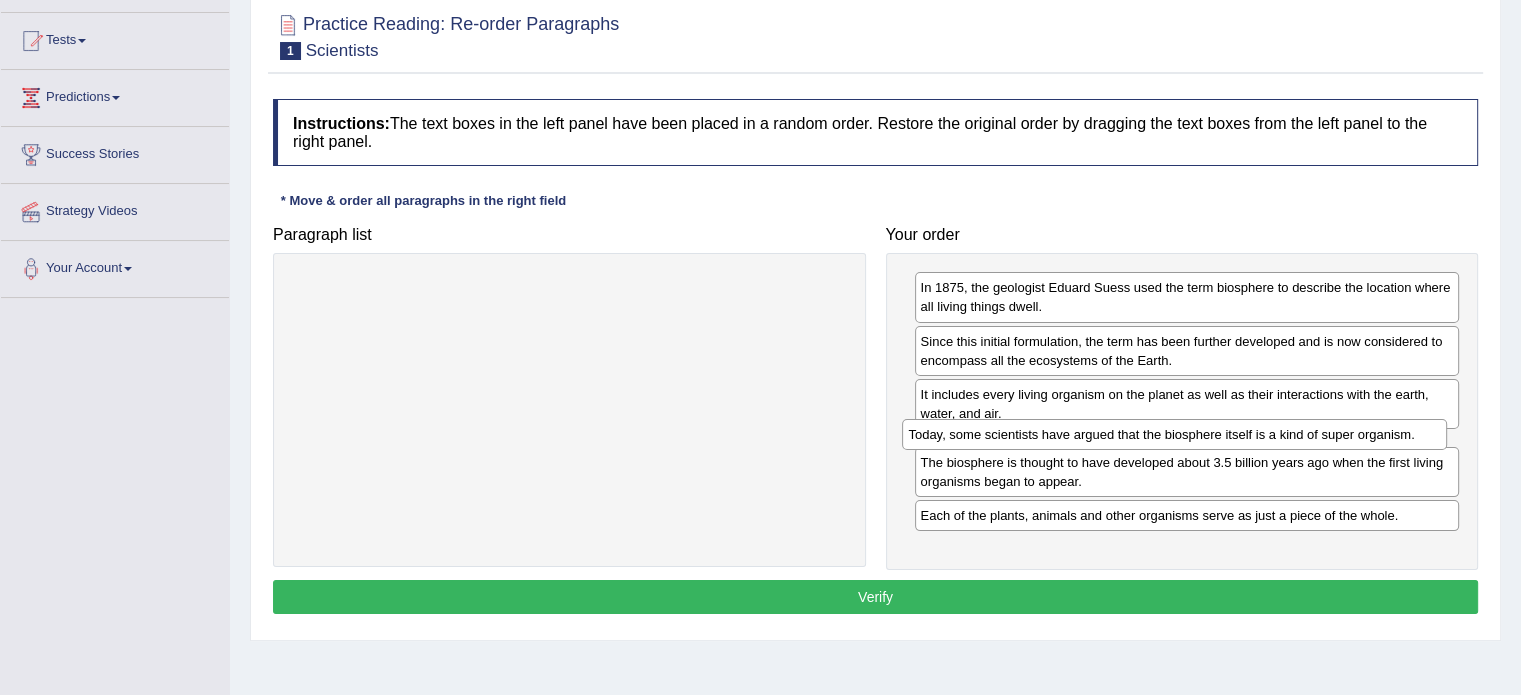 drag, startPoint x: 1207, startPoint y: 507, endPoint x: 1196, endPoint y: 446, distance: 61.983868 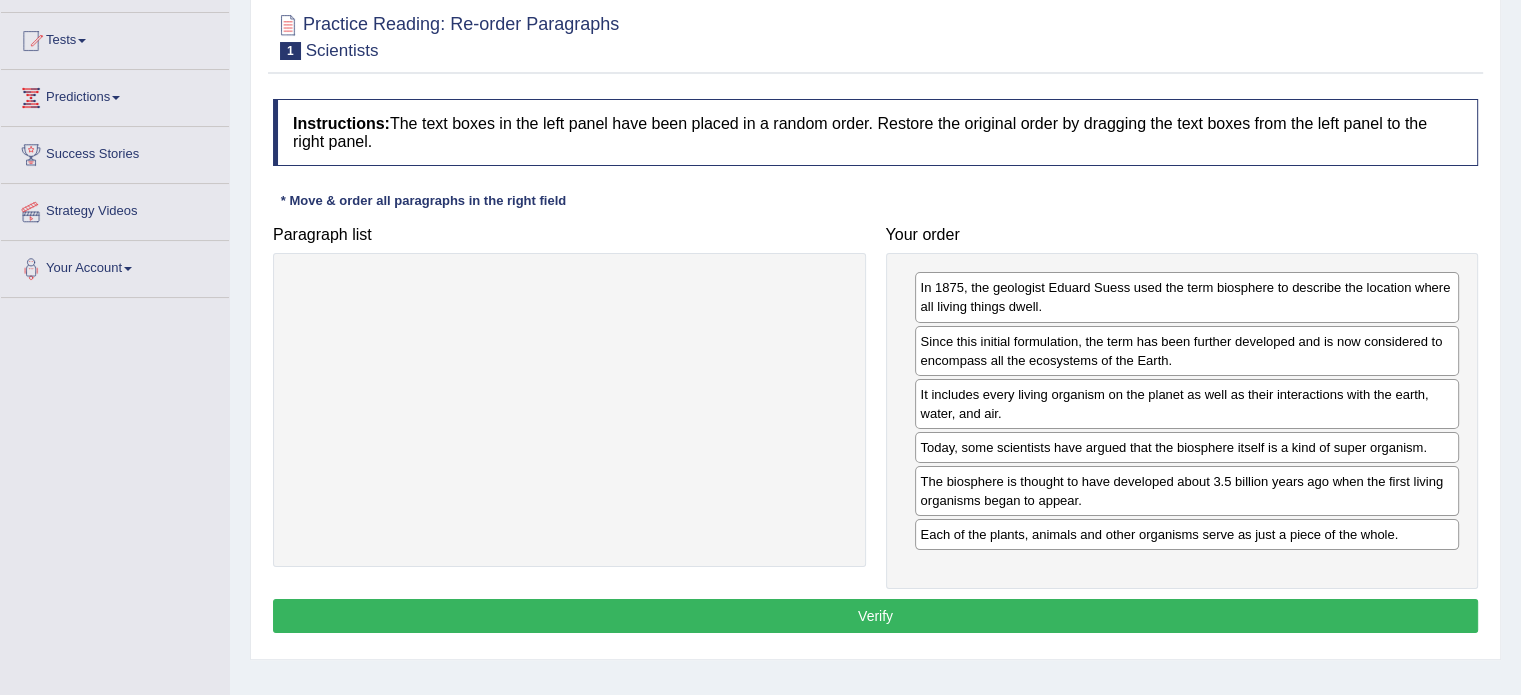 click on "Verify" at bounding box center (875, 616) 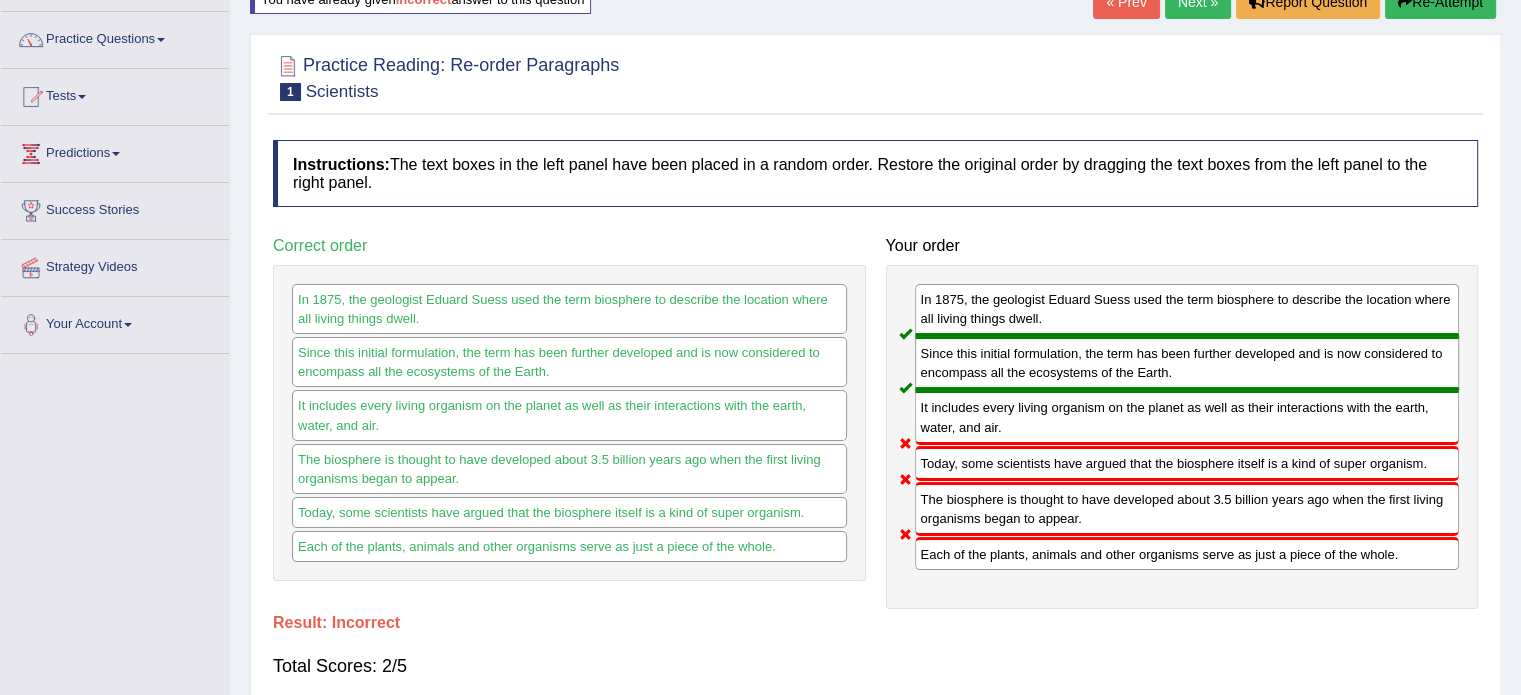 scroll, scrollTop: 100, scrollLeft: 0, axis: vertical 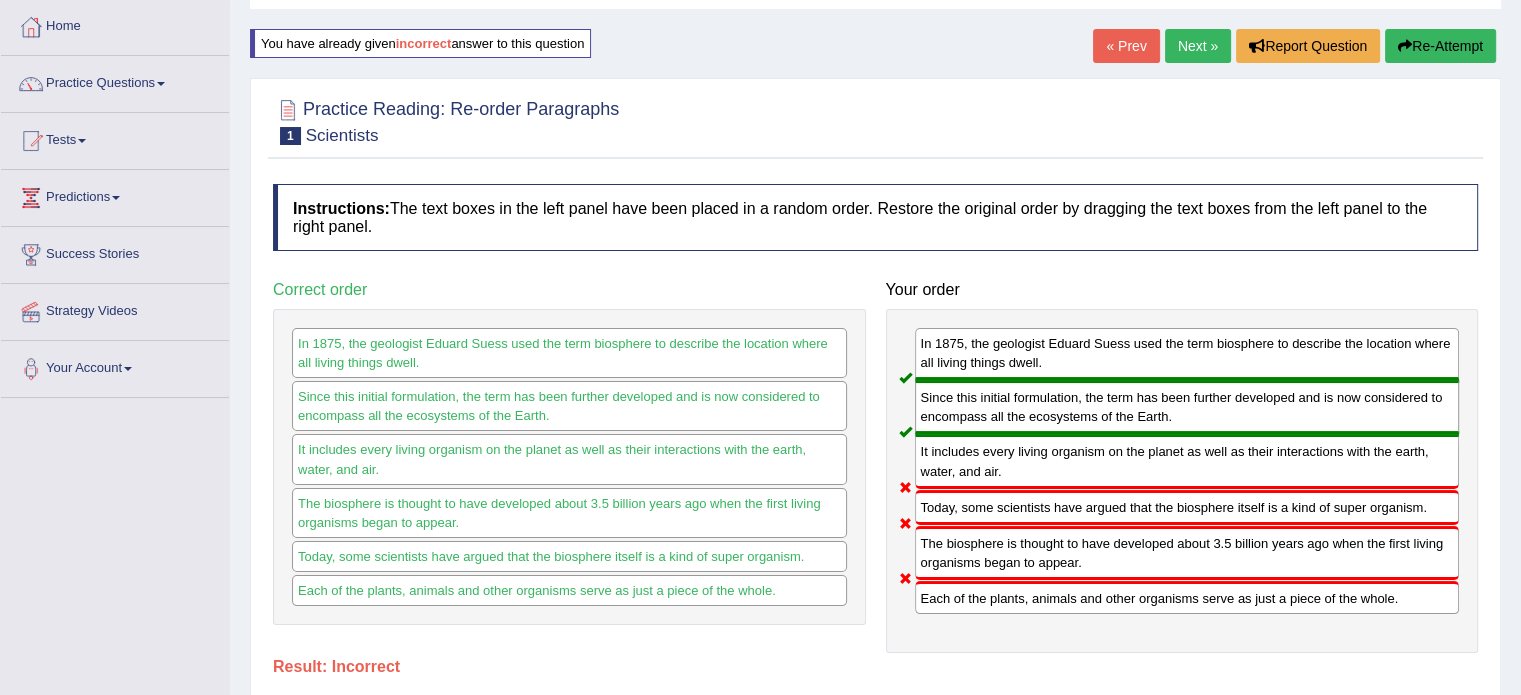 click on "Re-Attempt" at bounding box center [1440, 46] 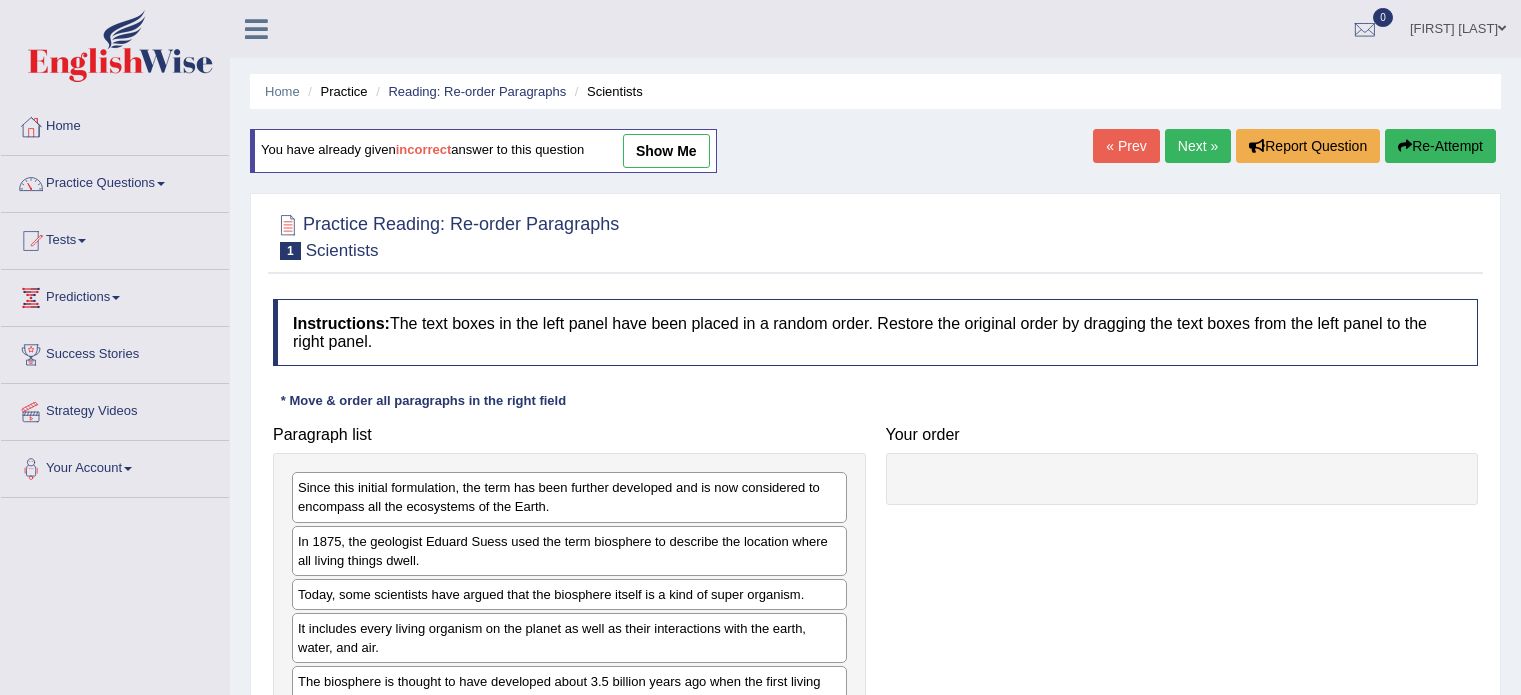 scroll, scrollTop: 100, scrollLeft: 0, axis: vertical 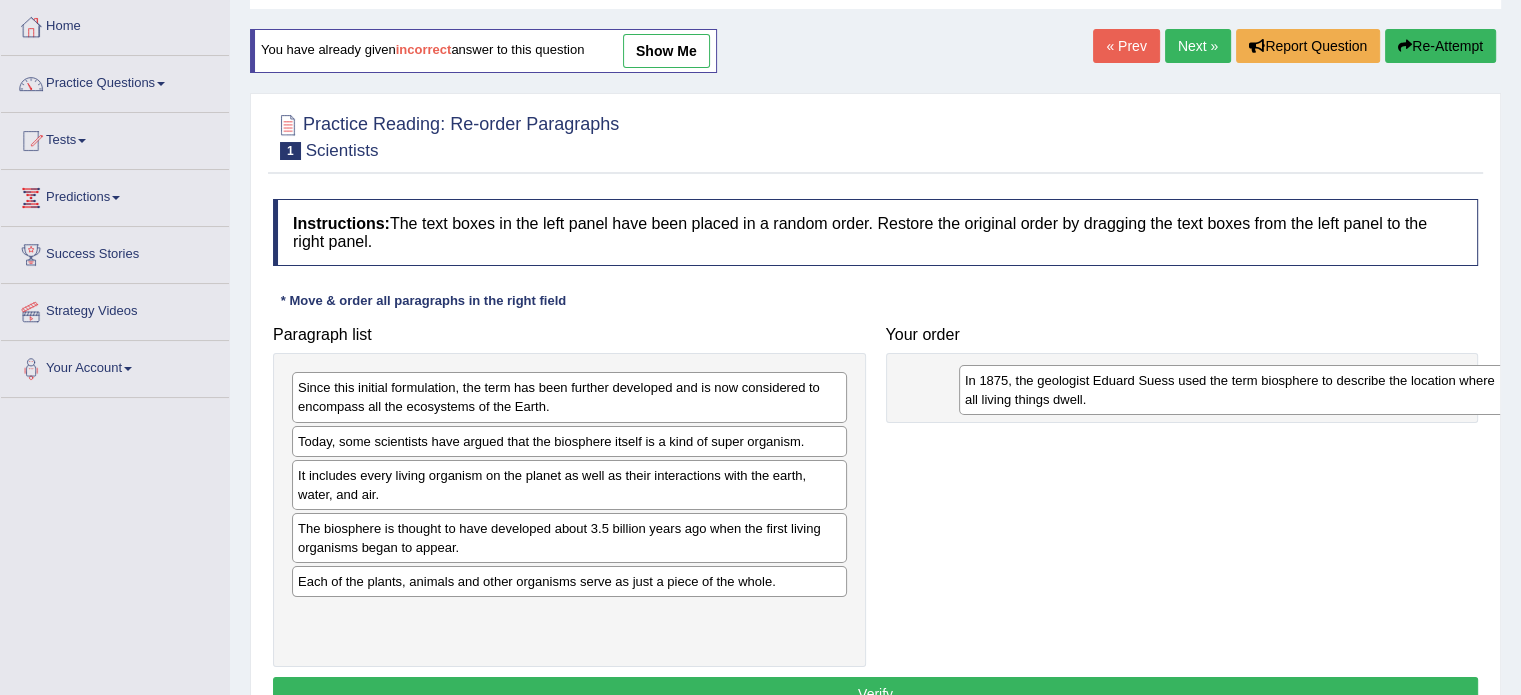 drag, startPoint x: 381, startPoint y: 447, endPoint x: 1048, endPoint y: 387, distance: 669.69324 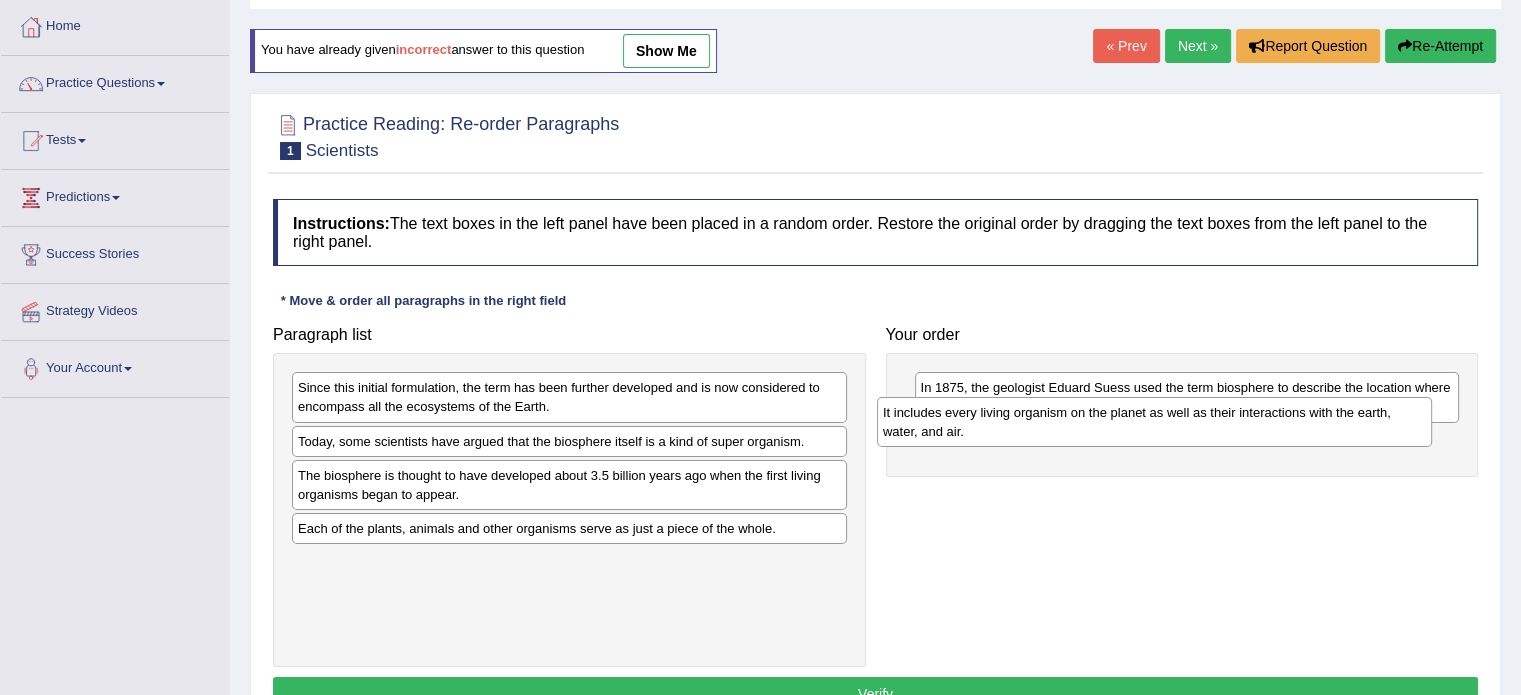 drag, startPoint x: 367, startPoint y: 495, endPoint x: 952, endPoint y: 433, distance: 588.2763 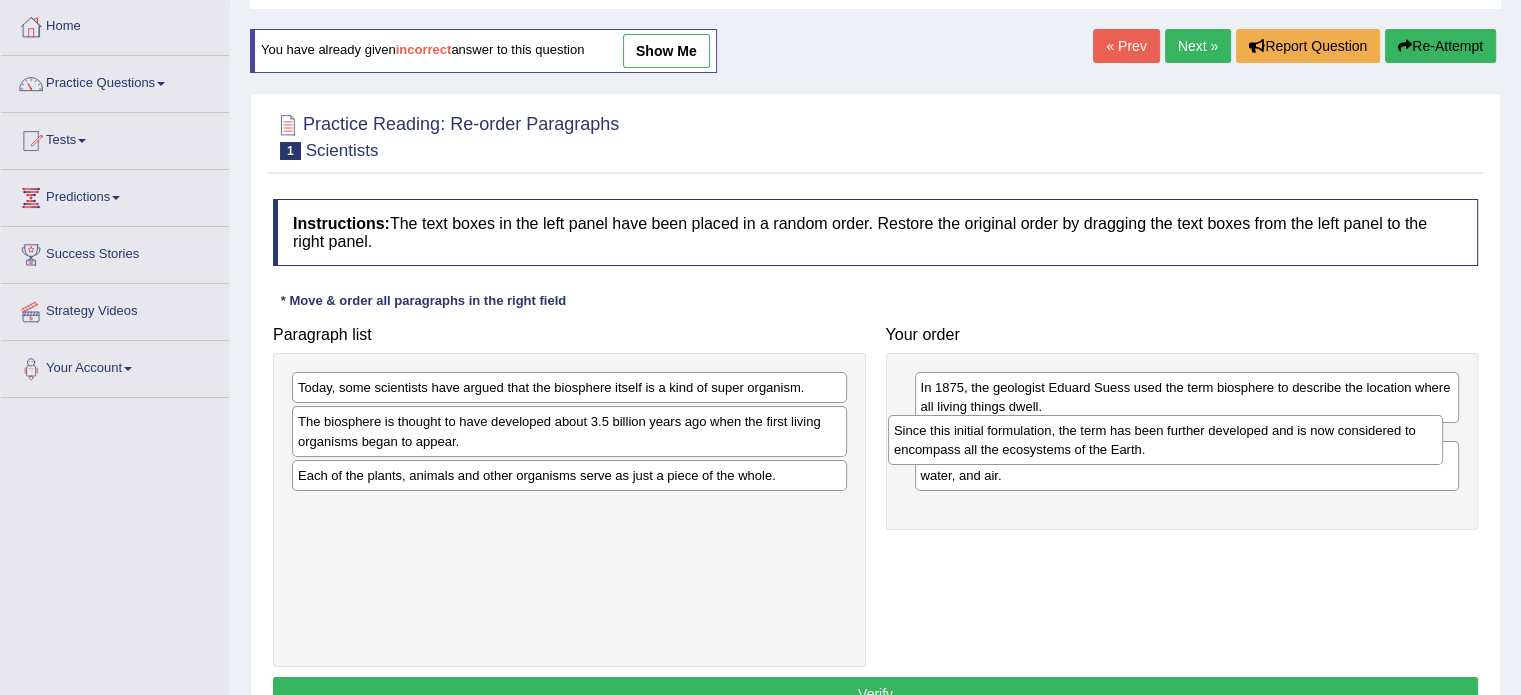 drag, startPoint x: 376, startPoint y: 394, endPoint x: 972, endPoint y: 437, distance: 597.54913 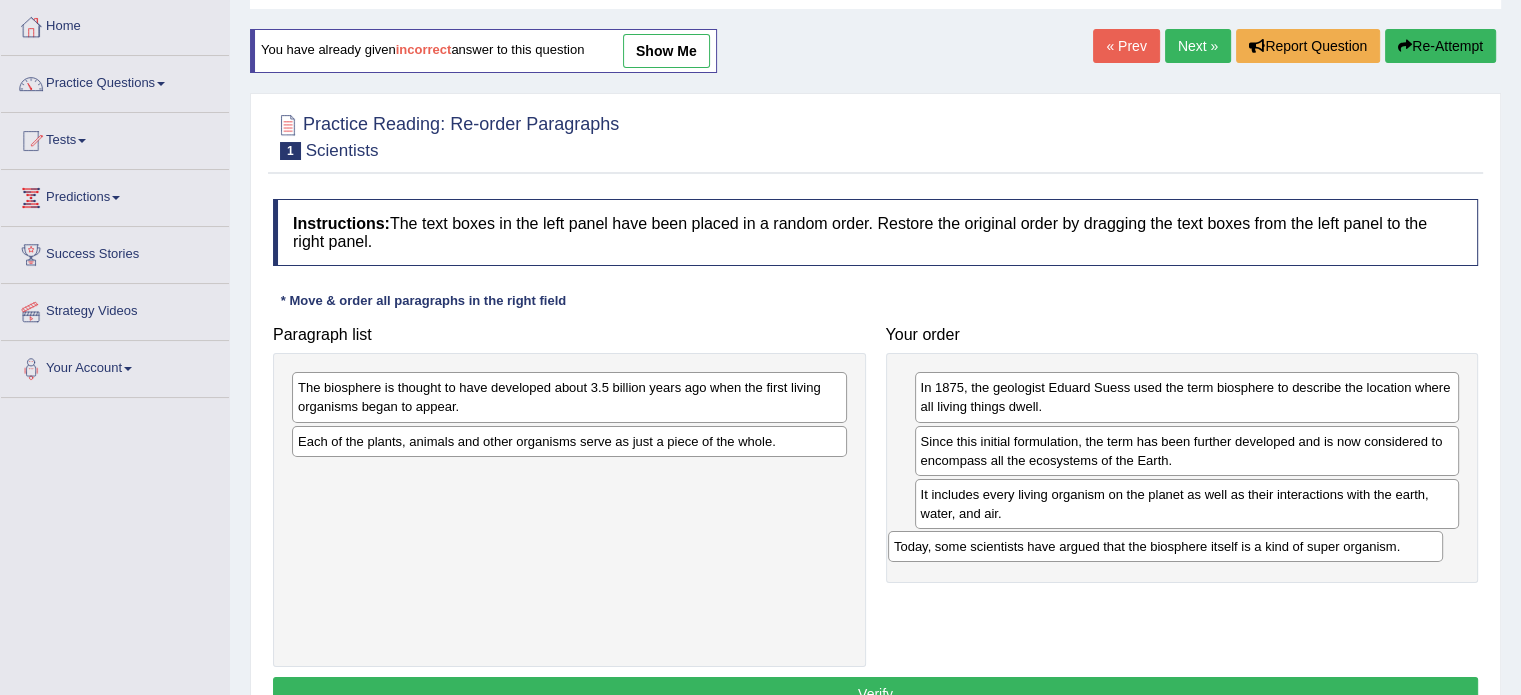 drag, startPoint x: 391, startPoint y: 387, endPoint x: 993, endPoint y: 543, distance: 621.8842 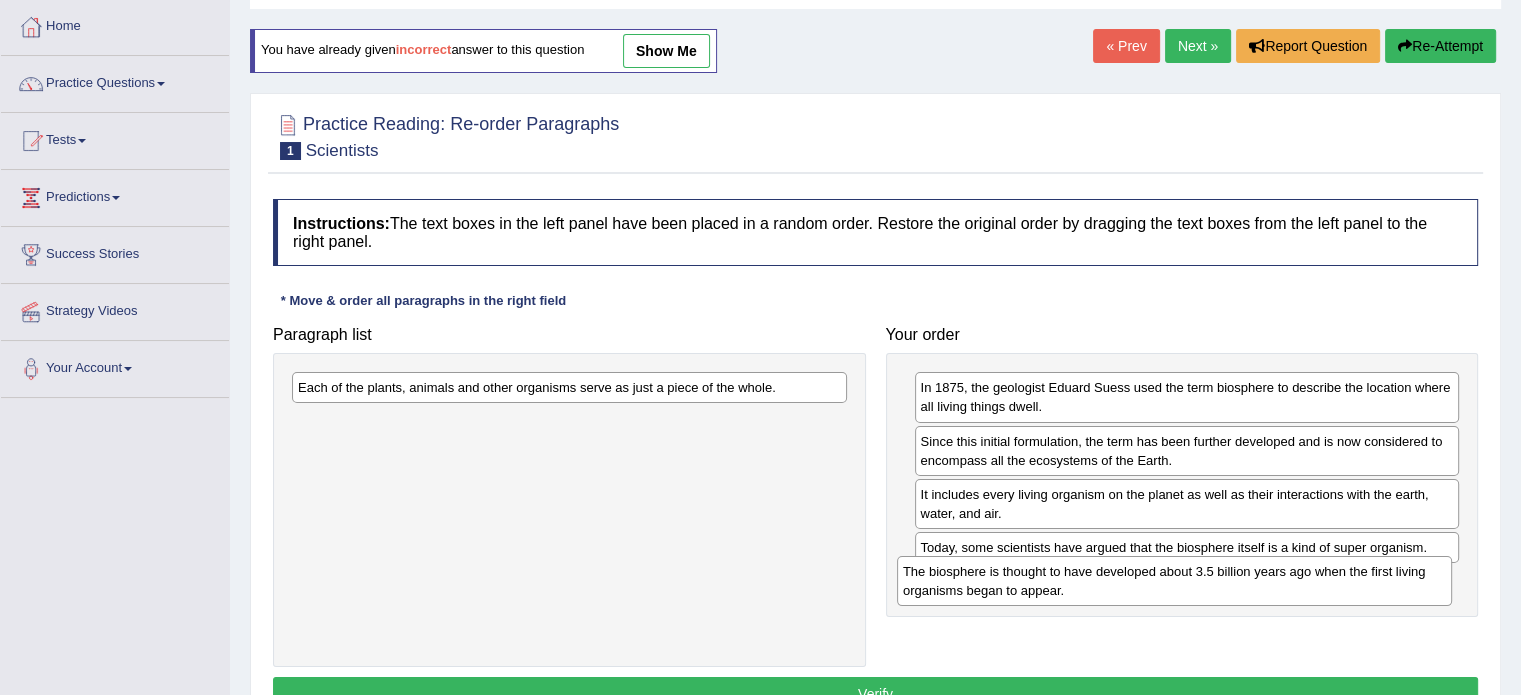 drag, startPoint x: 564, startPoint y: 395, endPoint x: 1169, endPoint y: 579, distance: 632.36145 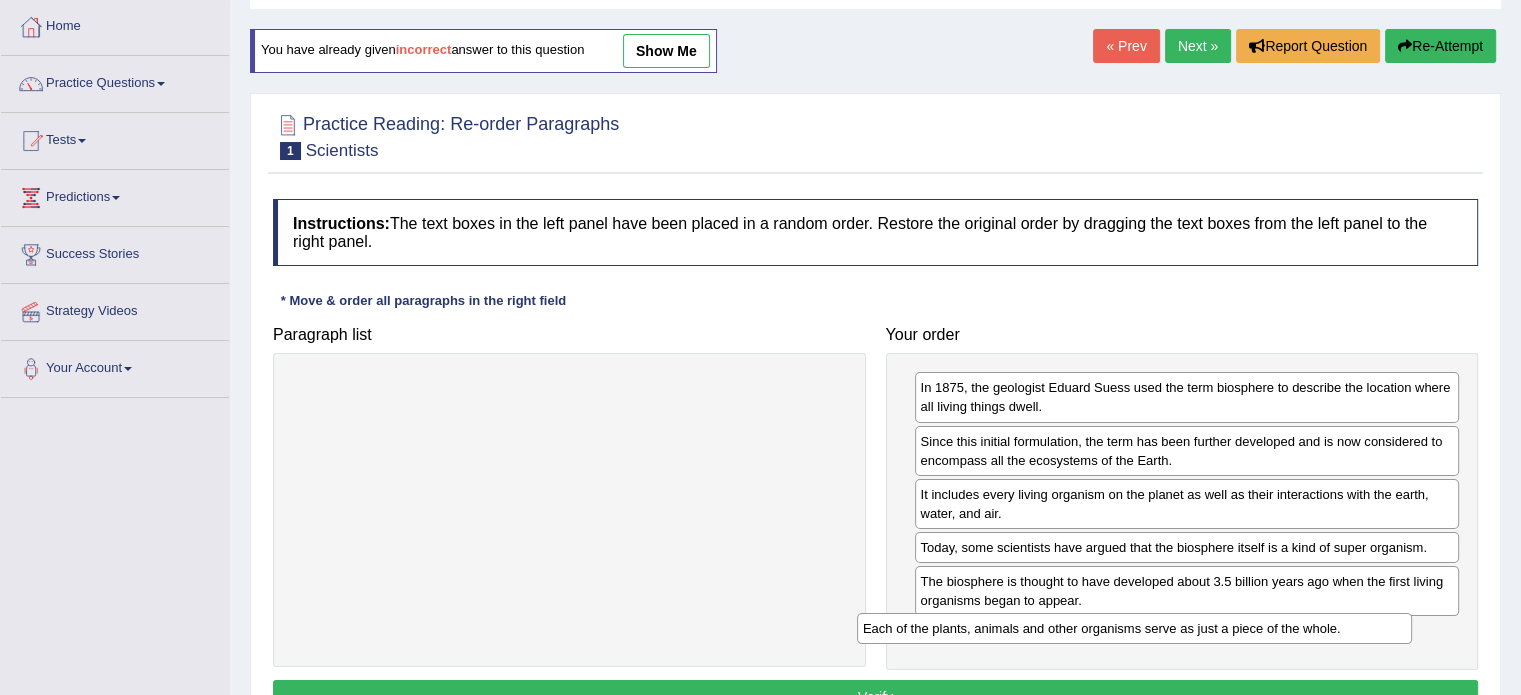 drag, startPoint x: 464, startPoint y: 403, endPoint x: 1016, endPoint y: 631, distance: 597.23364 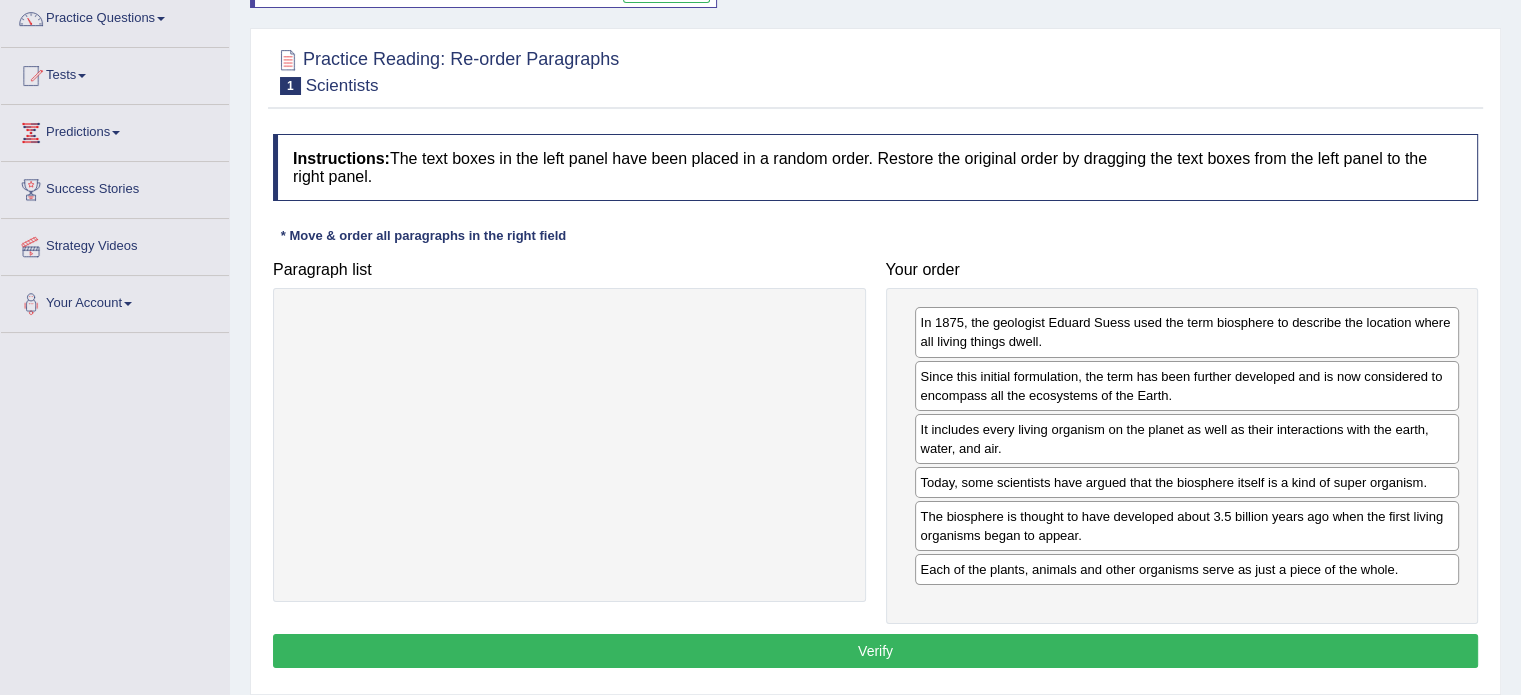 scroll, scrollTop: 200, scrollLeft: 0, axis: vertical 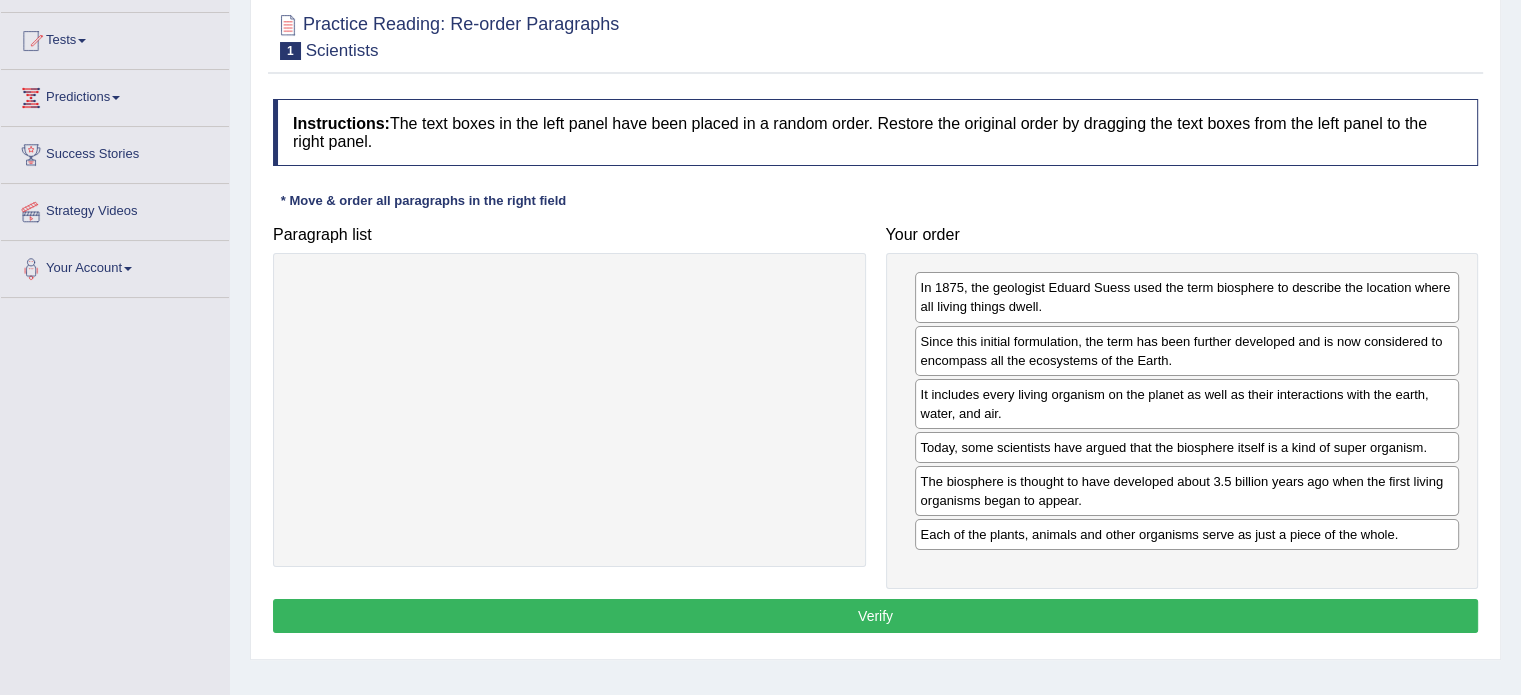 drag, startPoint x: 792, startPoint y: 630, endPoint x: 788, endPoint y: 617, distance: 13.601471 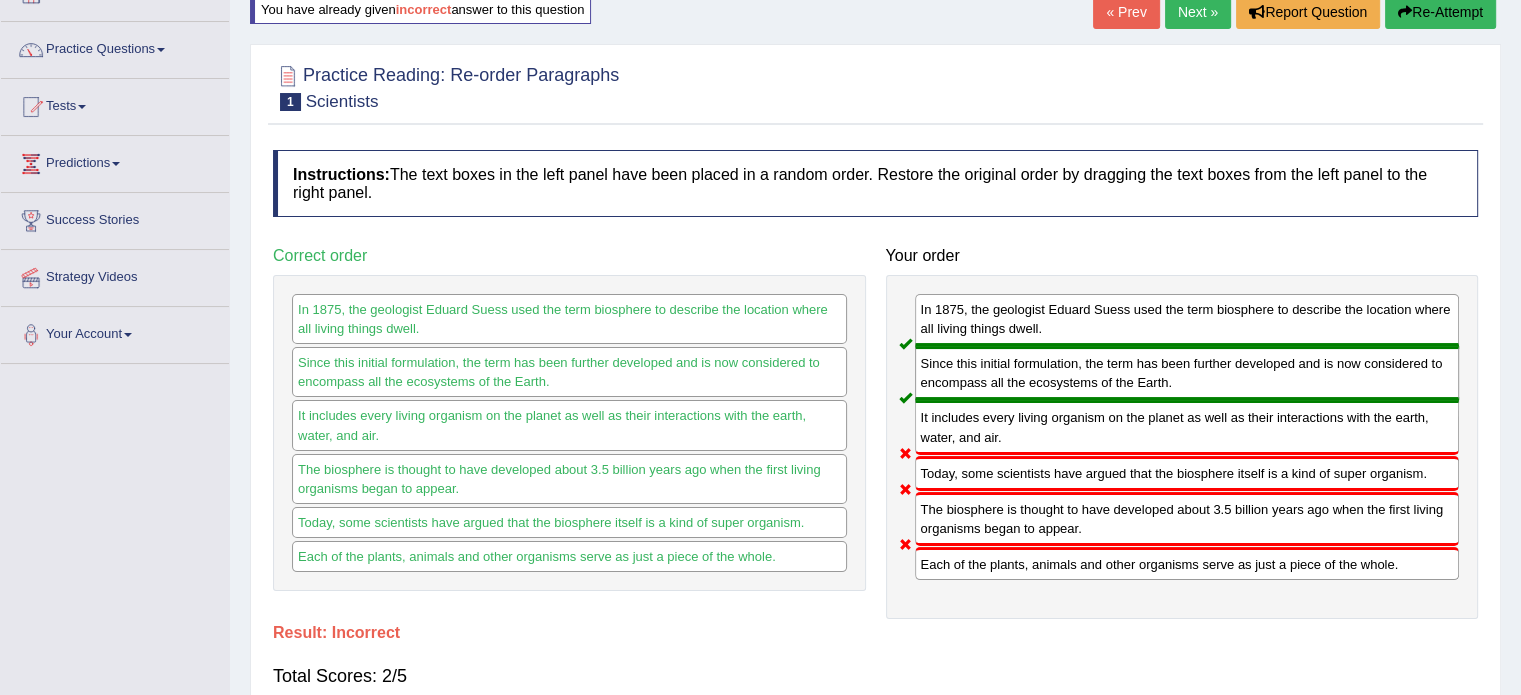 scroll, scrollTop: 100, scrollLeft: 0, axis: vertical 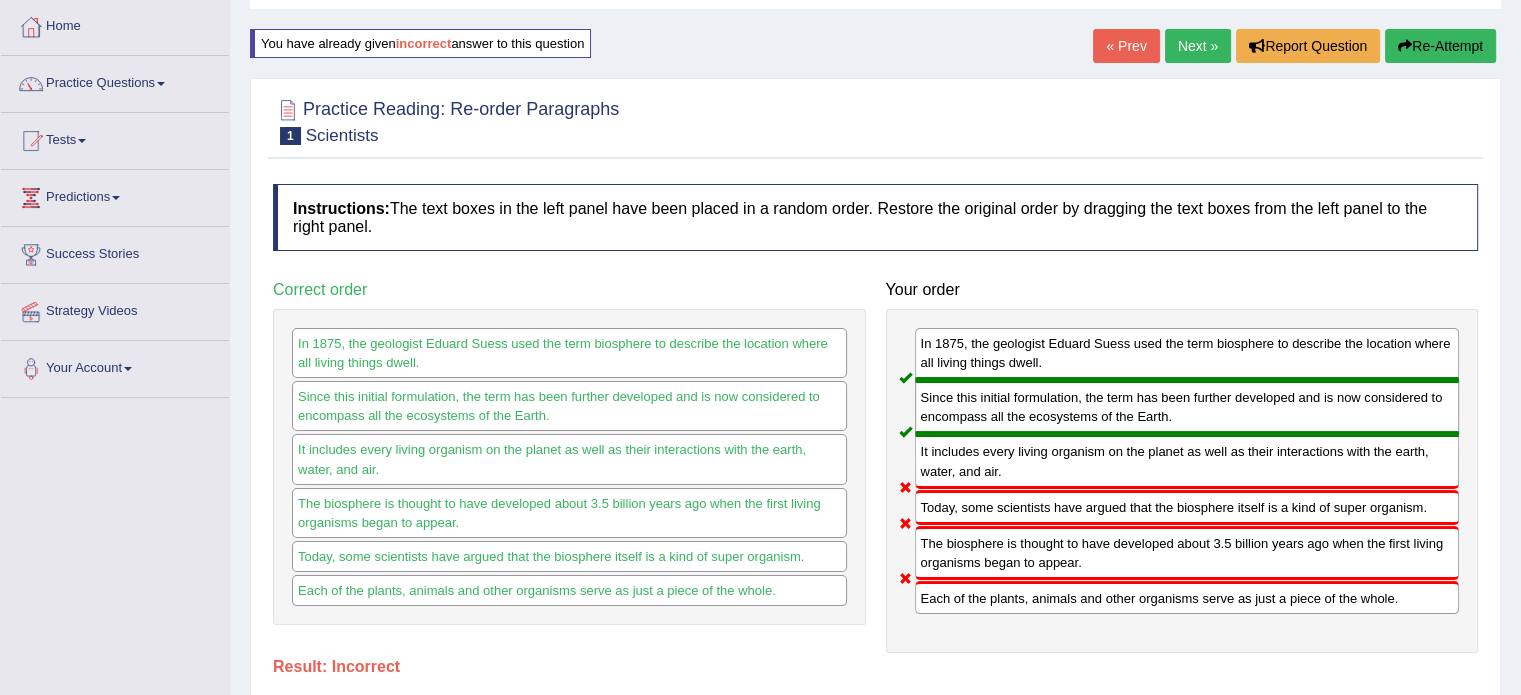 click on "Re-Attempt" at bounding box center (1440, 46) 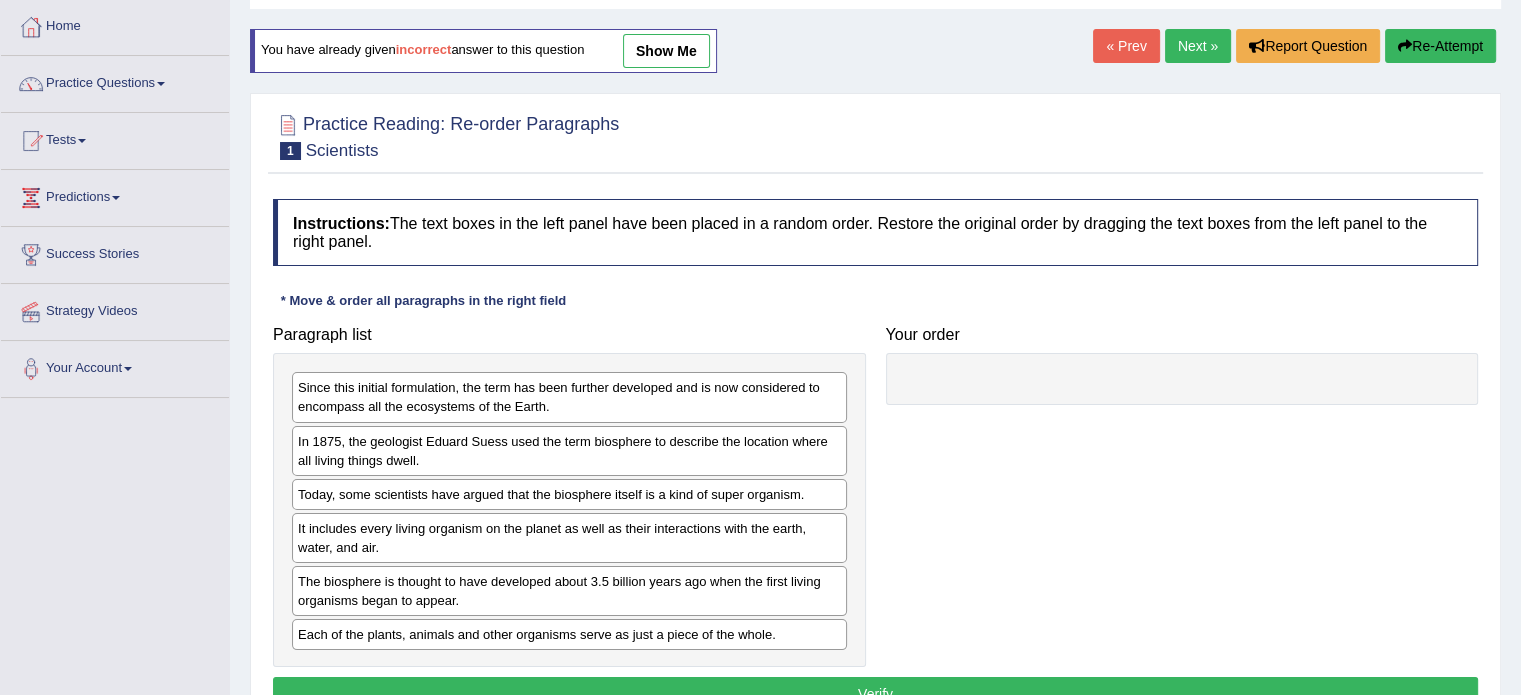 scroll, scrollTop: 100, scrollLeft: 0, axis: vertical 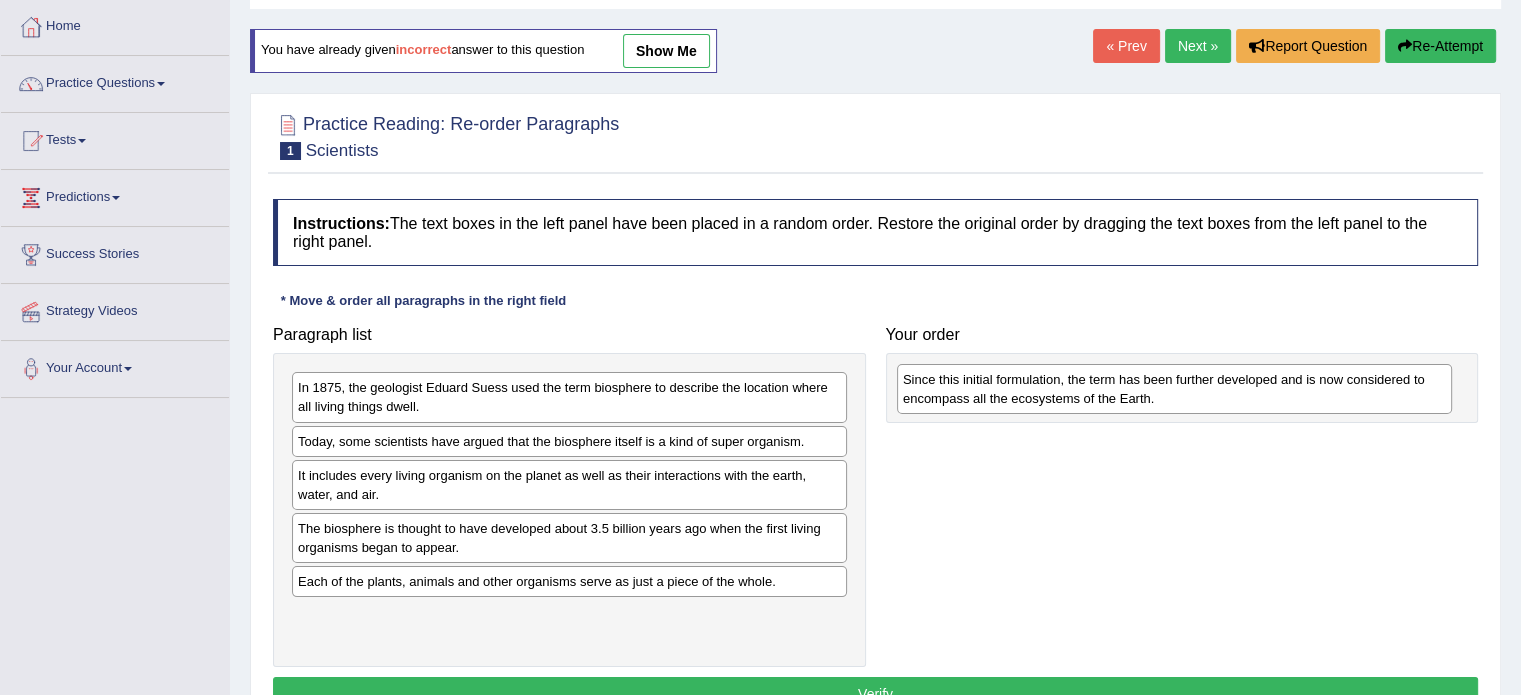 drag, startPoint x: 518, startPoint y: 406, endPoint x: 1194, endPoint y: 358, distance: 677.702 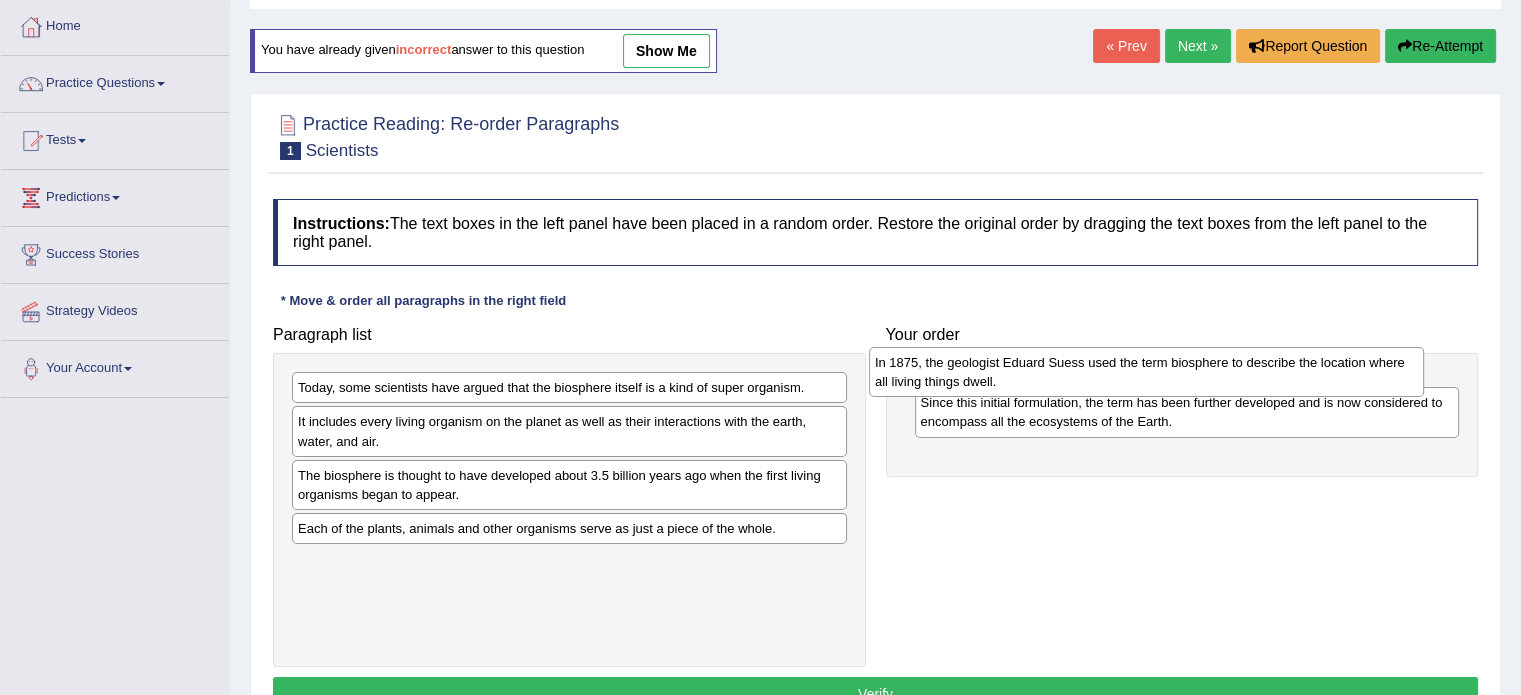 drag, startPoint x: 545, startPoint y: 402, endPoint x: 1122, endPoint y: 377, distance: 577.5413 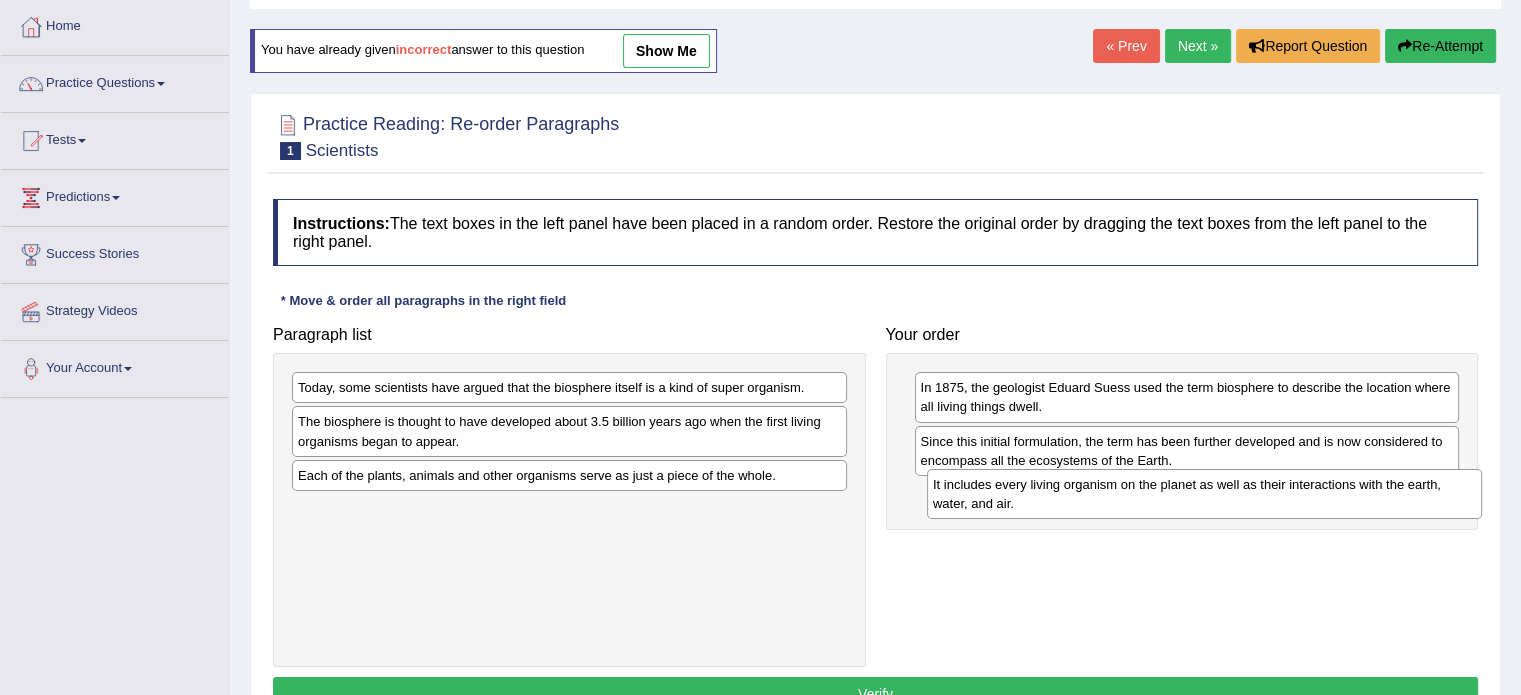 drag, startPoint x: 426, startPoint y: 424, endPoint x: 1061, endPoint y: 485, distance: 637.9232 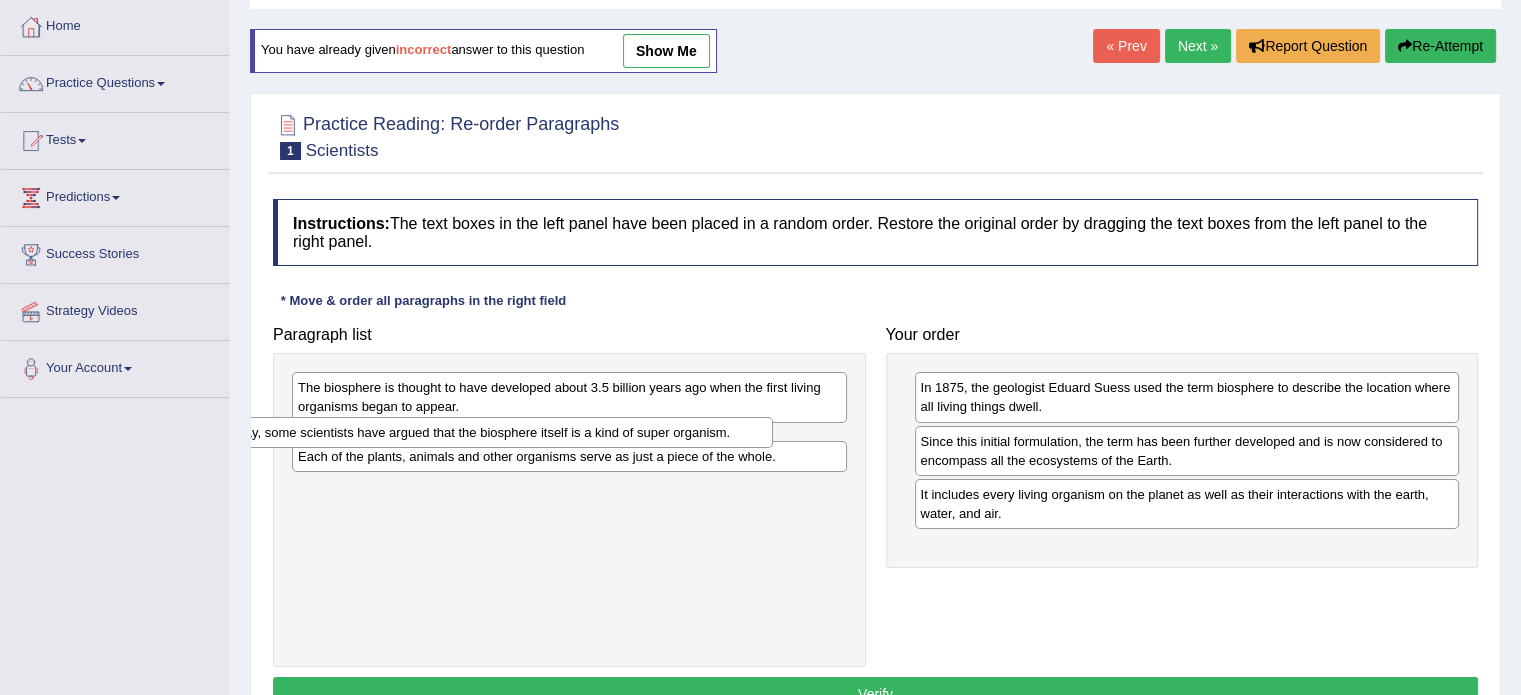 drag, startPoint x: 516, startPoint y: 390, endPoint x: 446, endPoint y: 431, distance: 81.12336 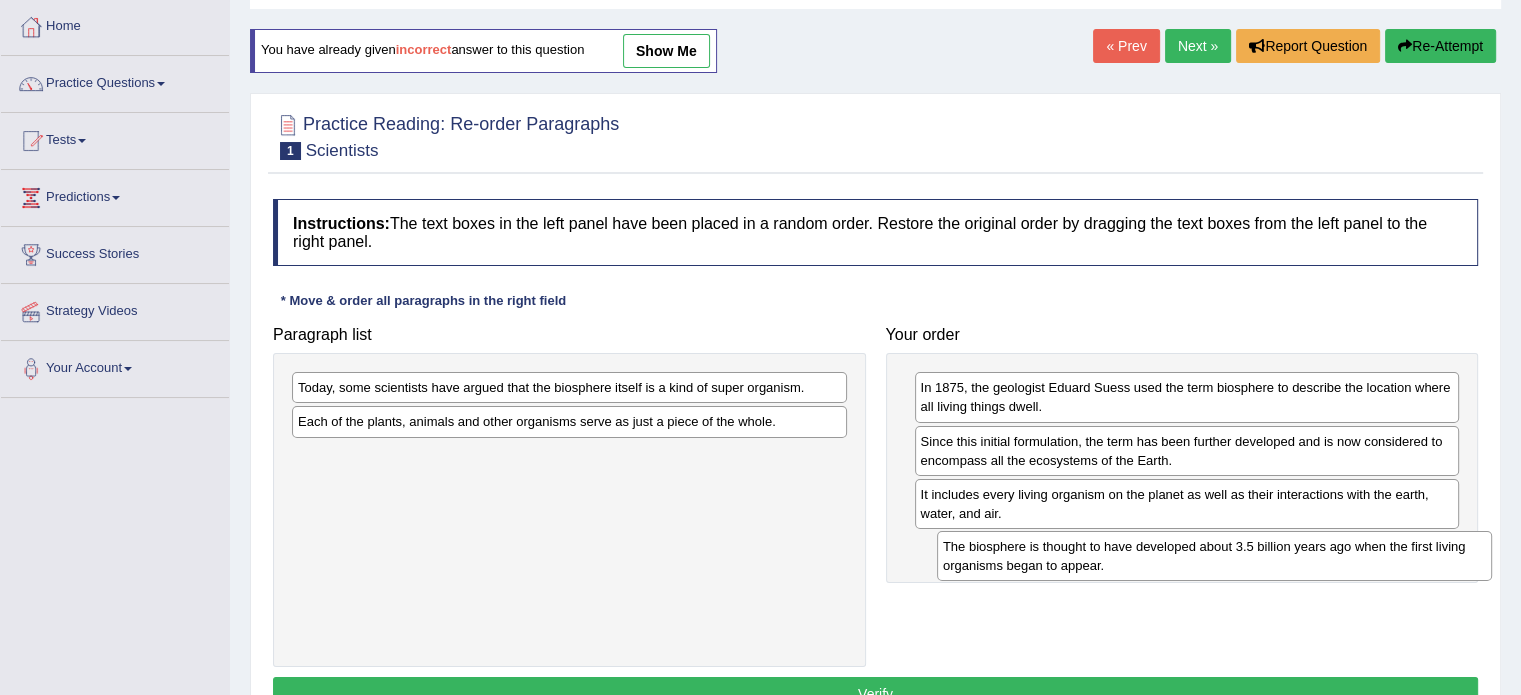 drag, startPoint x: 440, startPoint y: 395, endPoint x: 1085, endPoint y: 554, distance: 664.30865 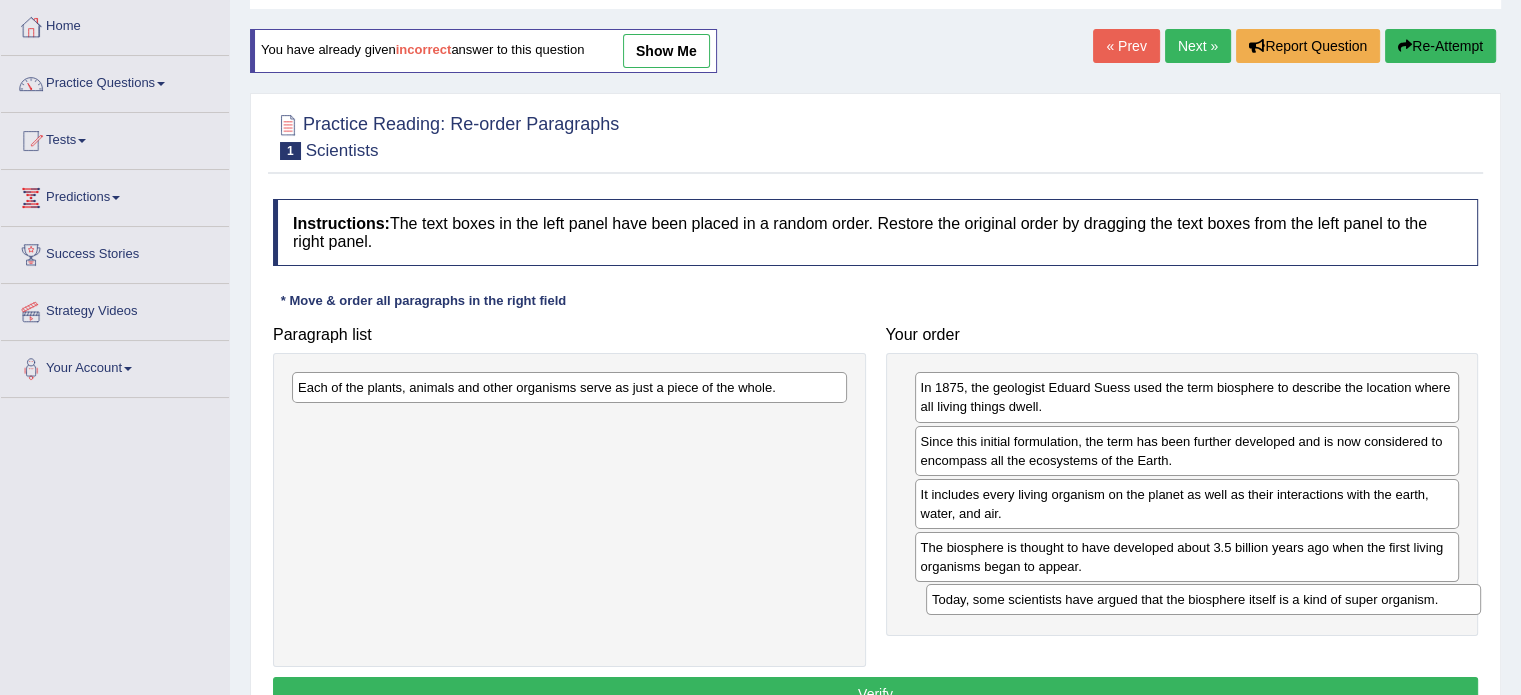 drag, startPoint x: 611, startPoint y: 391, endPoint x: 1237, endPoint y: 605, distance: 661.5678 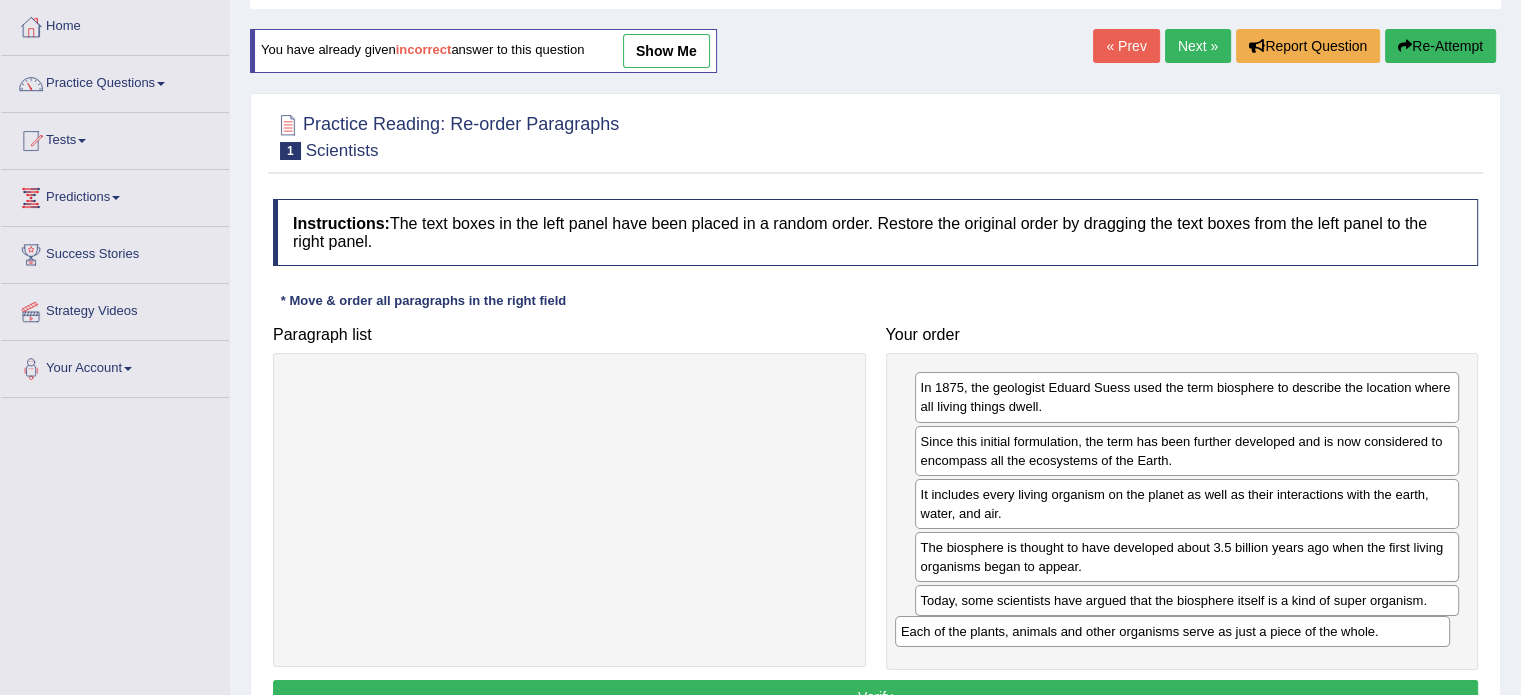 drag, startPoint x: 549, startPoint y: 390, endPoint x: 1152, endPoint y: 634, distance: 650.496 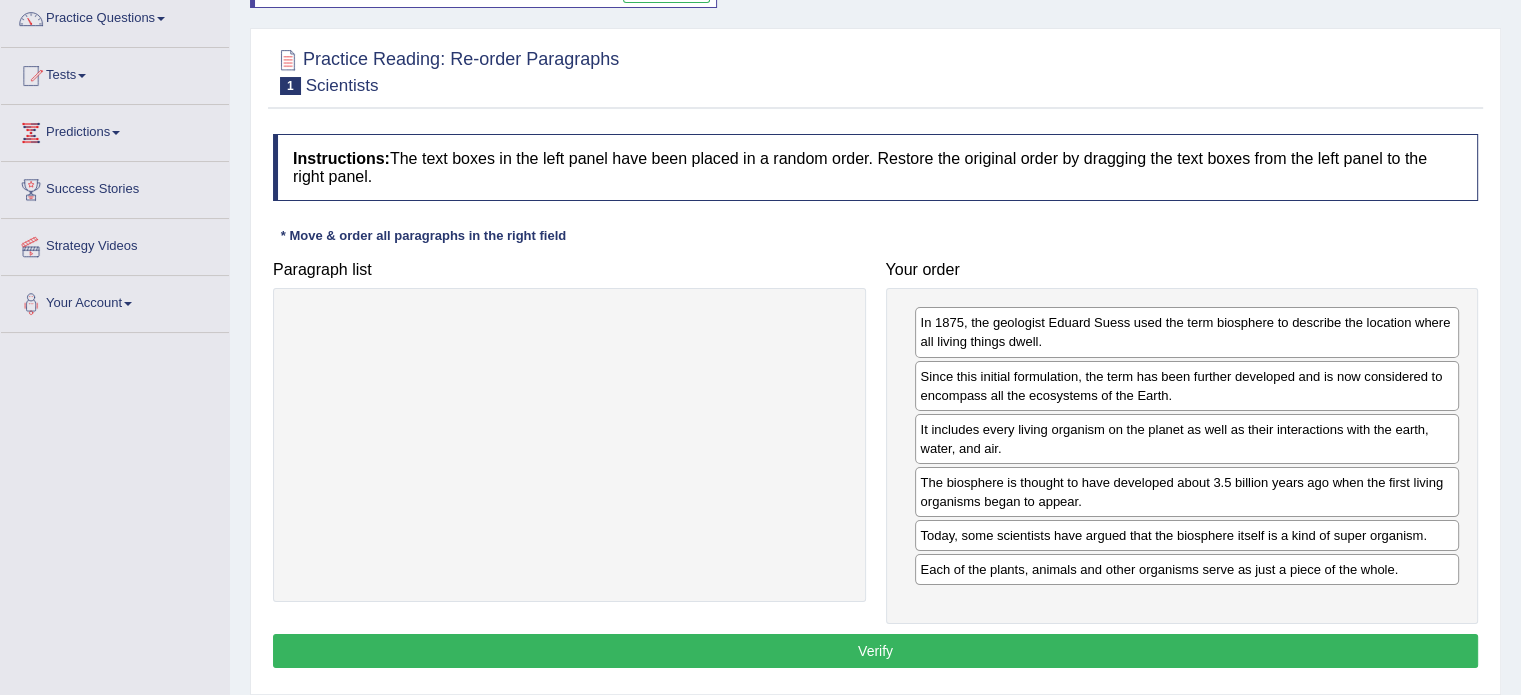 scroll, scrollTop: 200, scrollLeft: 0, axis: vertical 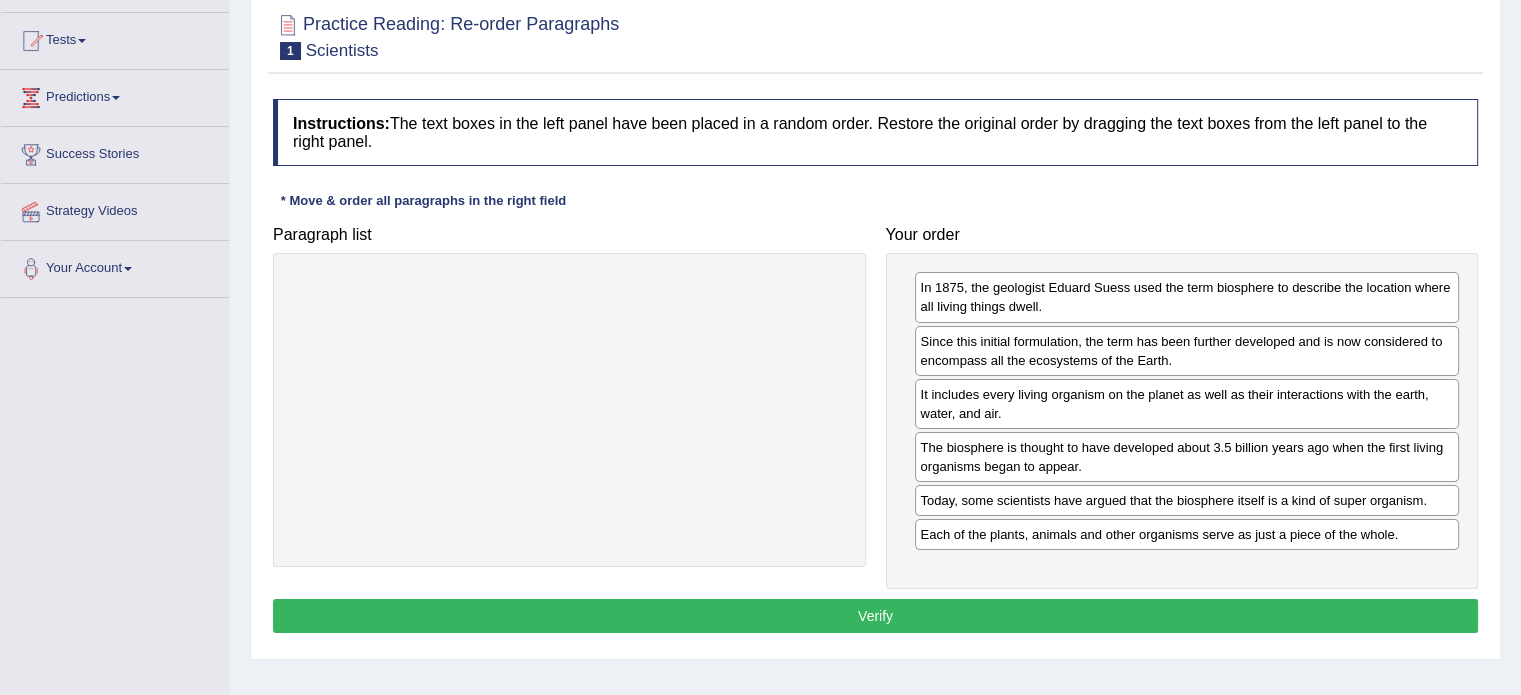 click on "Verify" at bounding box center (875, 616) 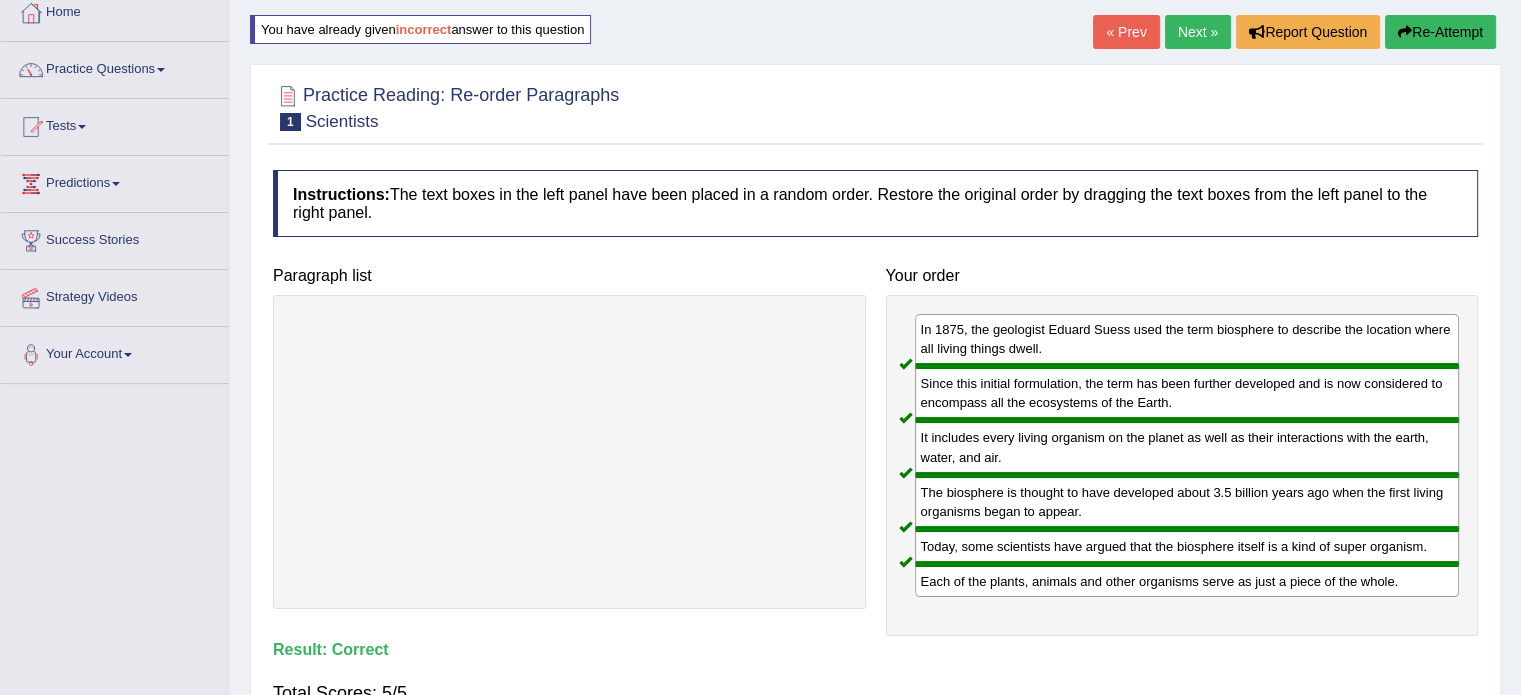 scroll, scrollTop: 0, scrollLeft: 0, axis: both 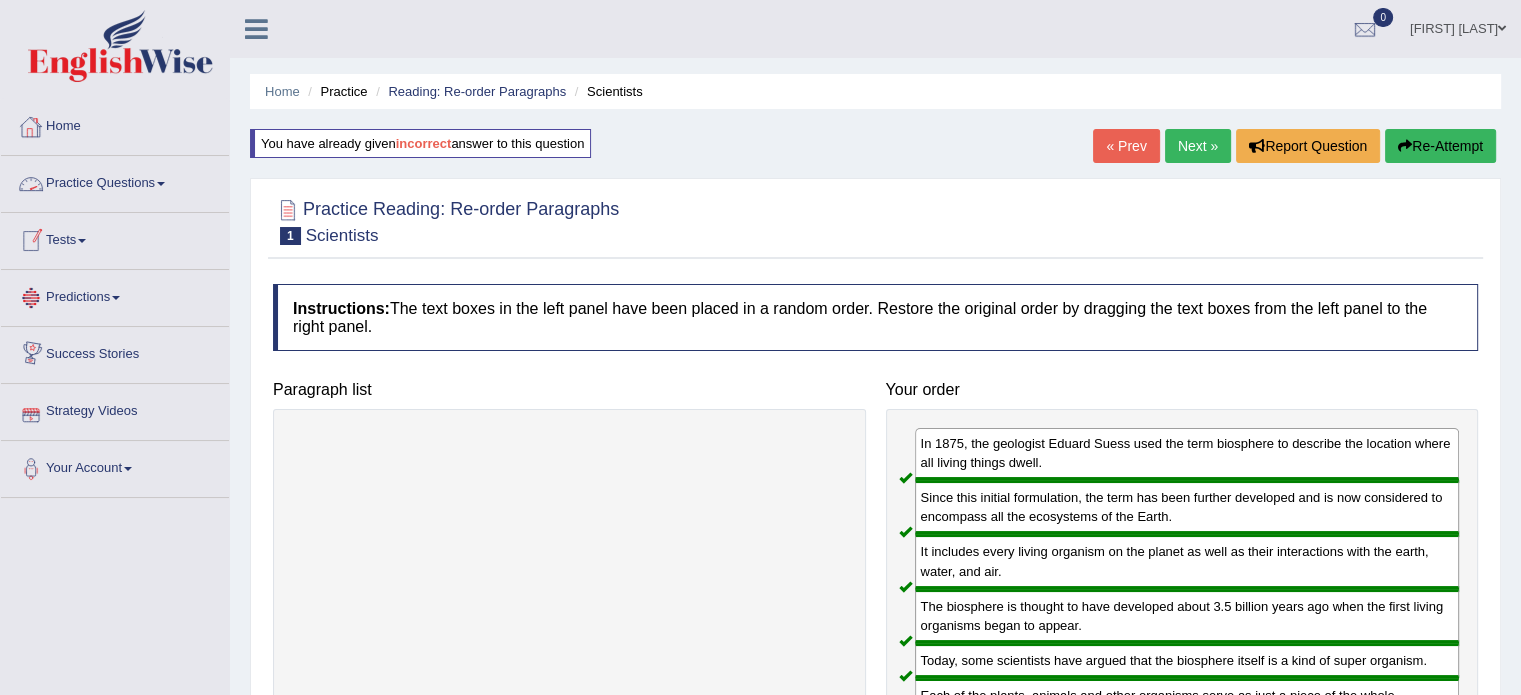 click on "Practice Questions" at bounding box center [115, 181] 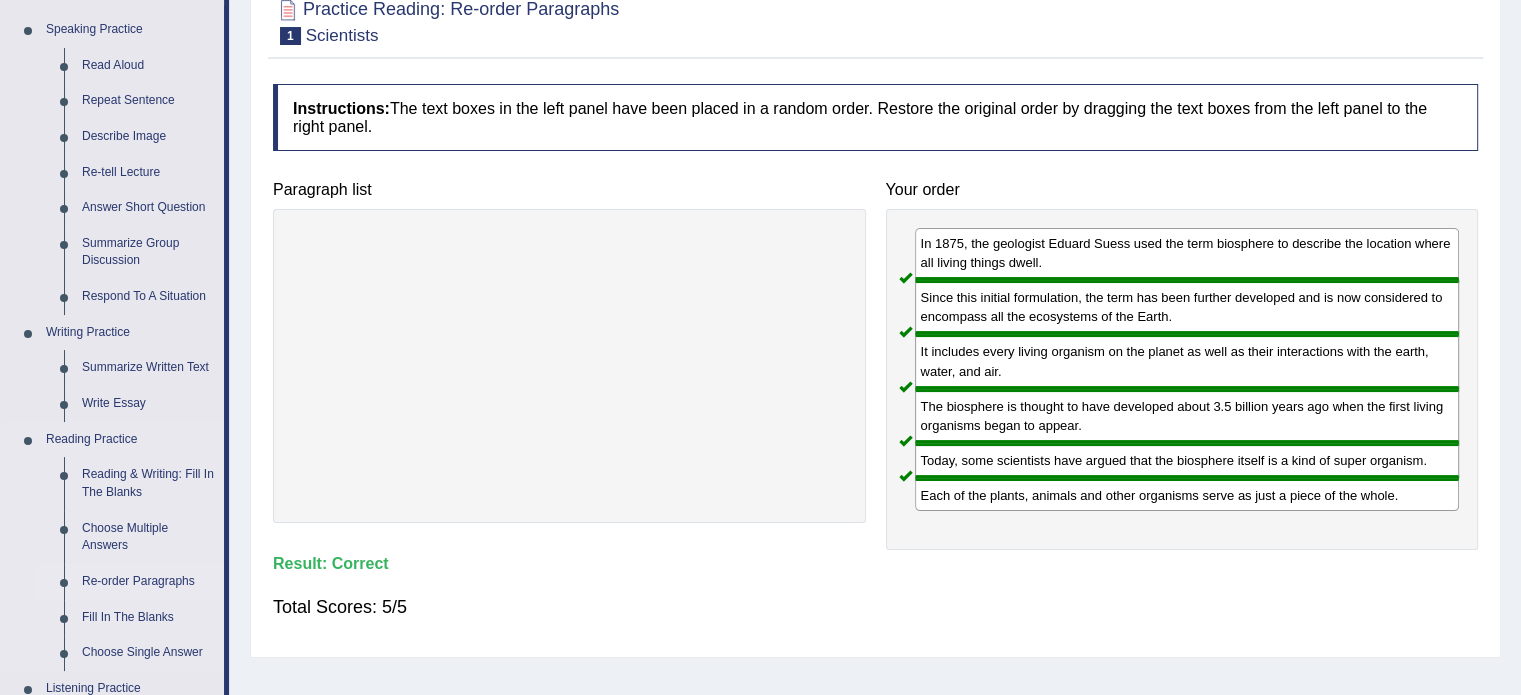 scroll, scrollTop: 300, scrollLeft: 0, axis: vertical 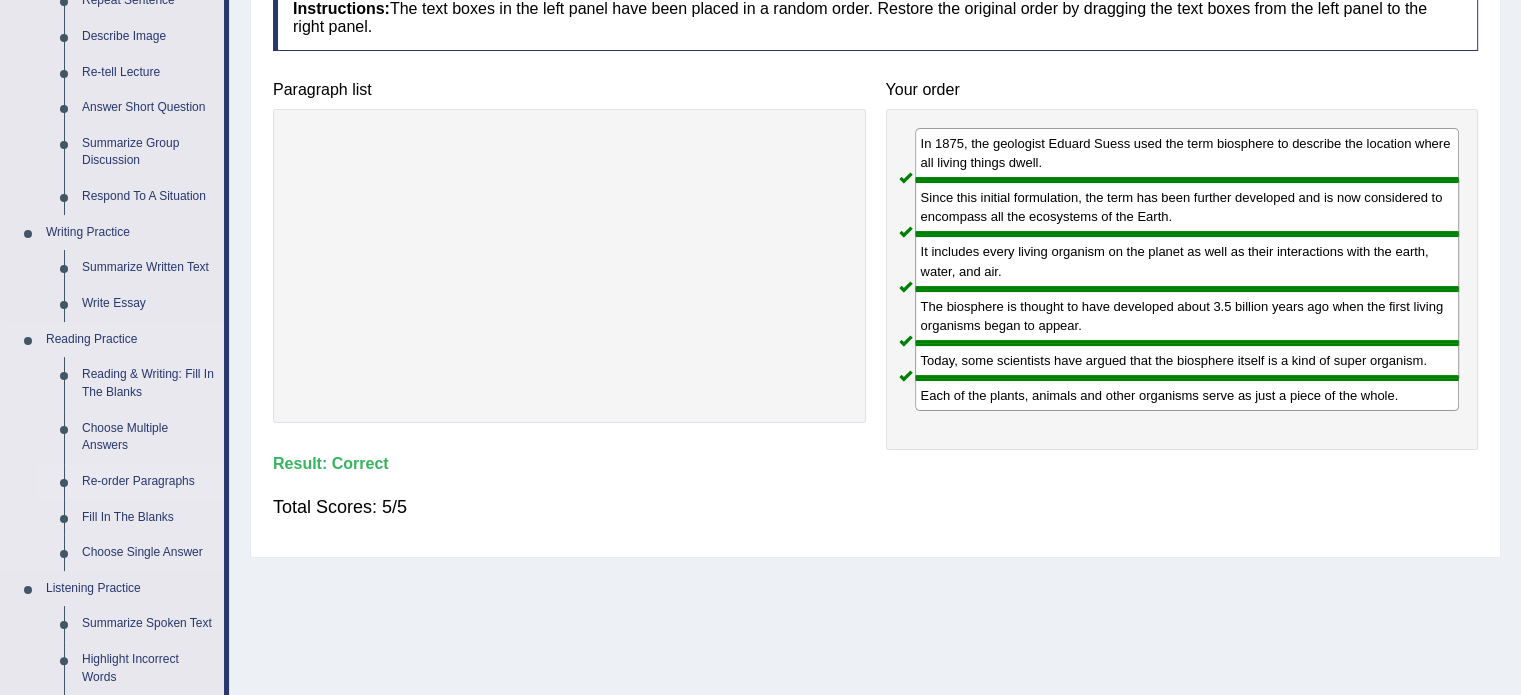 click on "Re-order Paragraphs" at bounding box center (148, 482) 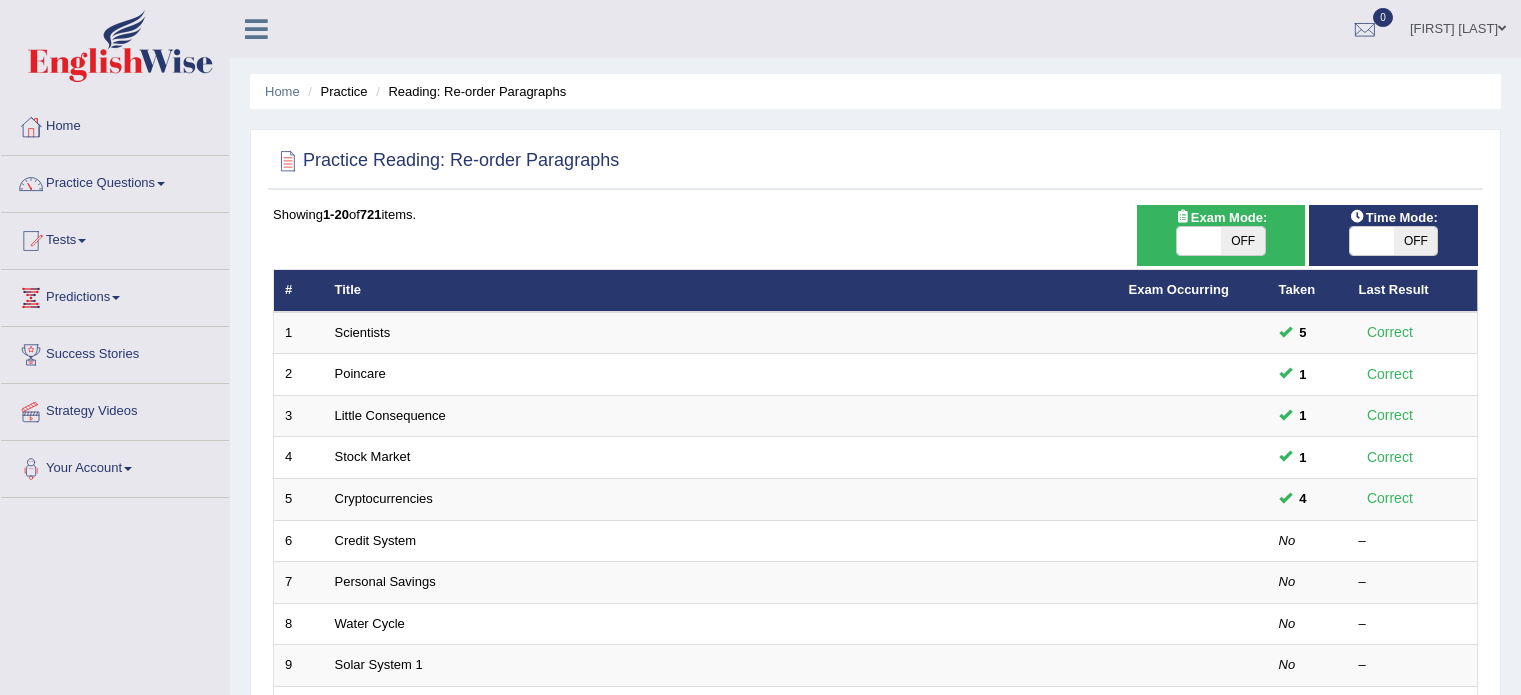 scroll, scrollTop: 0, scrollLeft: 0, axis: both 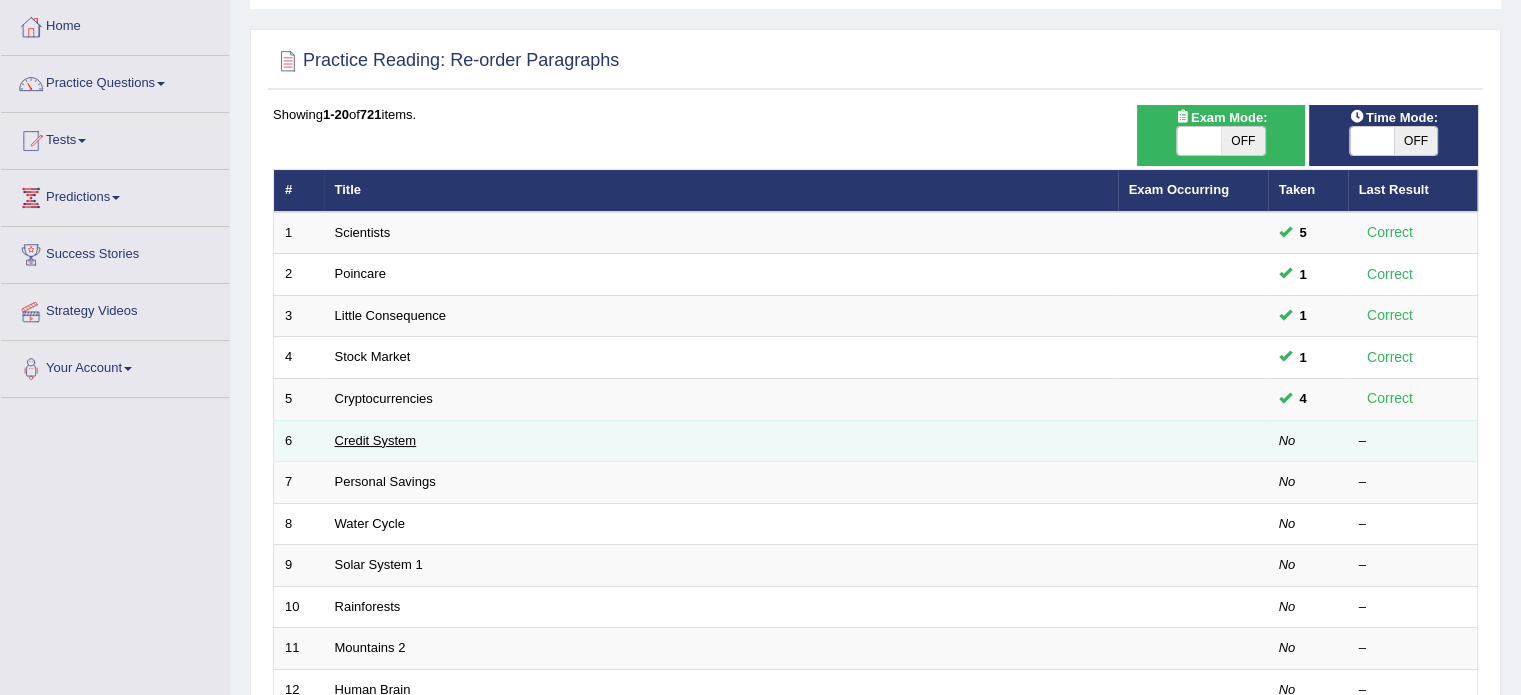 click on "Credit System" at bounding box center (376, 440) 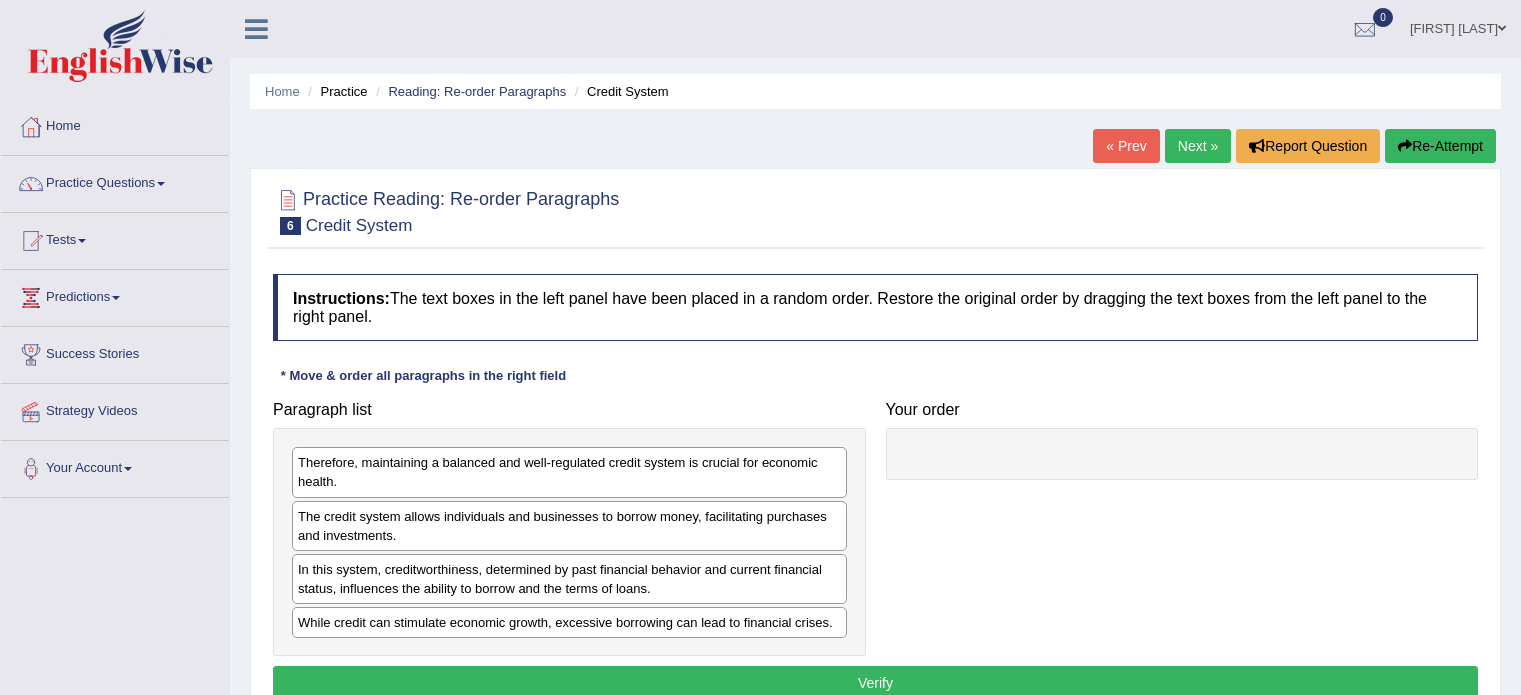 scroll, scrollTop: 0, scrollLeft: 0, axis: both 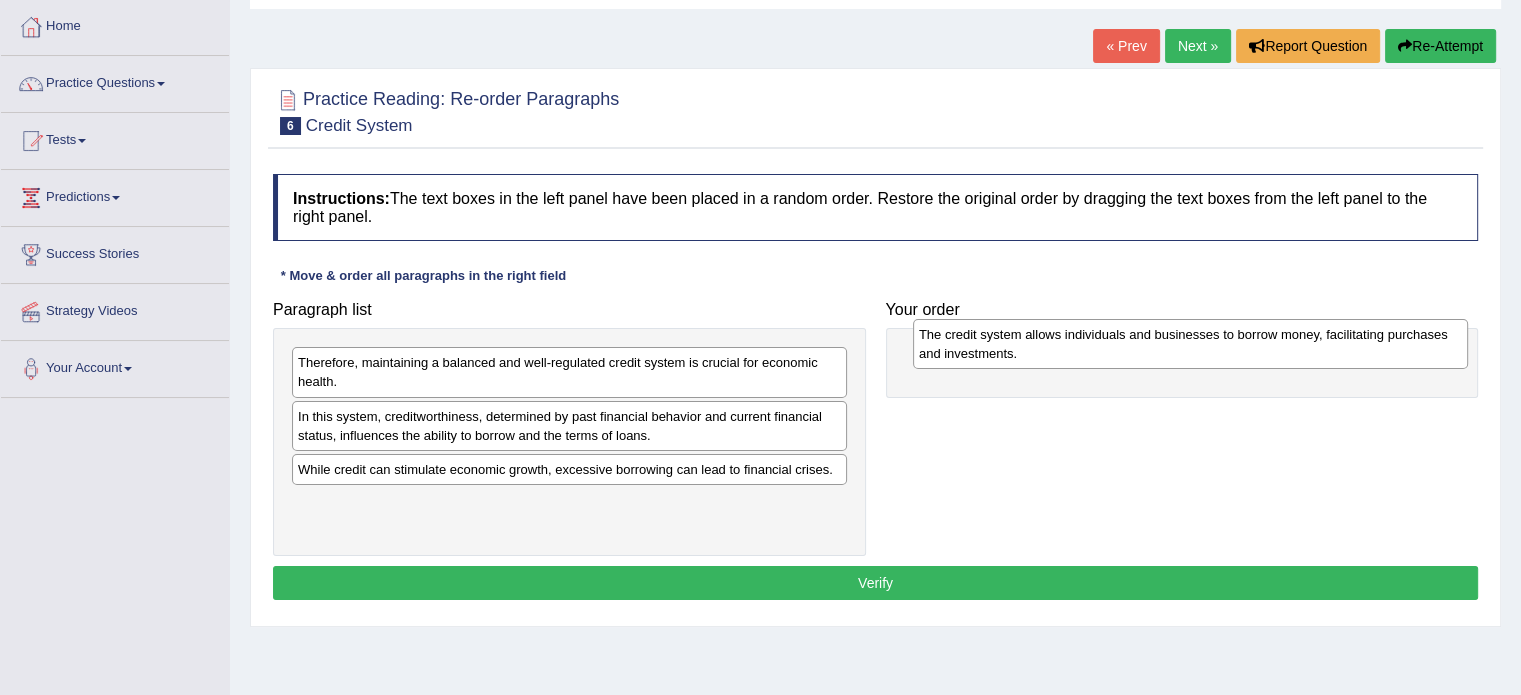 drag, startPoint x: 599, startPoint y: 436, endPoint x: 1005, endPoint y: 349, distance: 415.2168 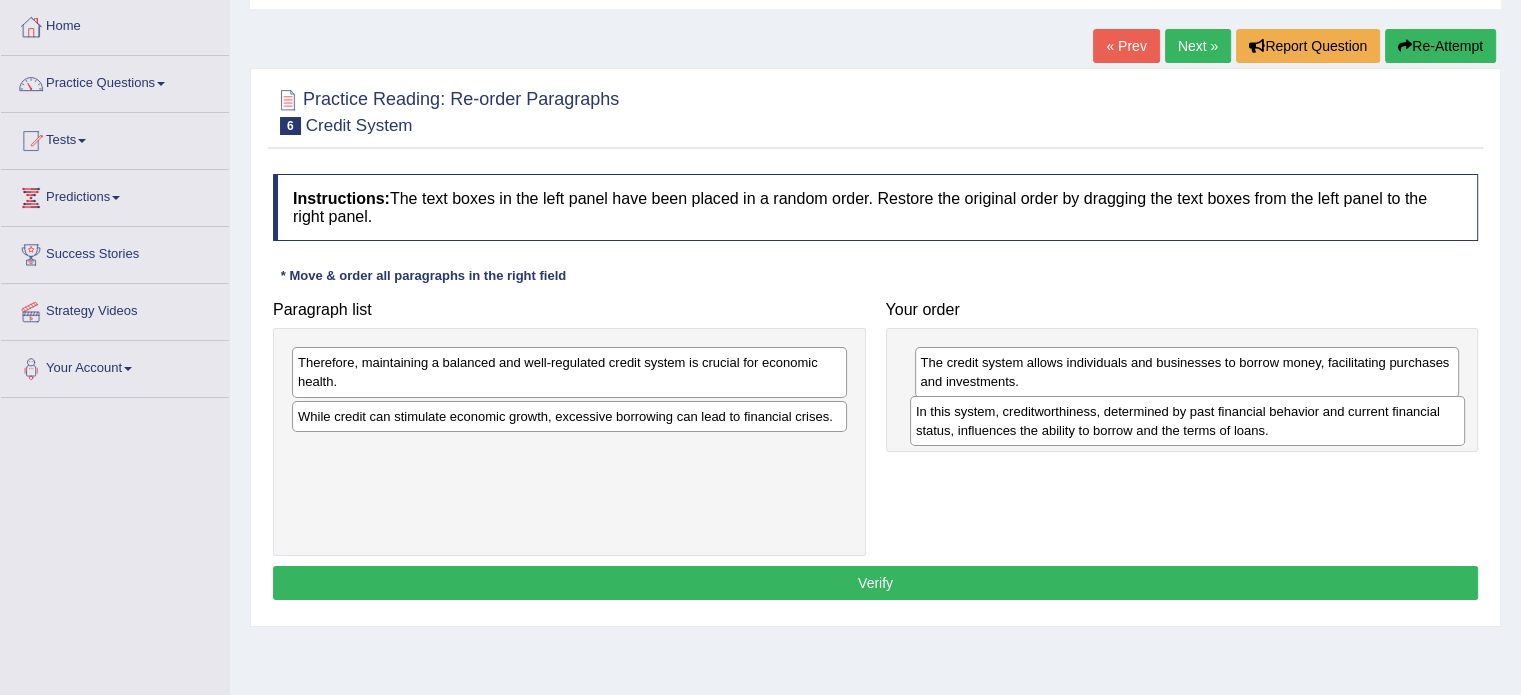drag, startPoint x: 420, startPoint y: 430, endPoint x: 1038, endPoint y: 426, distance: 618.01294 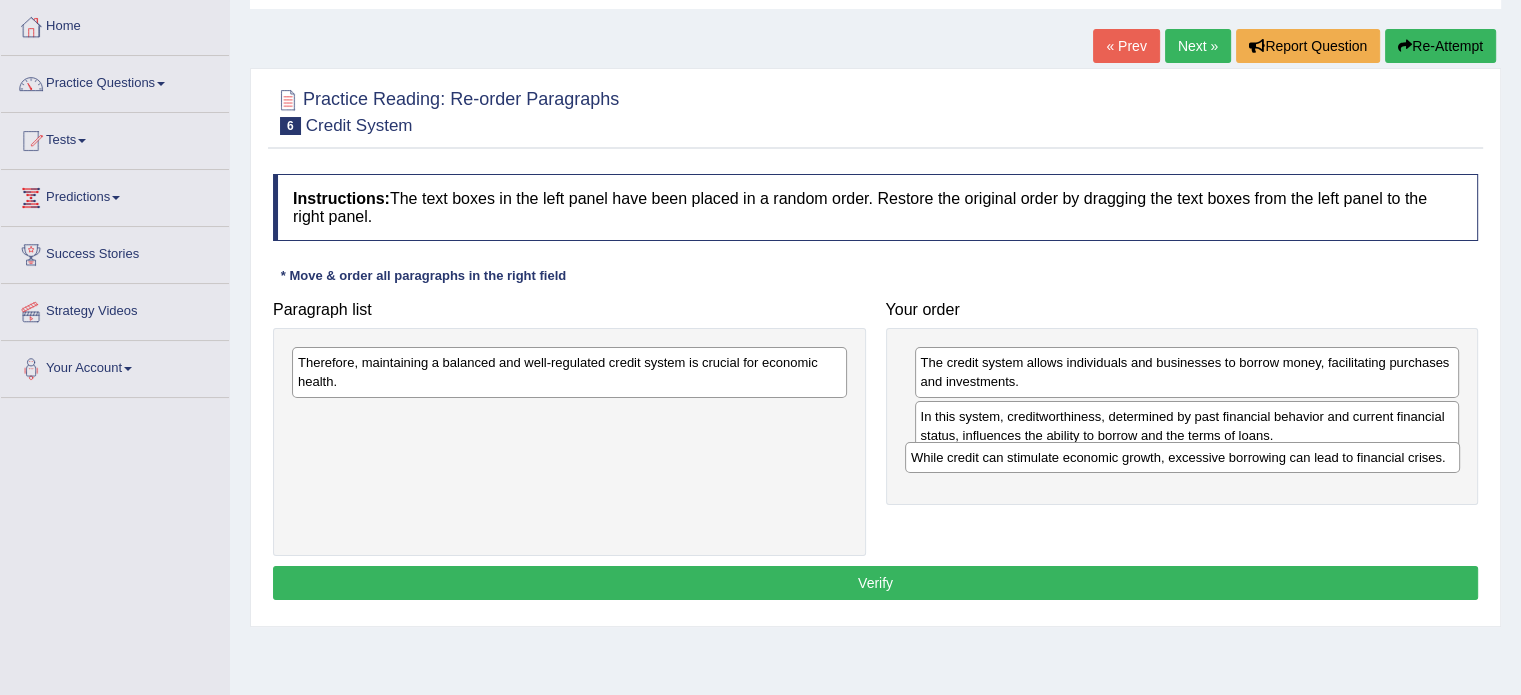 drag, startPoint x: 443, startPoint y: 421, endPoint x: 1032, endPoint y: 454, distance: 589.9237 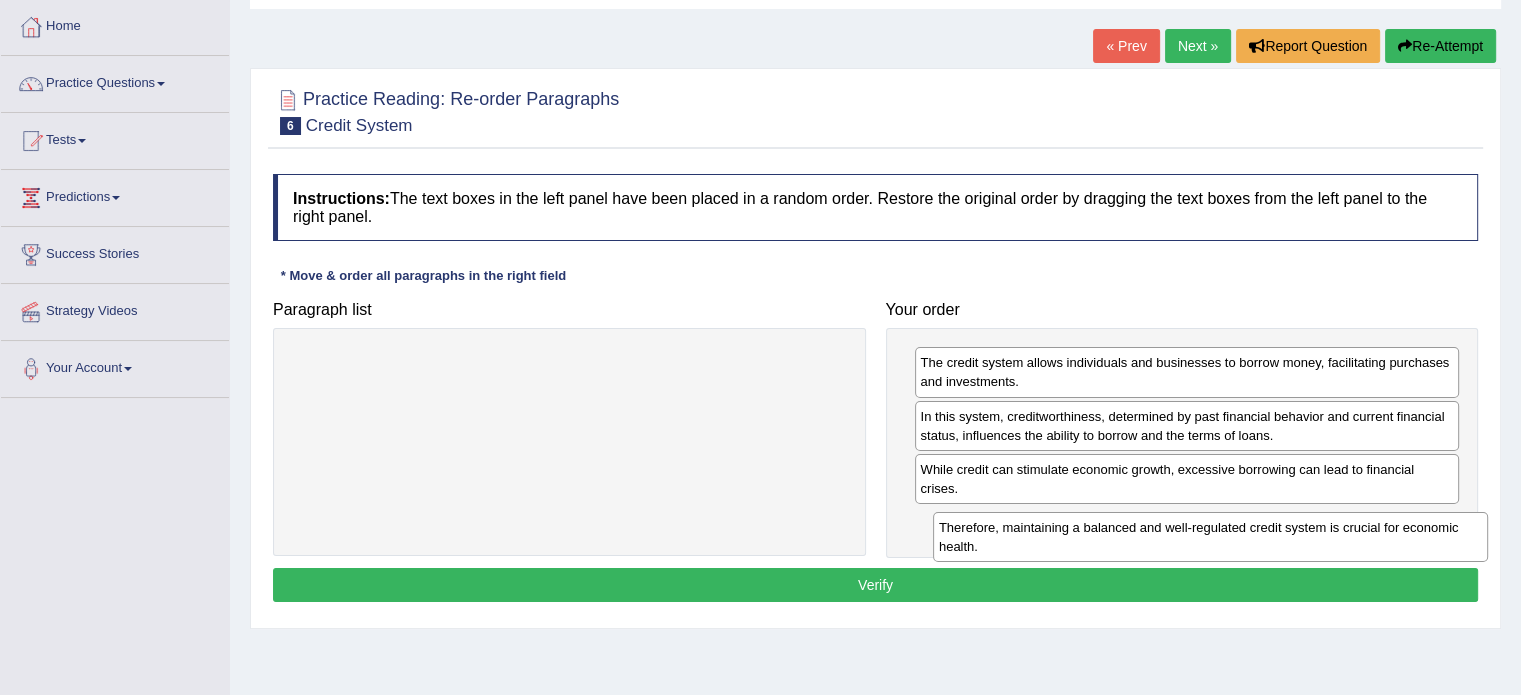 drag, startPoint x: 683, startPoint y: 369, endPoint x: 1324, endPoint y: 534, distance: 661.89575 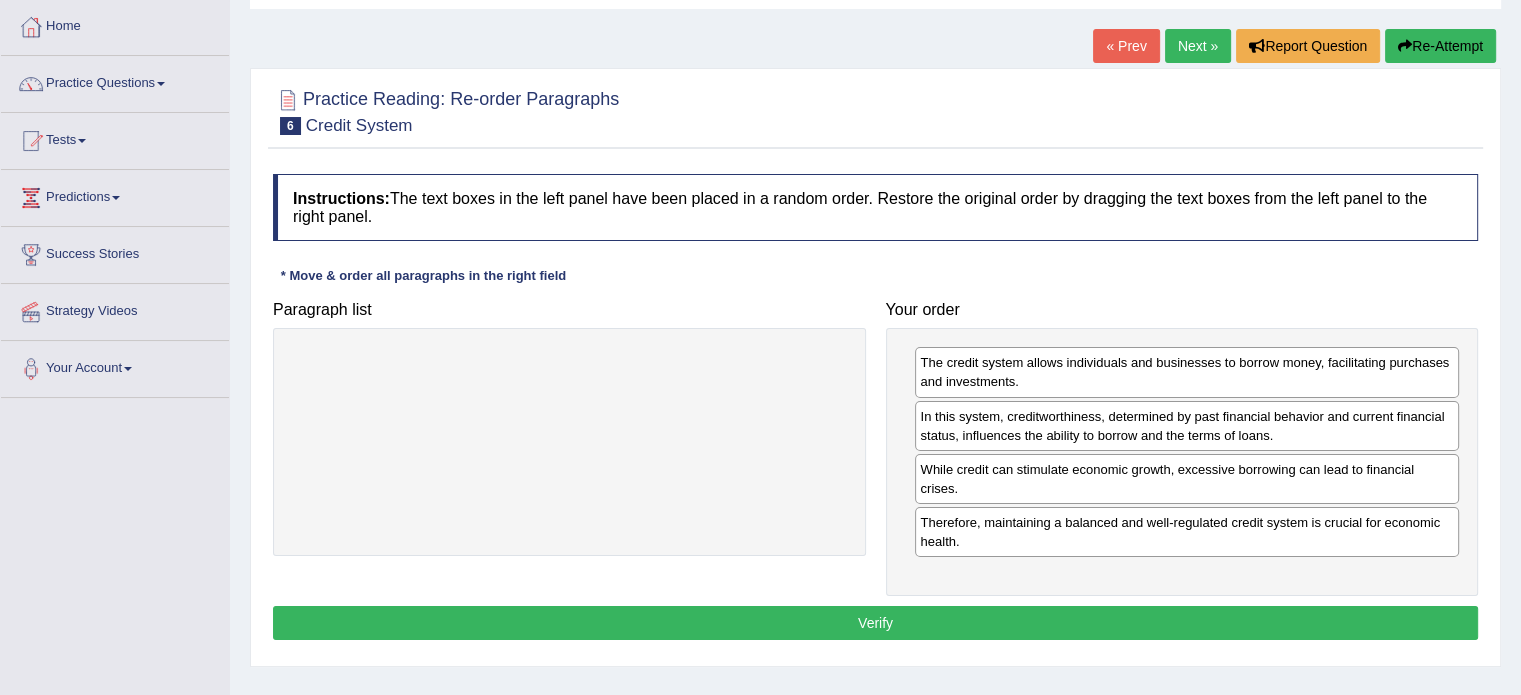 click on "Verify" at bounding box center (875, 623) 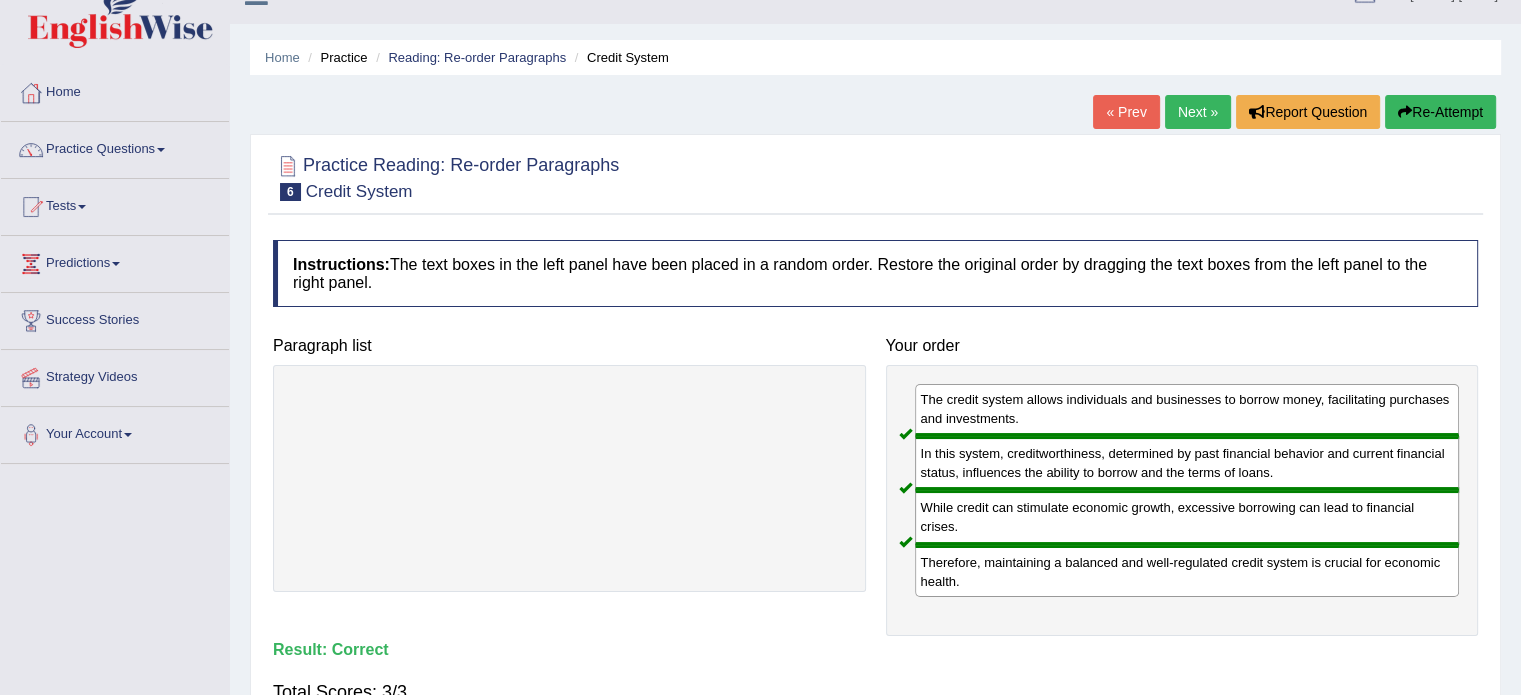scroll, scrollTop: 0, scrollLeft: 0, axis: both 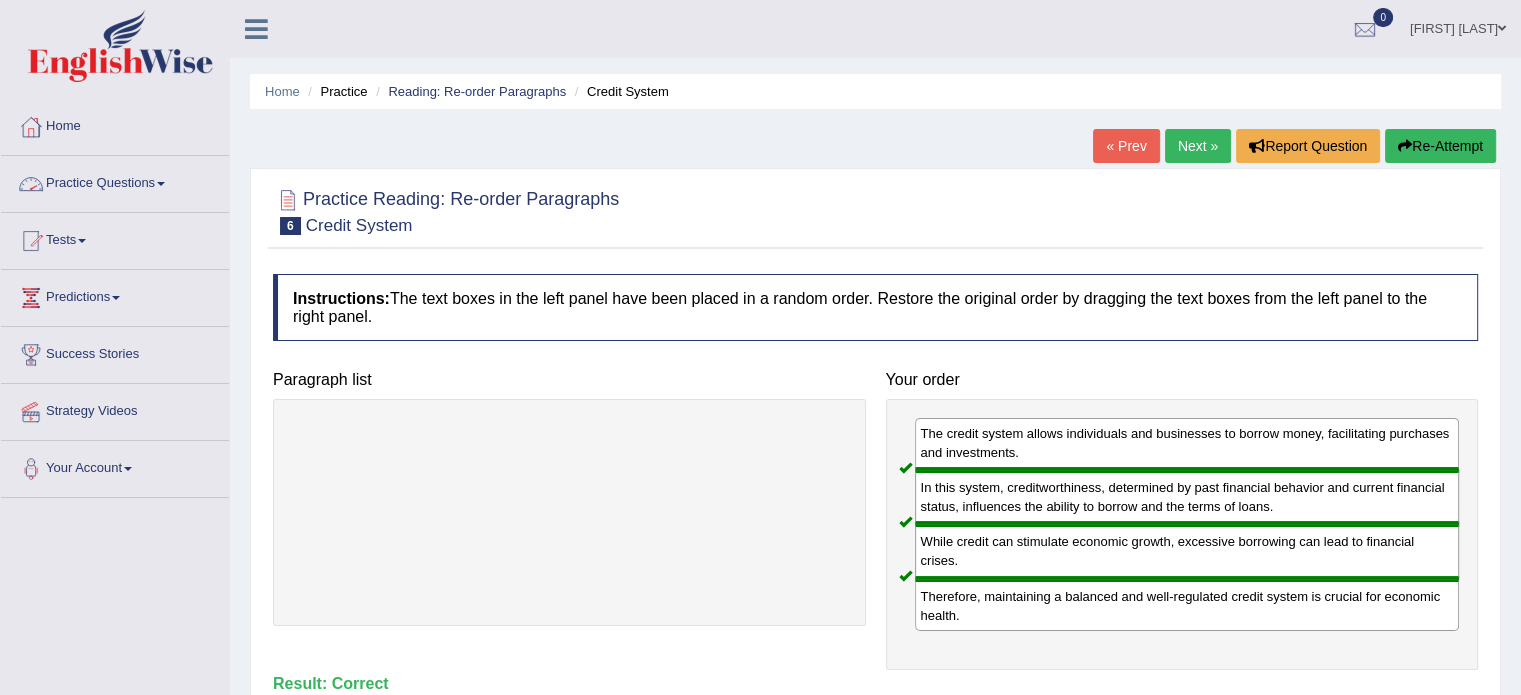 click on "Practice Questions" at bounding box center (115, 181) 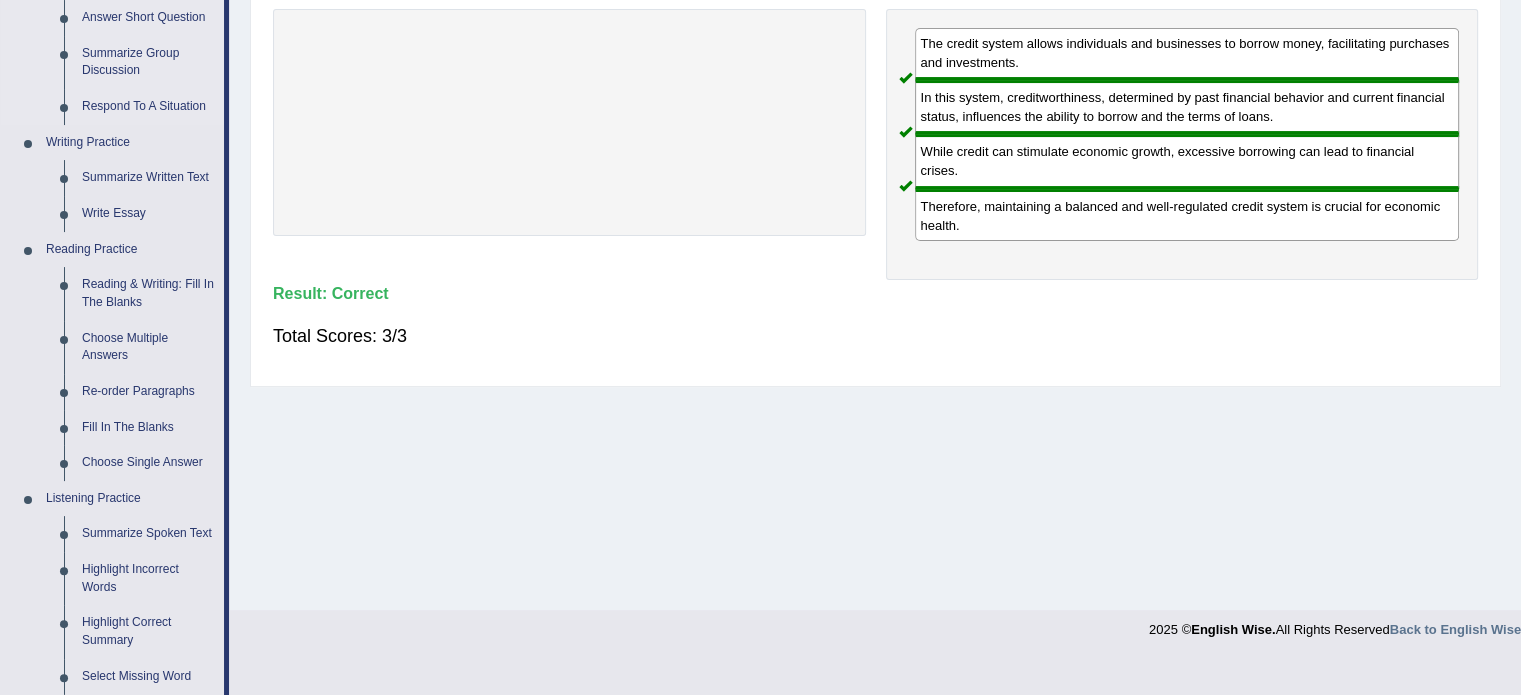 scroll, scrollTop: 400, scrollLeft: 0, axis: vertical 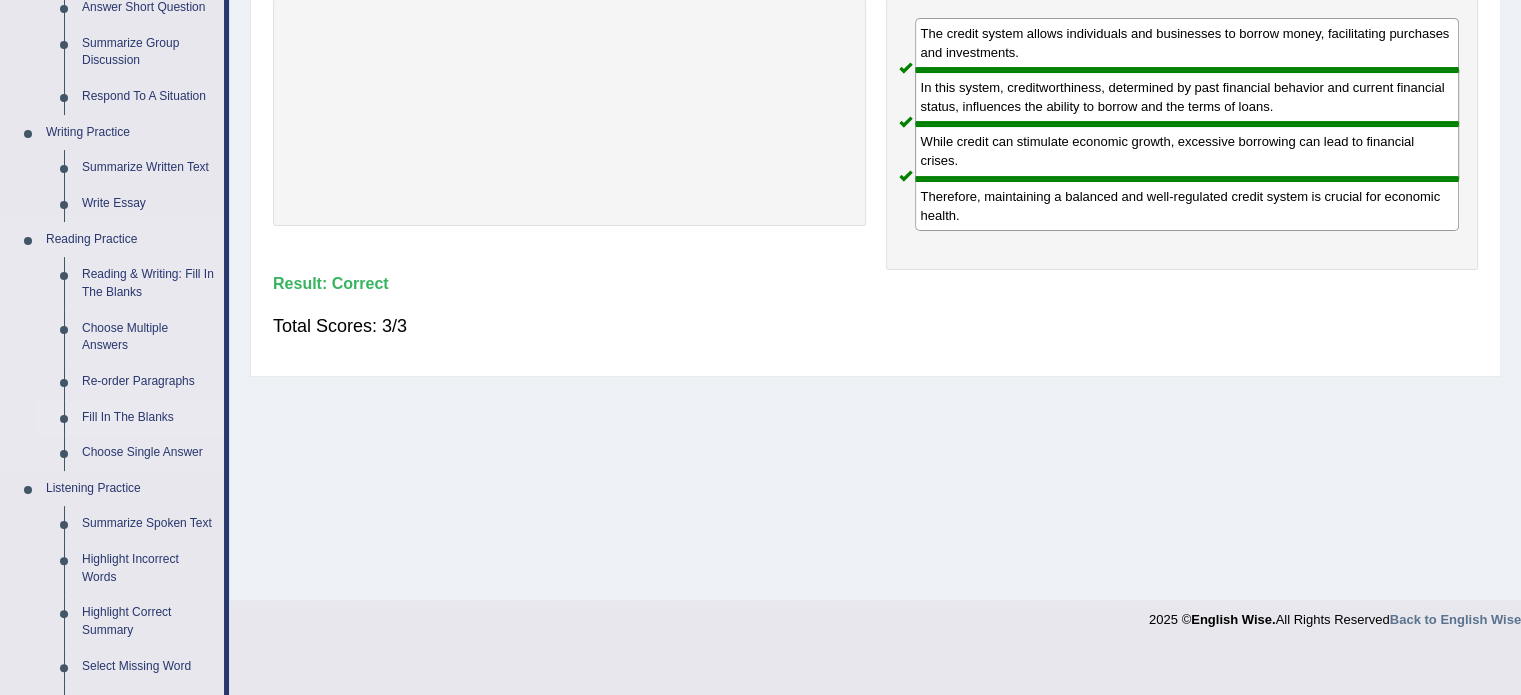 click on "Fill In The Blanks" at bounding box center (148, 418) 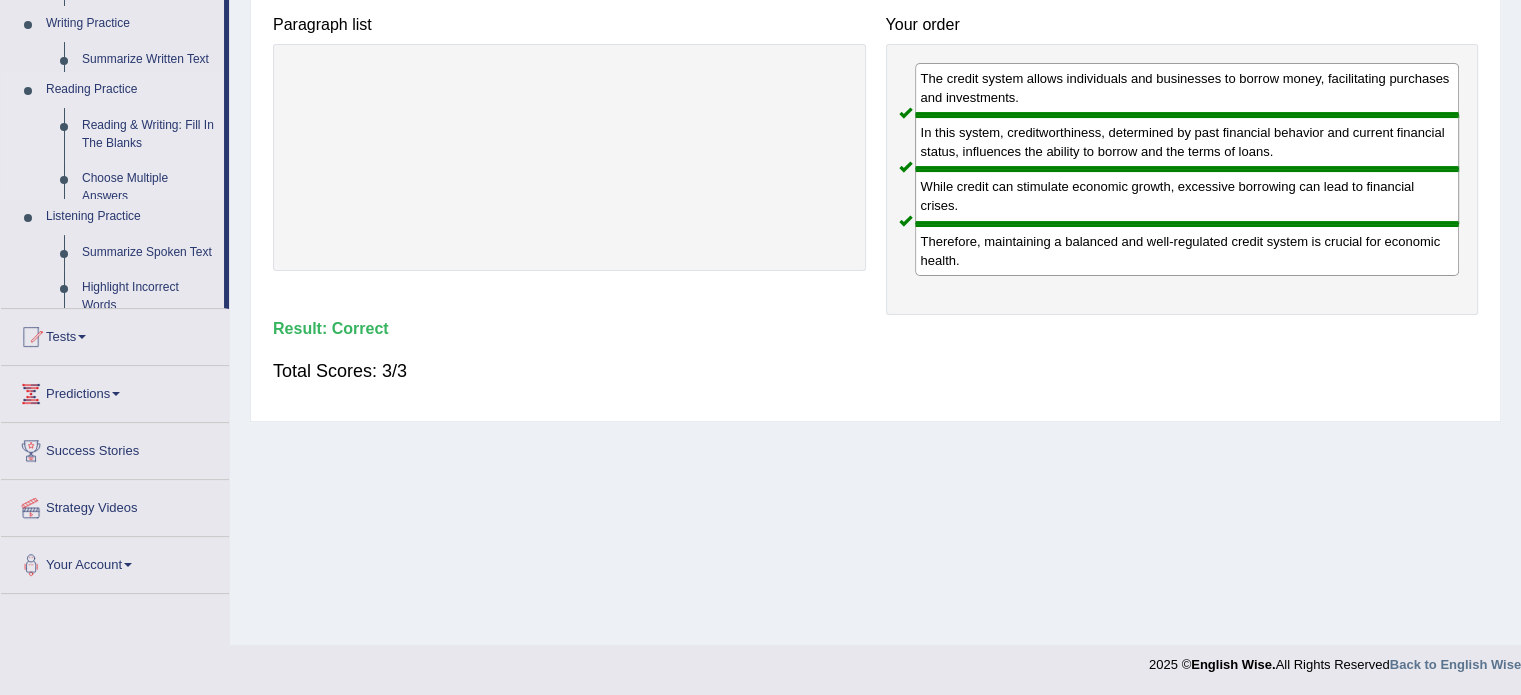 scroll, scrollTop: 355, scrollLeft: 0, axis: vertical 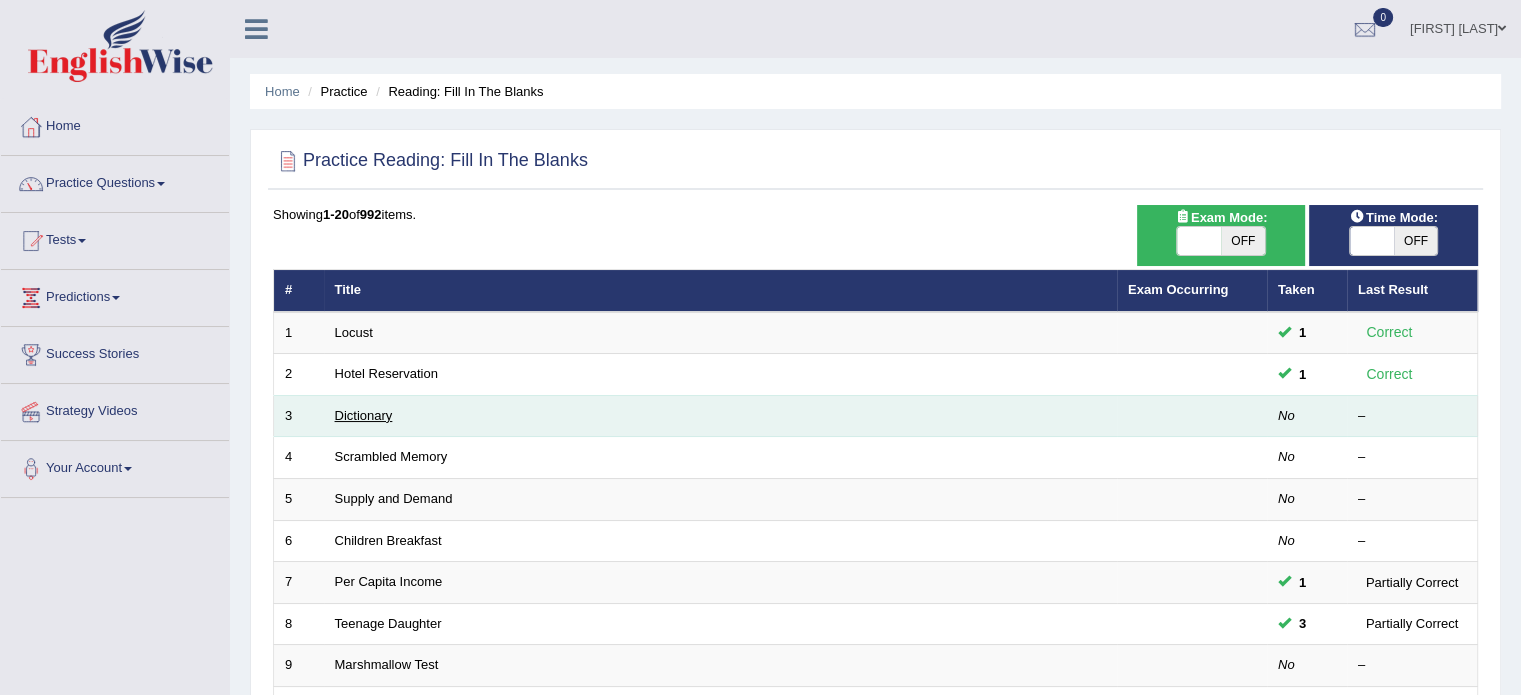 click on "Dictionary" at bounding box center [364, 415] 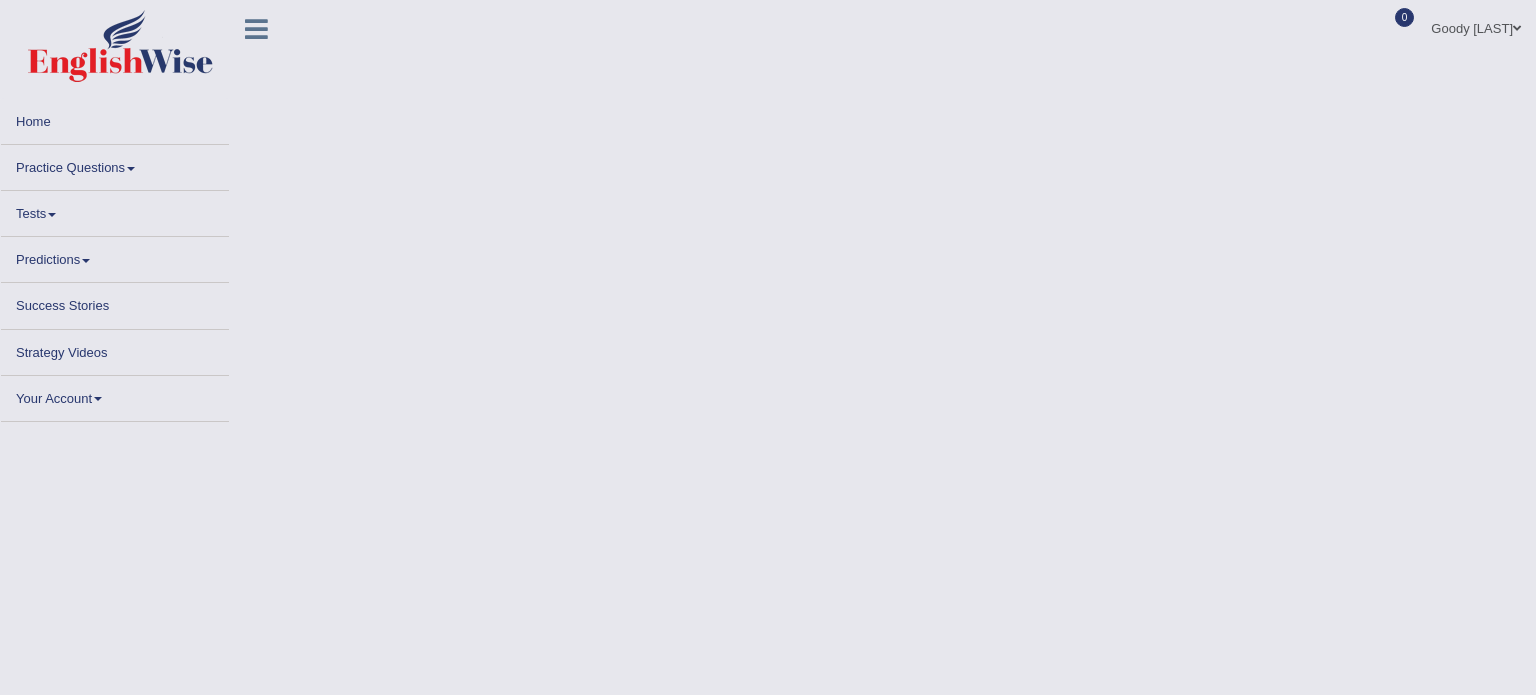 scroll, scrollTop: 0, scrollLeft: 0, axis: both 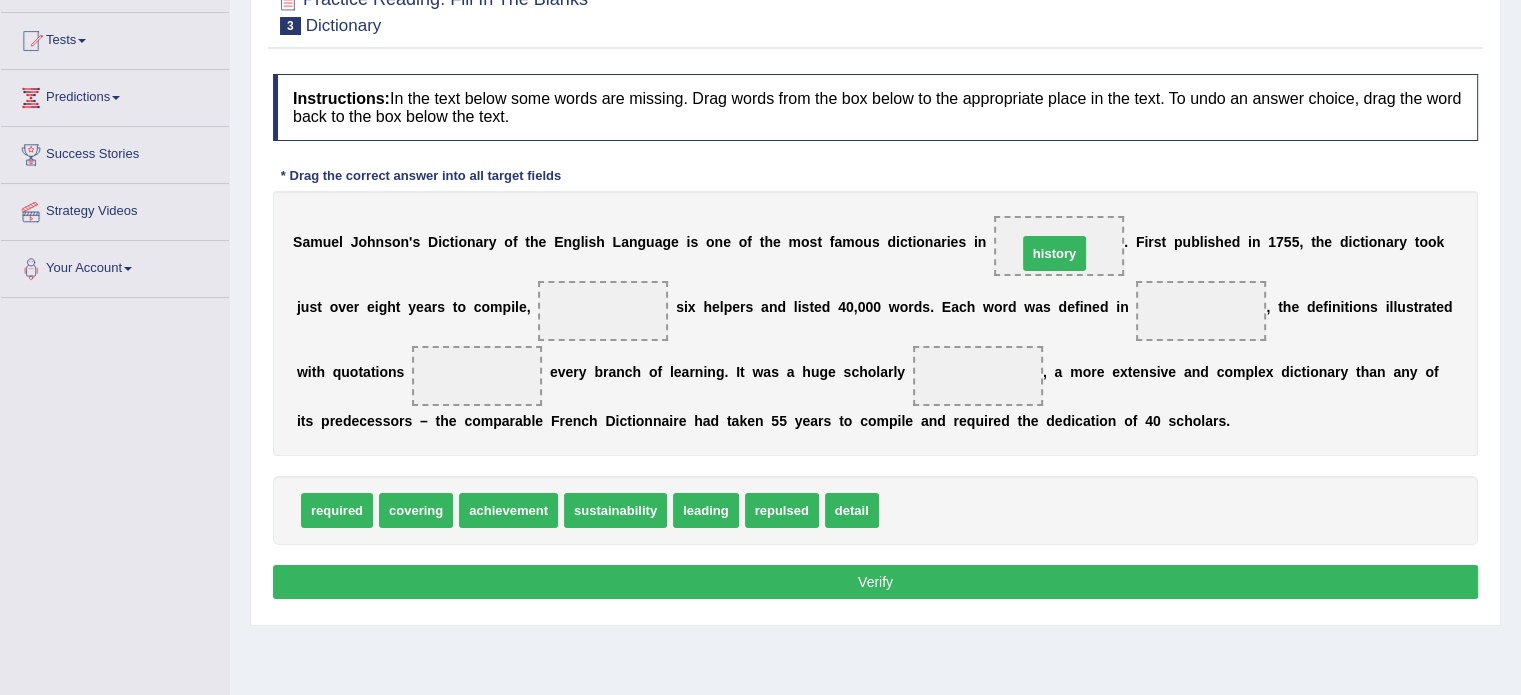 drag, startPoint x: 906, startPoint y: 511, endPoint x: 1044, endPoint y: 254, distance: 291.70703 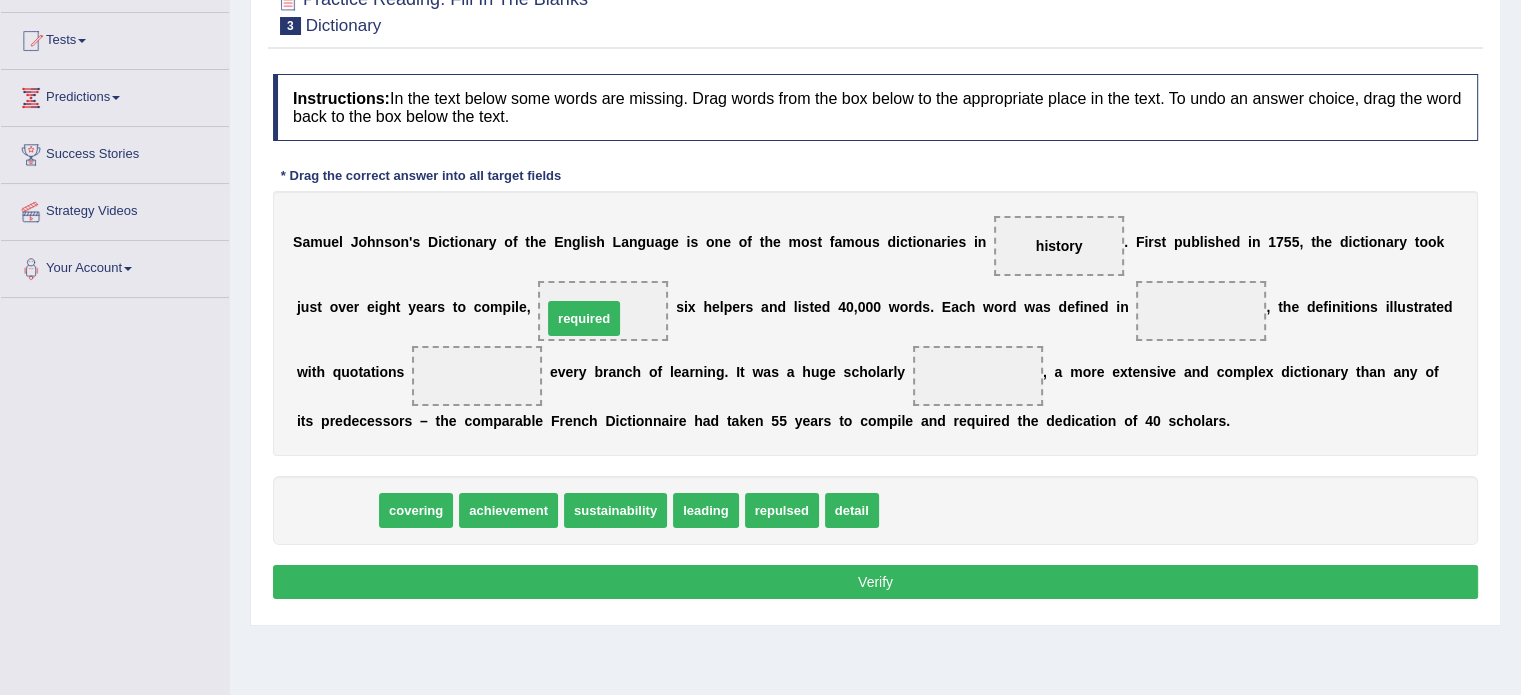 drag, startPoint x: 349, startPoint y: 515, endPoint x: 596, endPoint y: 323, distance: 312.84662 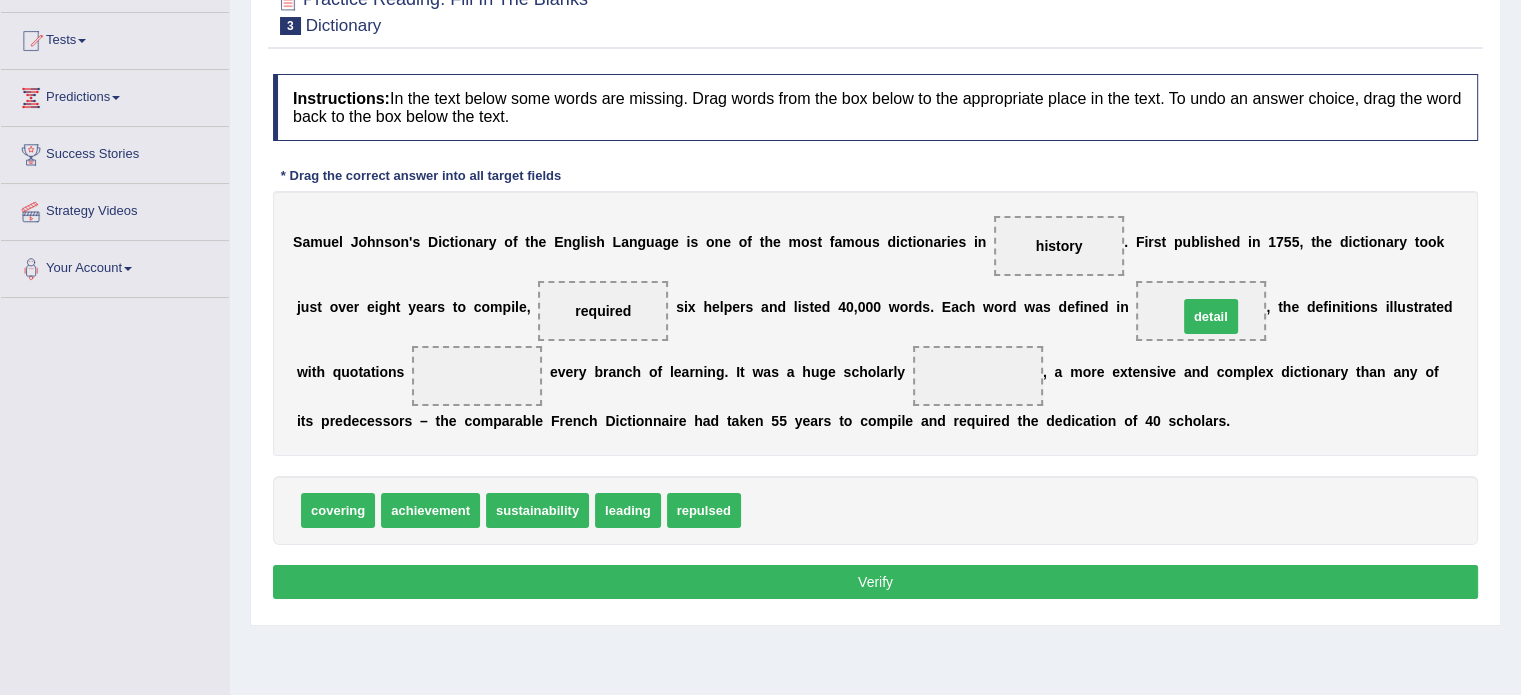 drag, startPoint x: 783, startPoint y: 506, endPoint x: 1221, endPoint y: 311, distance: 479.44656 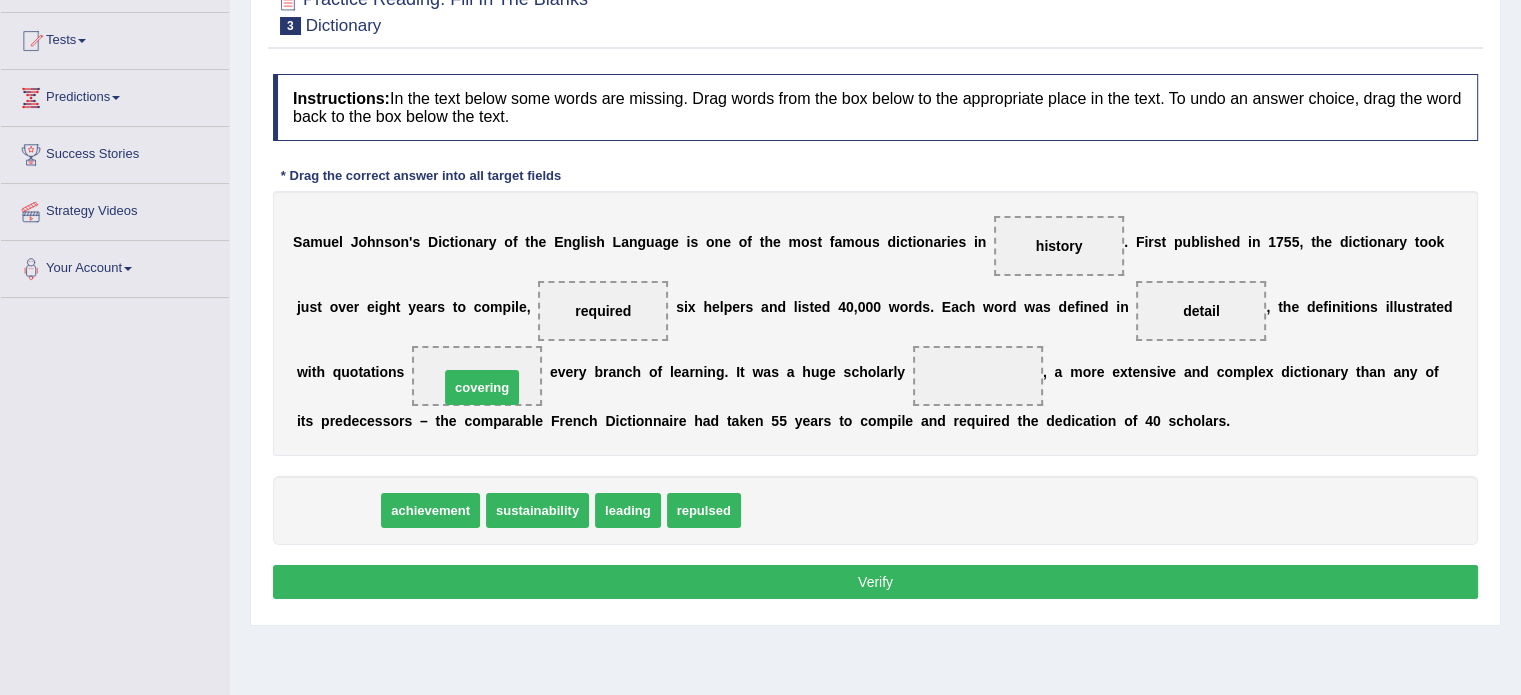 drag, startPoint x: 340, startPoint y: 518, endPoint x: 487, endPoint y: 389, distance: 195.57607 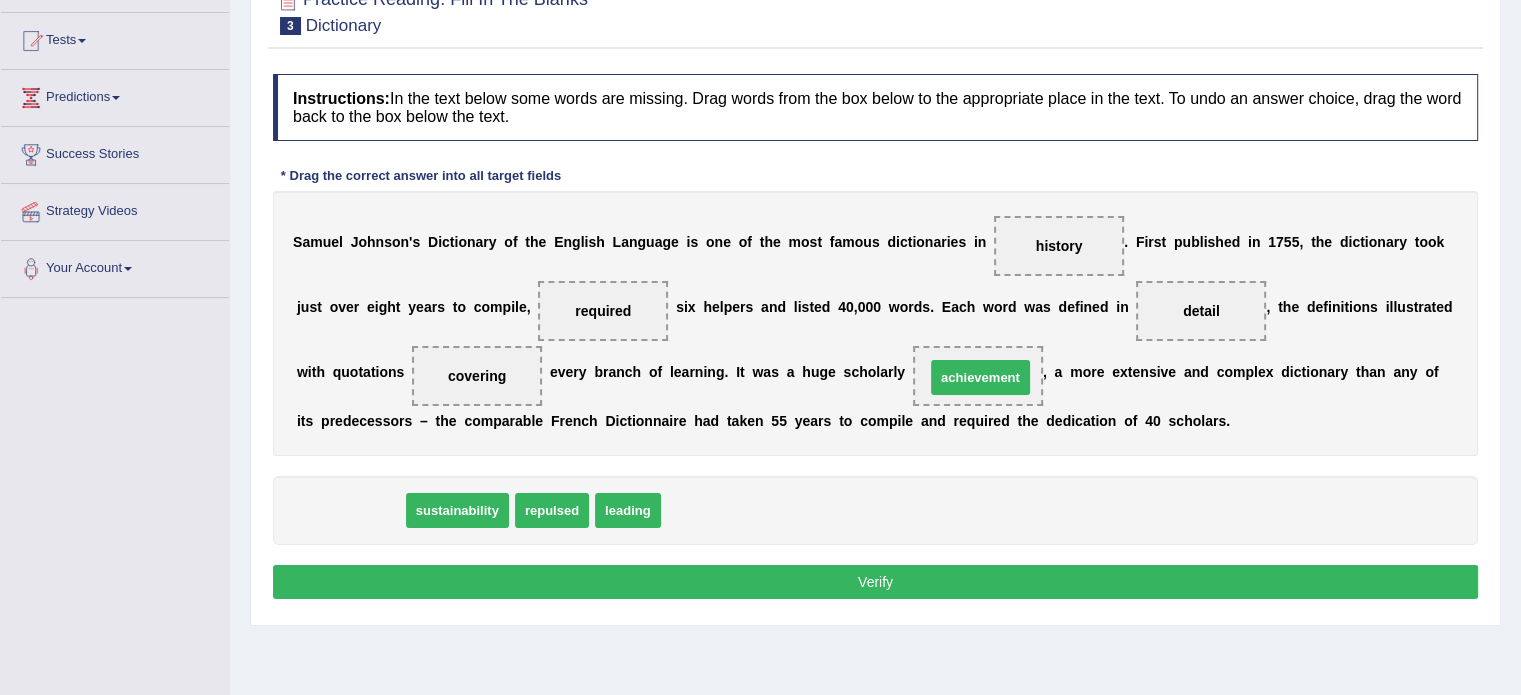 drag, startPoint x: 325, startPoint y: 516, endPoint x: 955, endPoint y: 383, distance: 643.88586 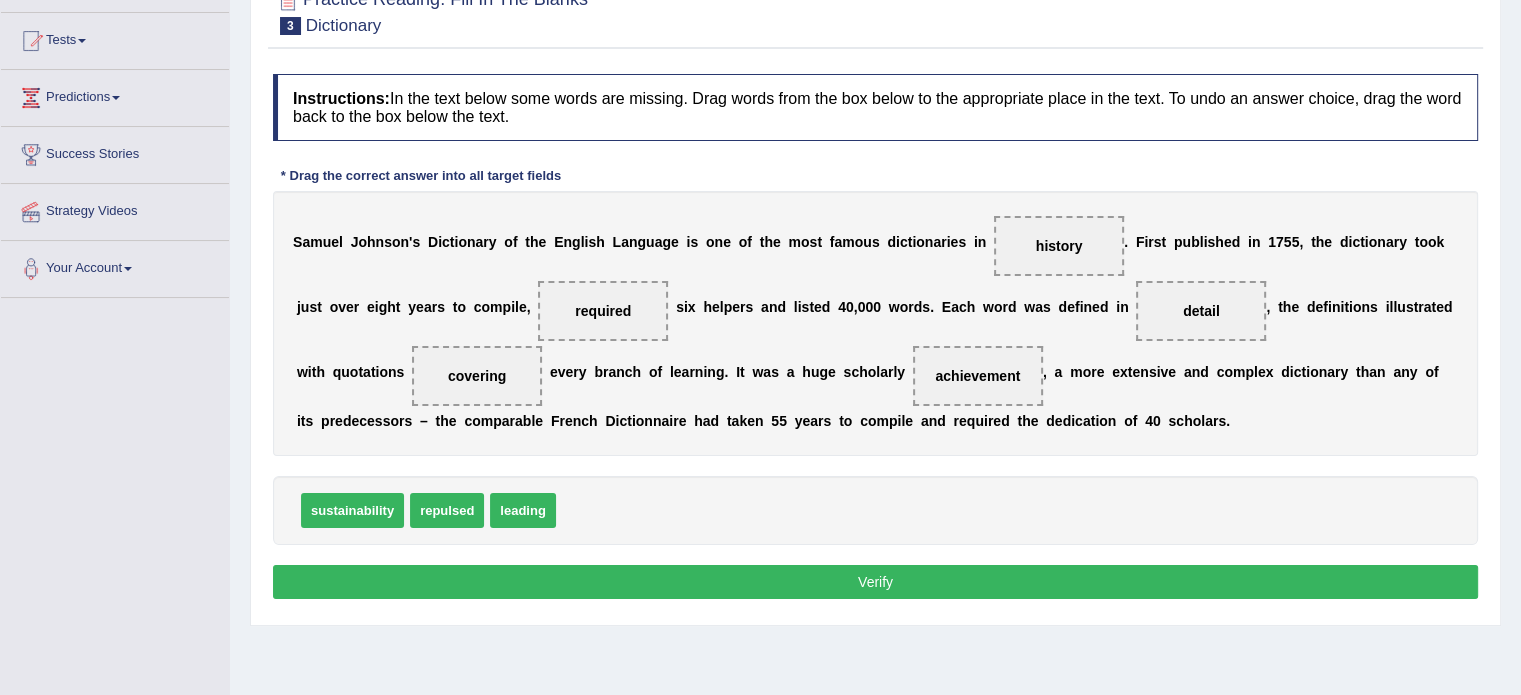 click on "Verify" at bounding box center [875, 582] 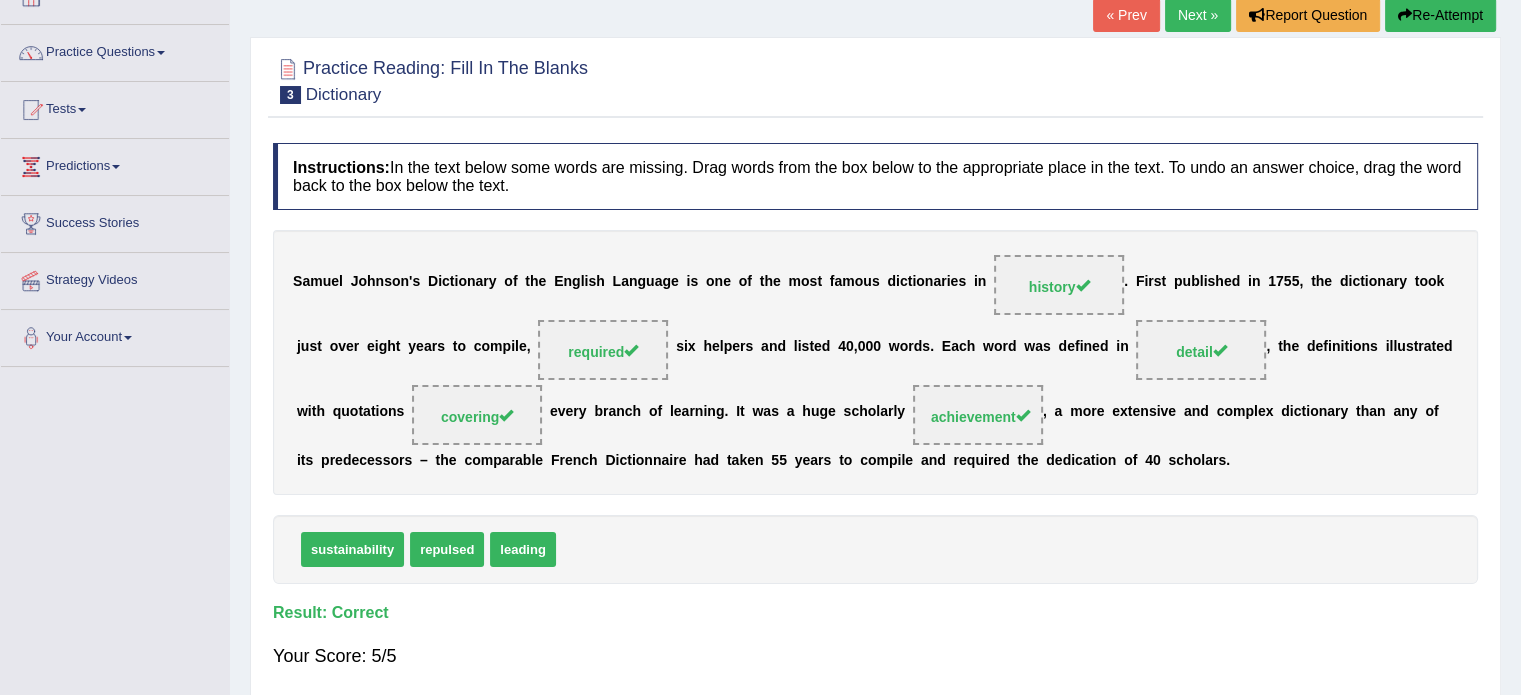 scroll, scrollTop: 0, scrollLeft: 0, axis: both 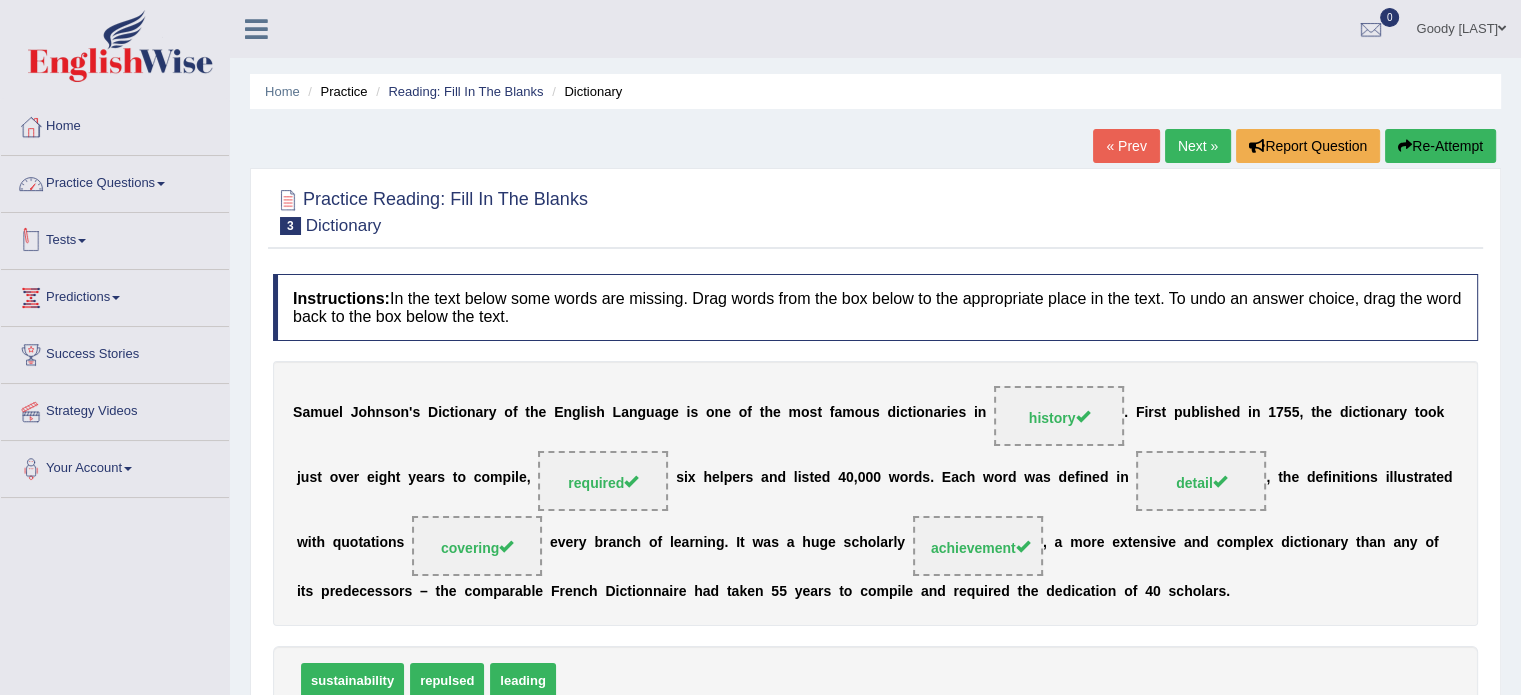 click on "Practice Questions" at bounding box center [115, 181] 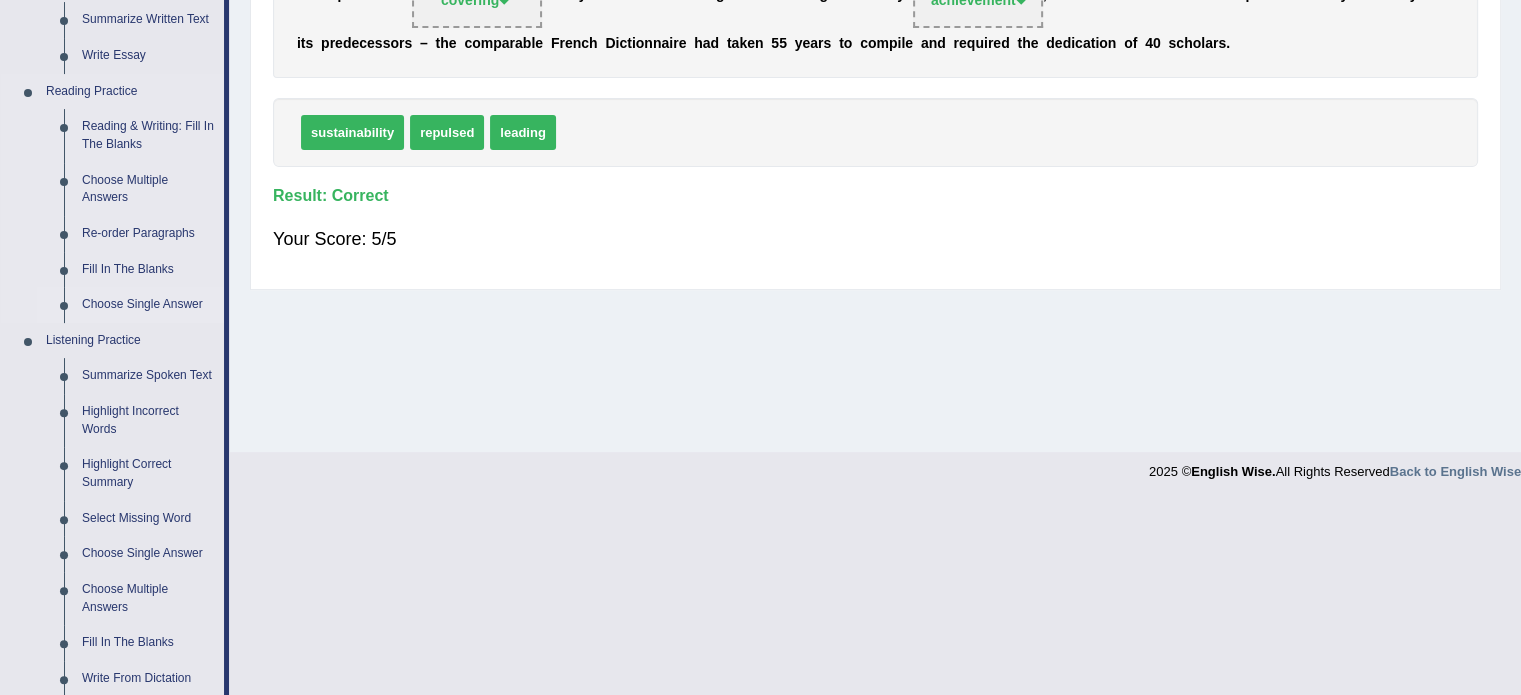scroll, scrollTop: 500, scrollLeft: 0, axis: vertical 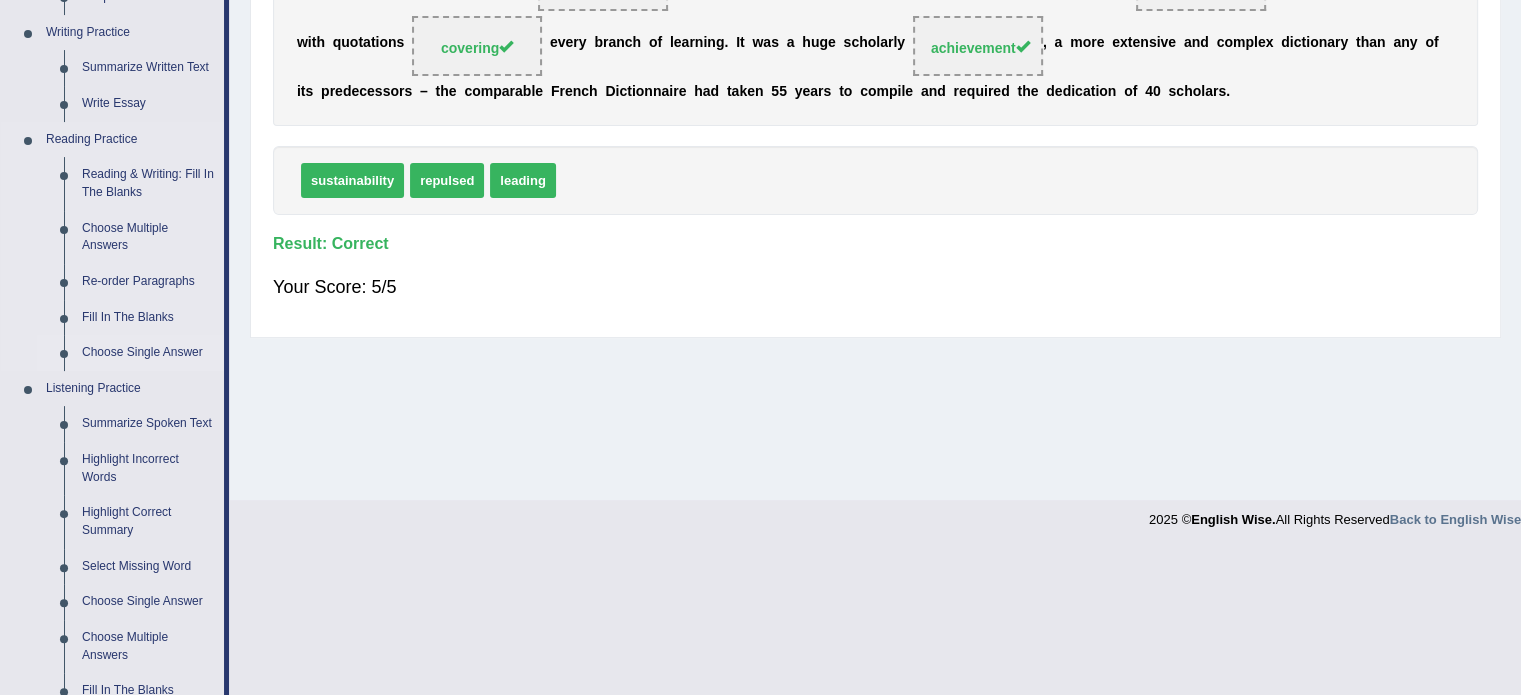 click on "Choose Single Answer" at bounding box center (148, 353) 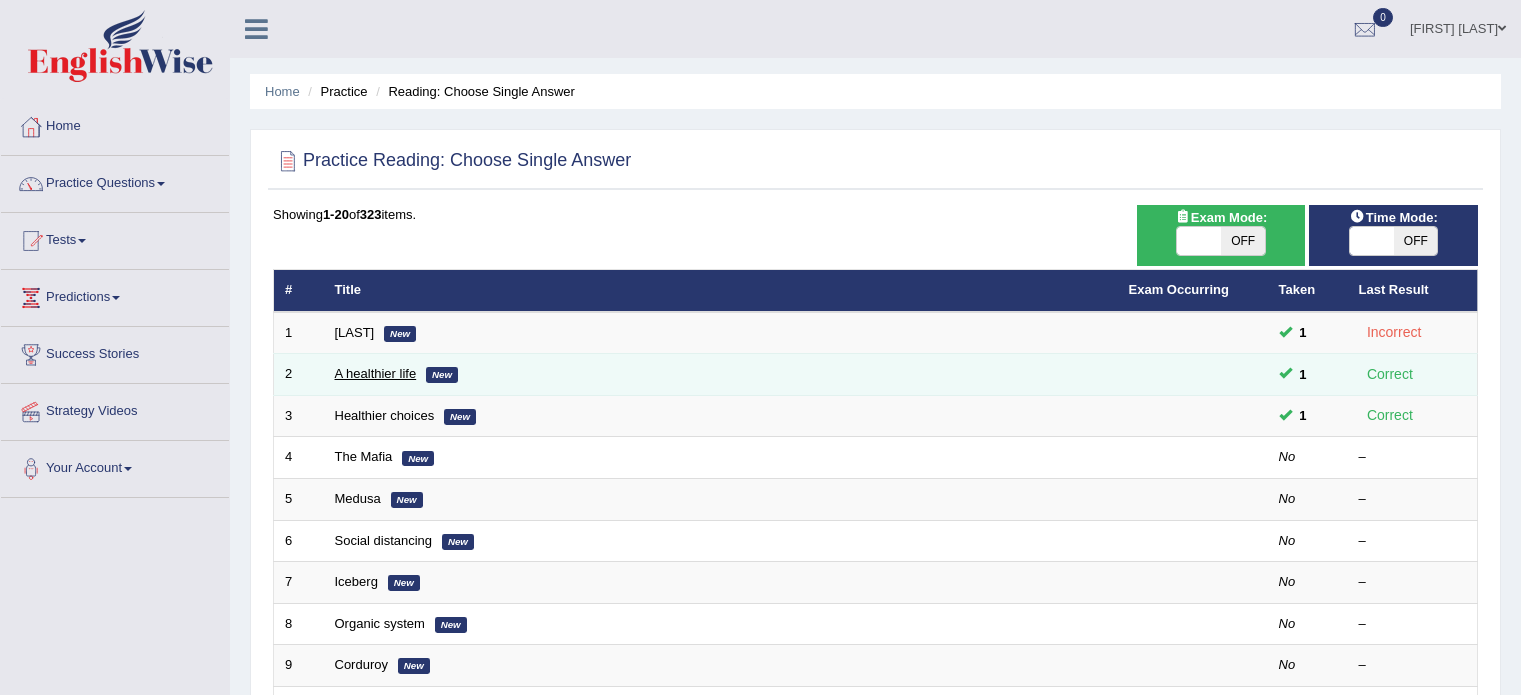 scroll, scrollTop: 0, scrollLeft: 0, axis: both 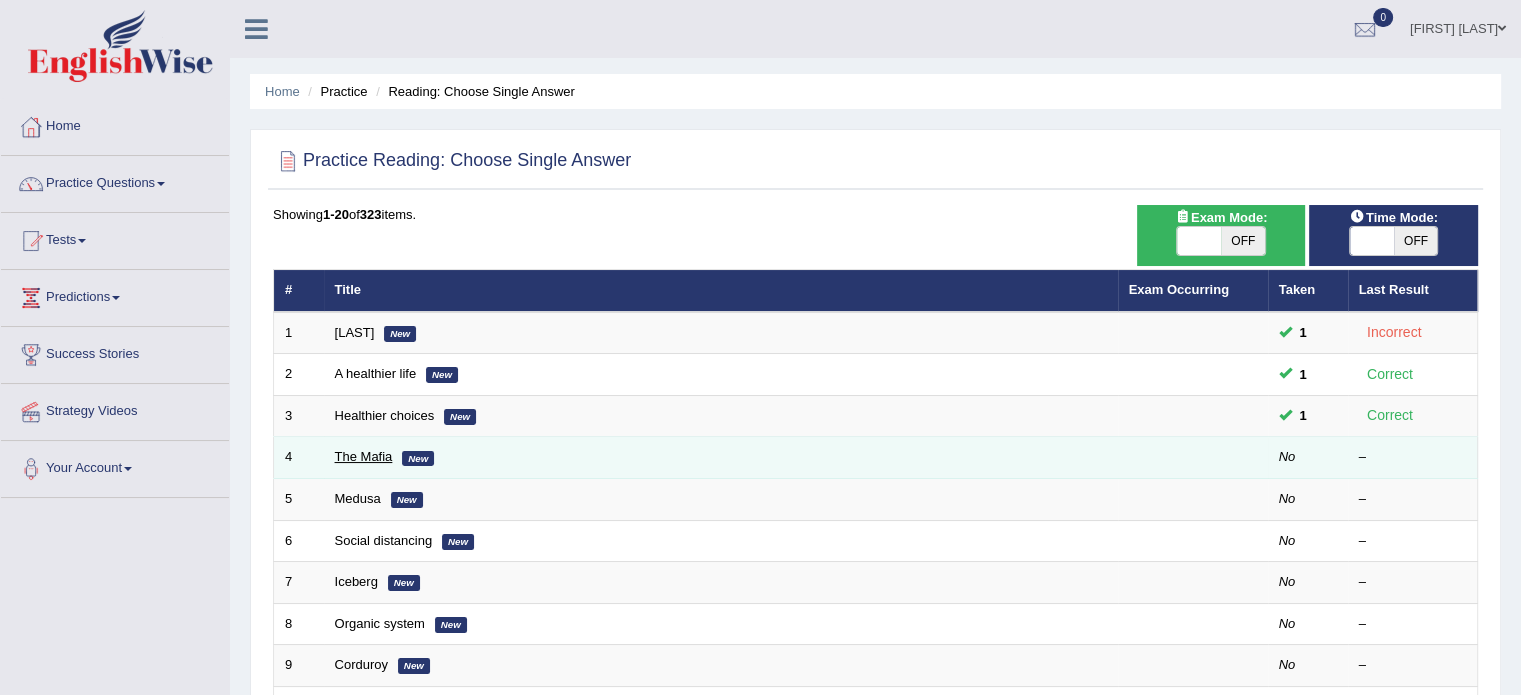 click on "The Mafia" at bounding box center [364, 456] 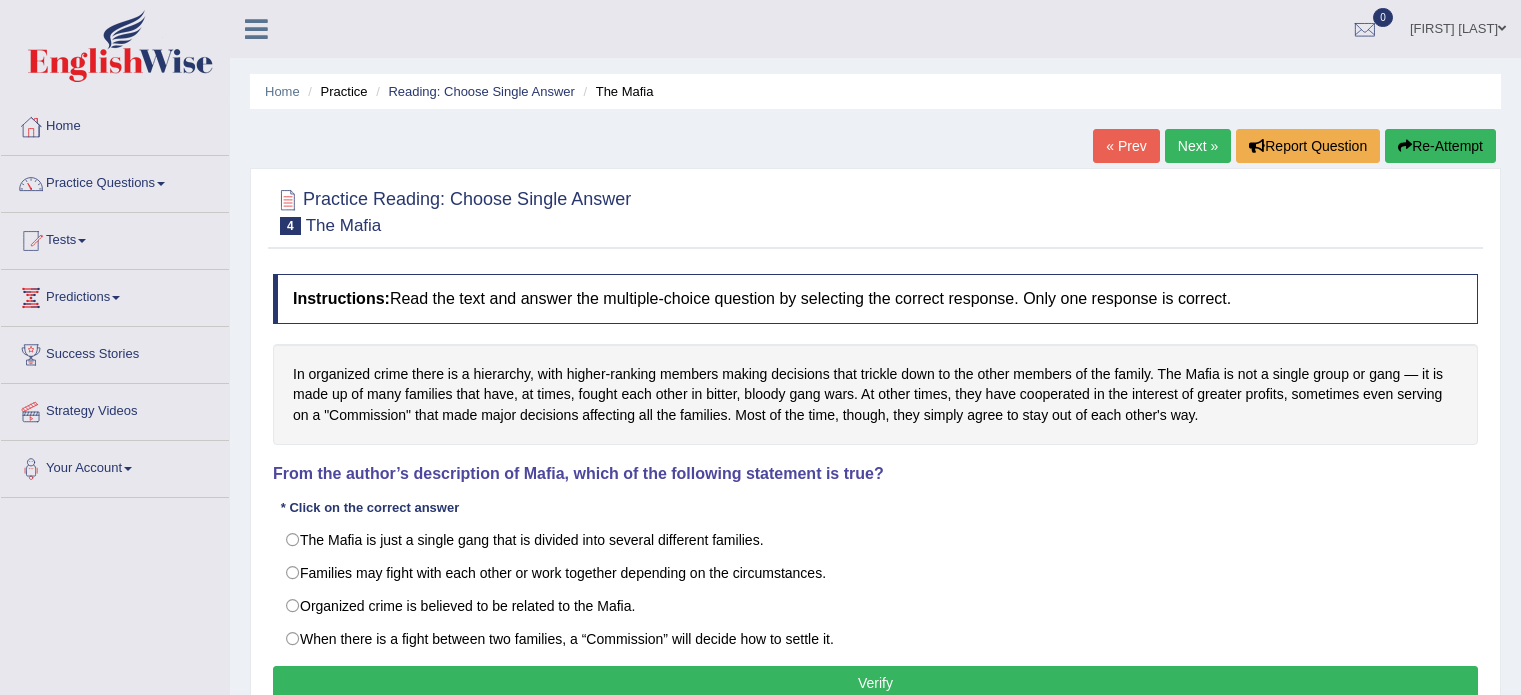 scroll, scrollTop: 0, scrollLeft: 0, axis: both 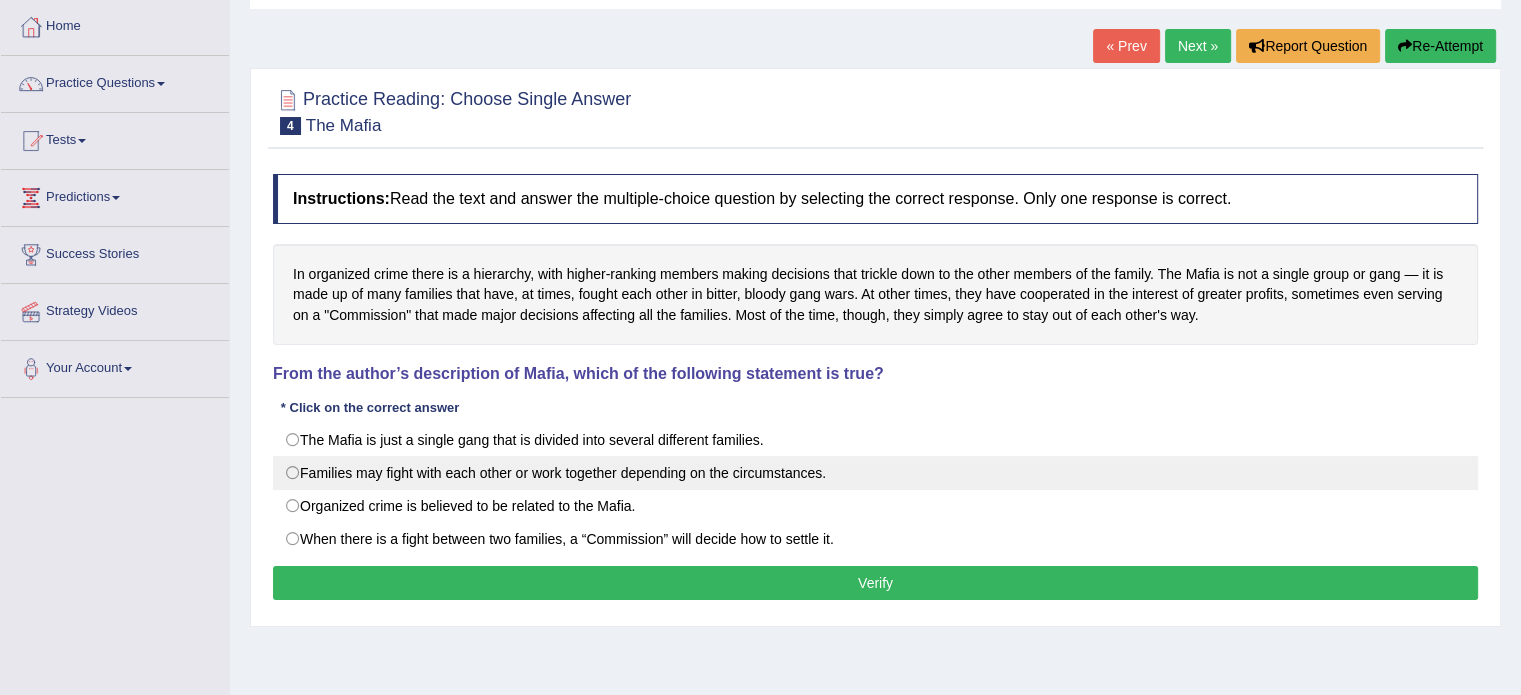 click on "Families may fight with each other or work together depending on the circumstances." at bounding box center (875, 473) 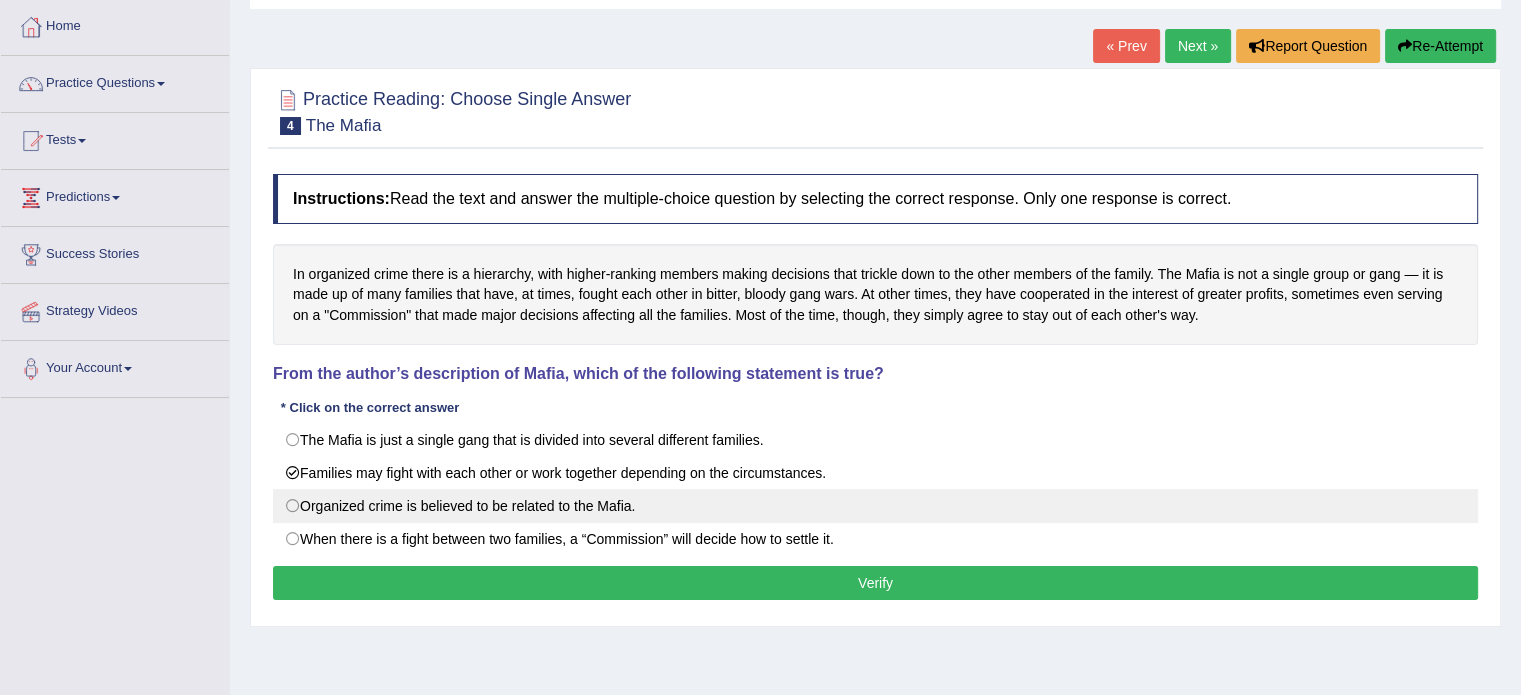 click on "Organized crime is believed to be related to the Mafia." at bounding box center [875, 506] 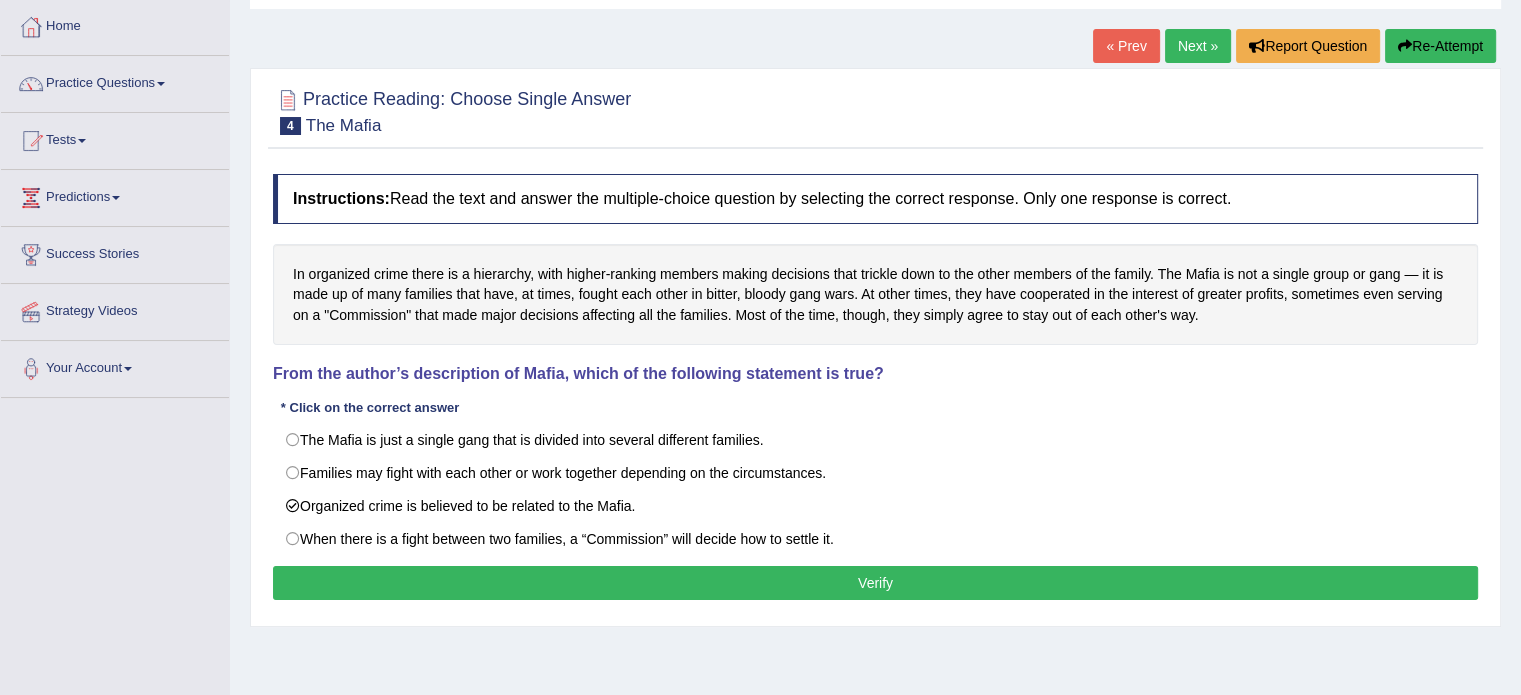 click on "Verify" at bounding box center (875, 583) 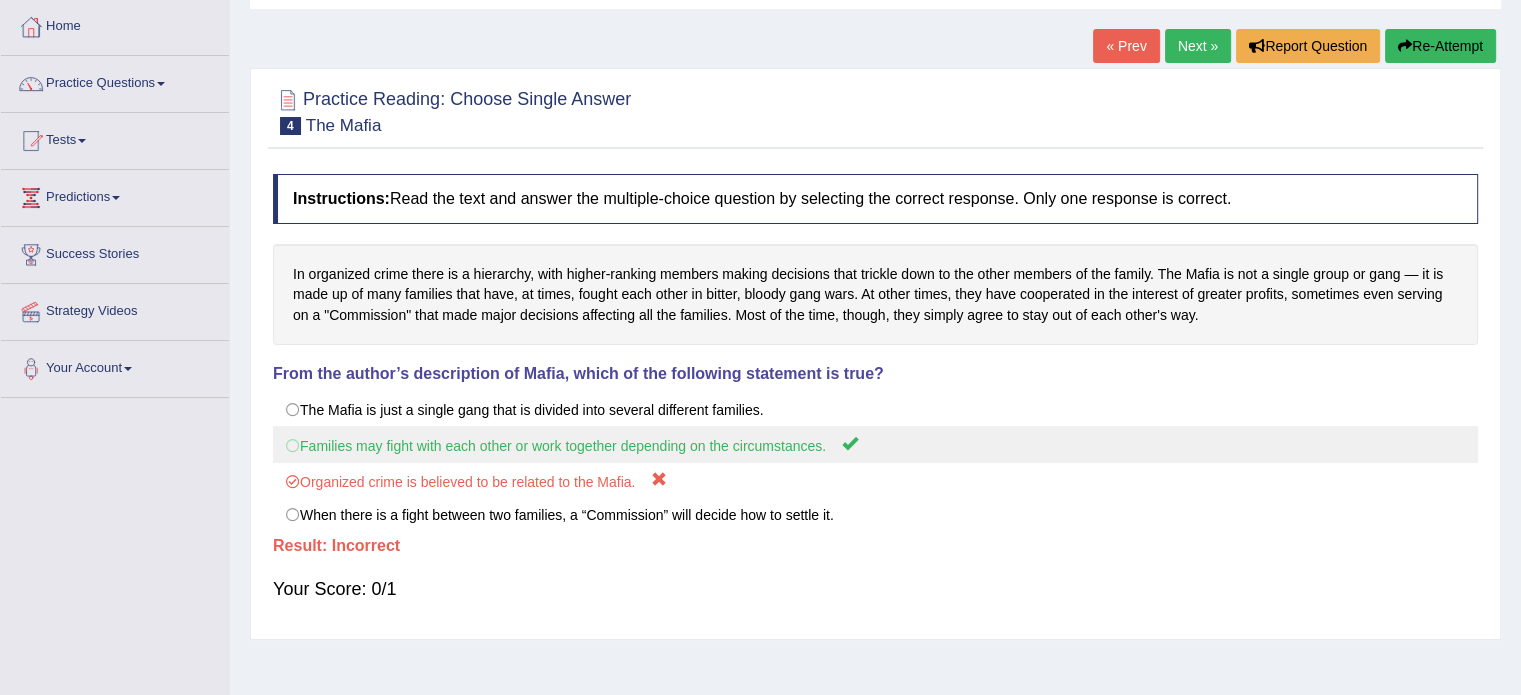click on "Families may fight with each other or work together depending on the circumstances." at bounding box center [875, 444] 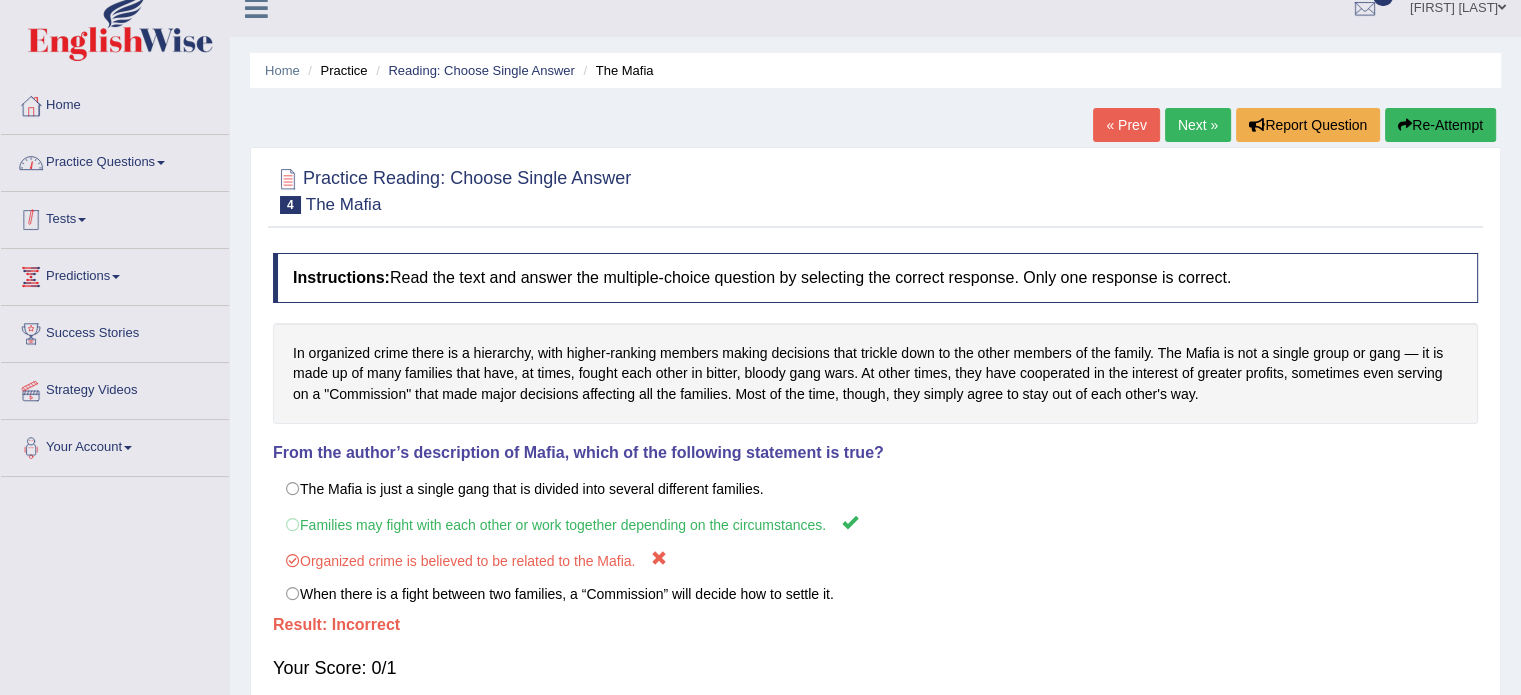 scroll, scrollTop: 0, scrollLeft: 0, axis: both 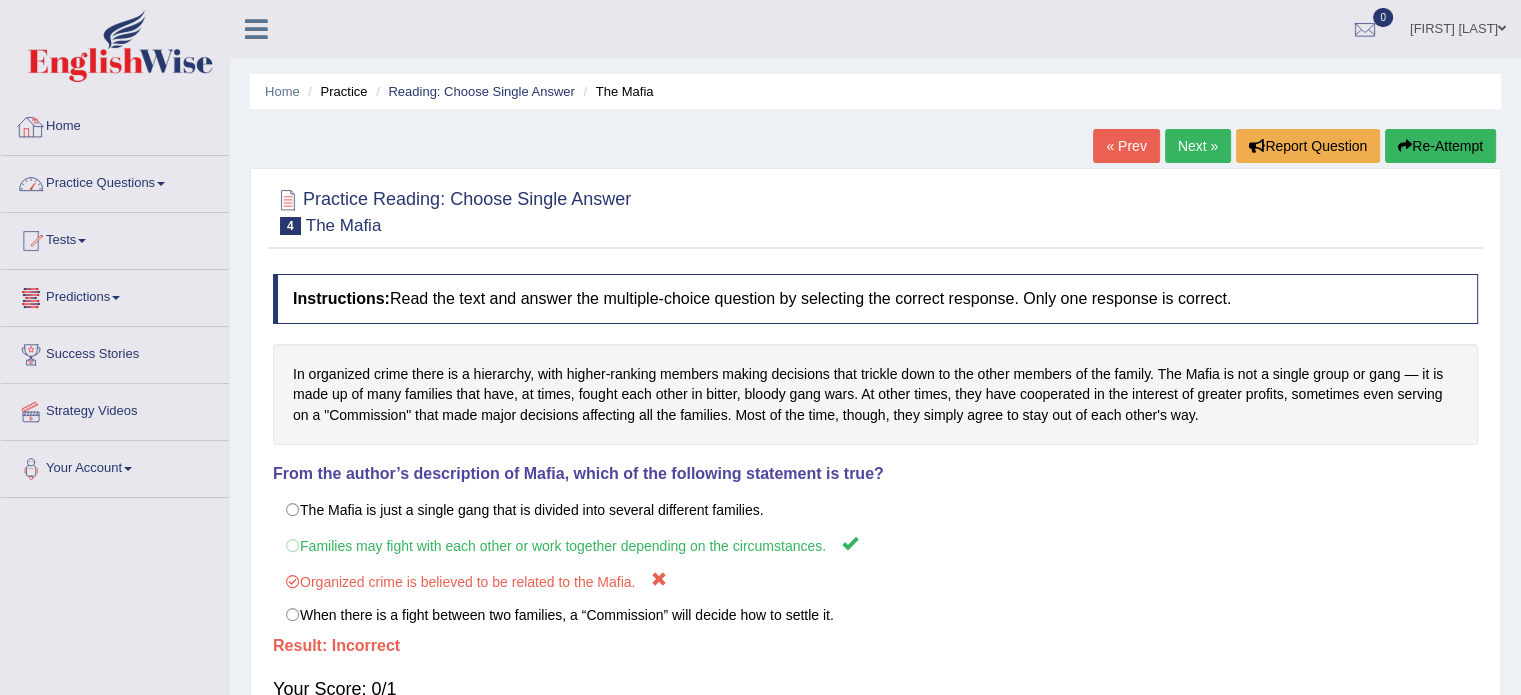 click on "Home" at bounding box center [115, 124] 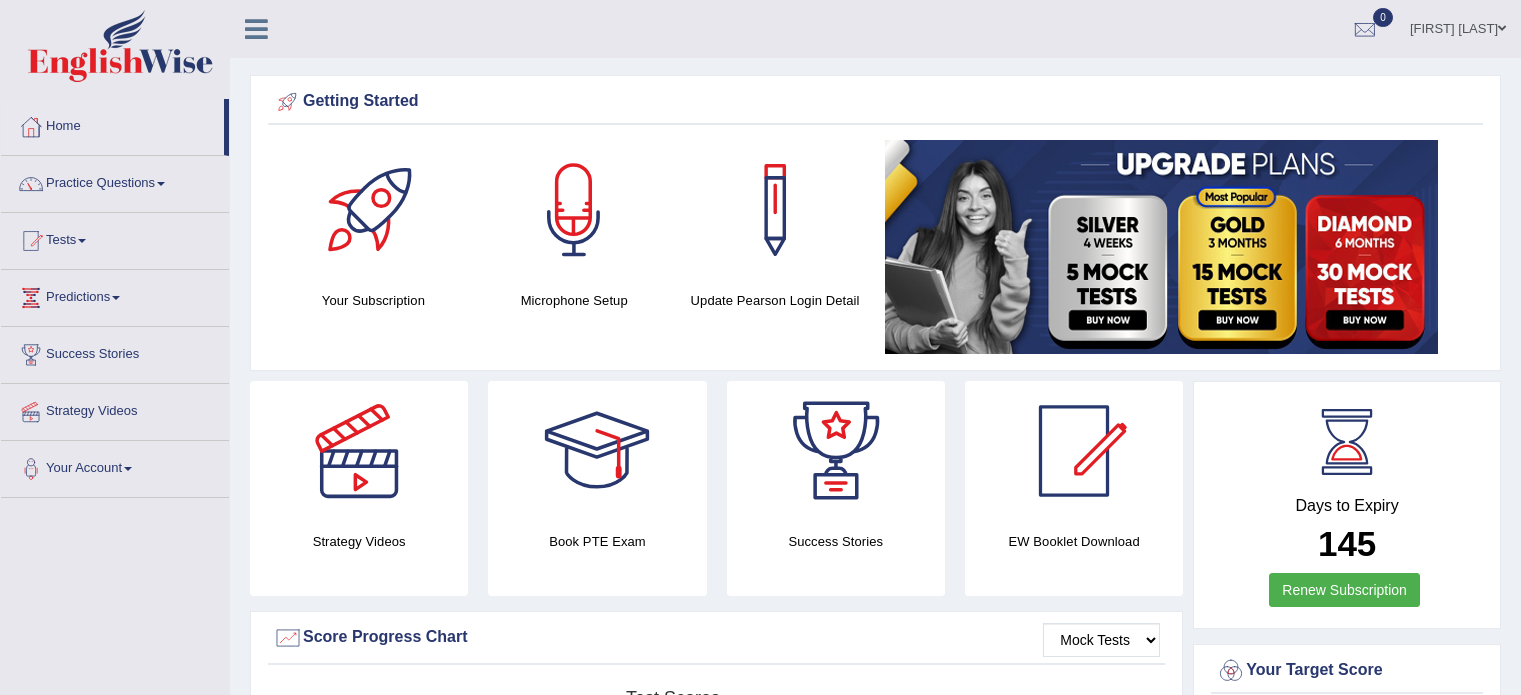 scroll, scrollTop: 0, scrollLeft: 0, axis: both 